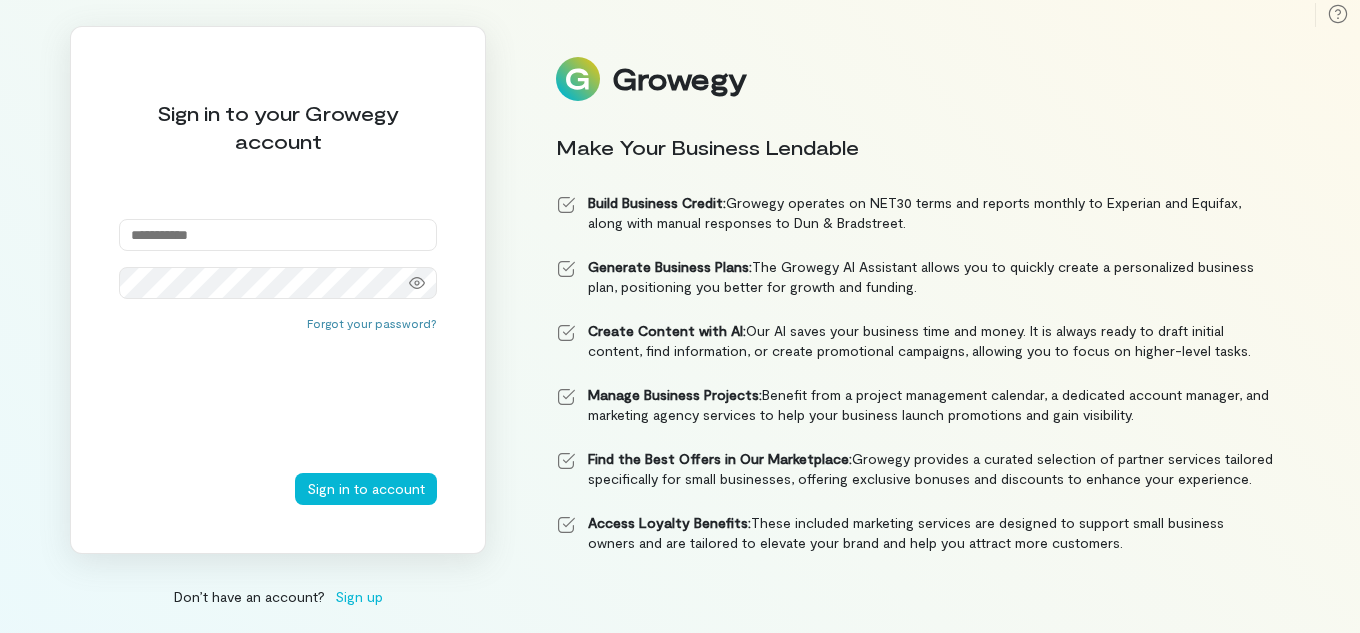 scroll, scrollTop: 0, scrollLeft: 0, axis: both 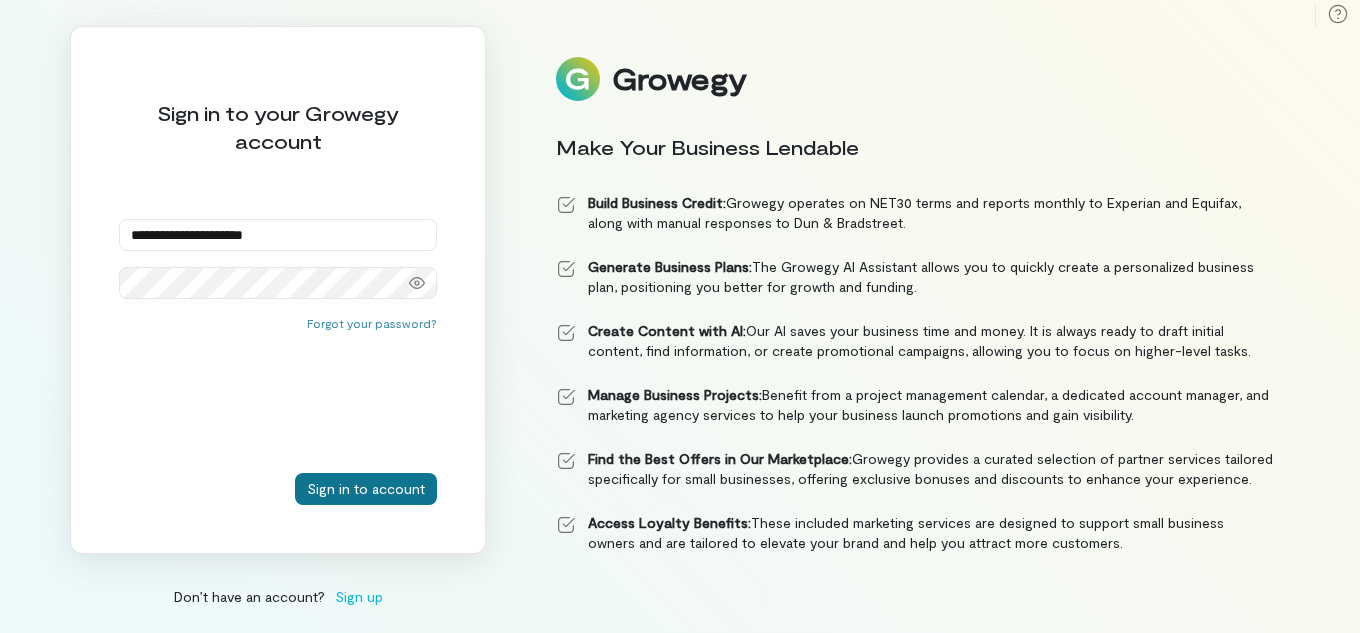 click on "Sign in to account" at bounding box center (366, 489) 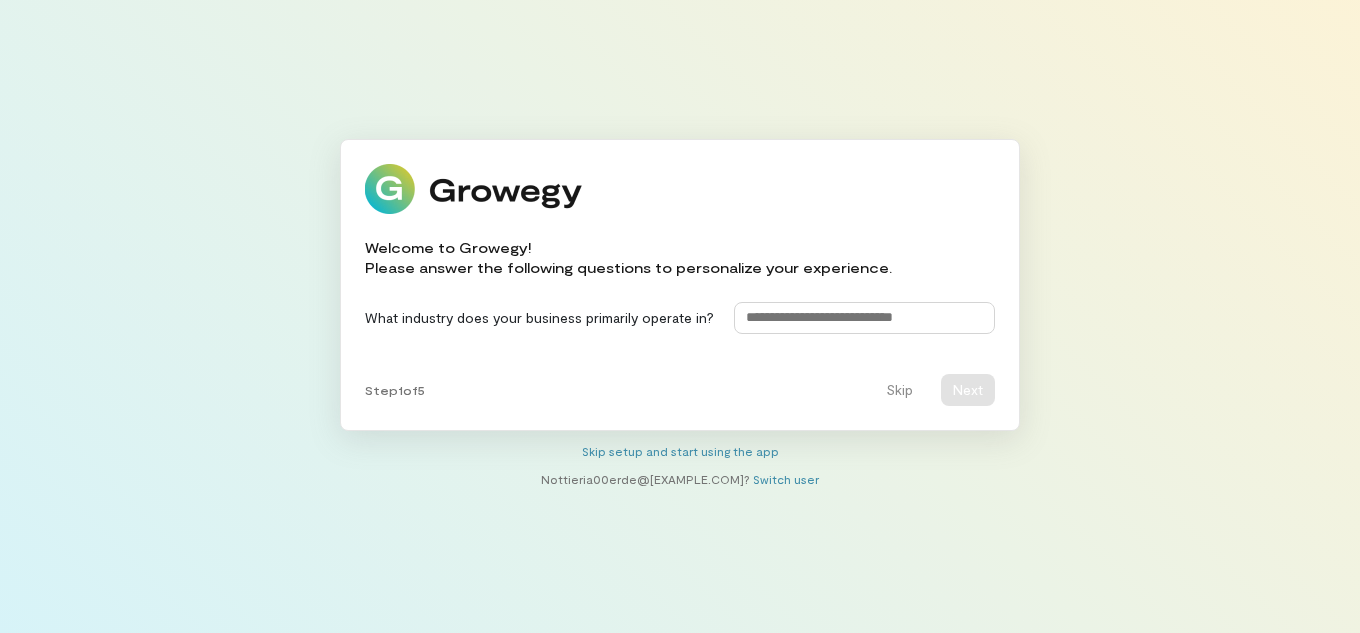 click at bounding box center [864, 318] 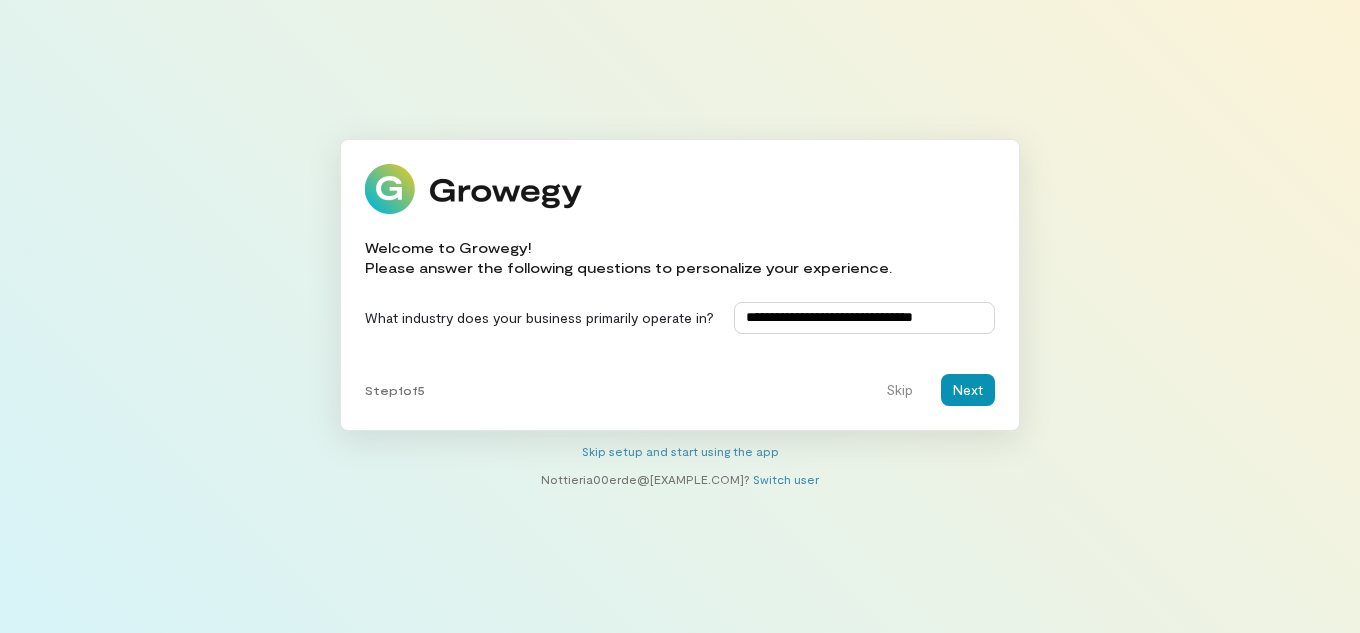 type on "**********" 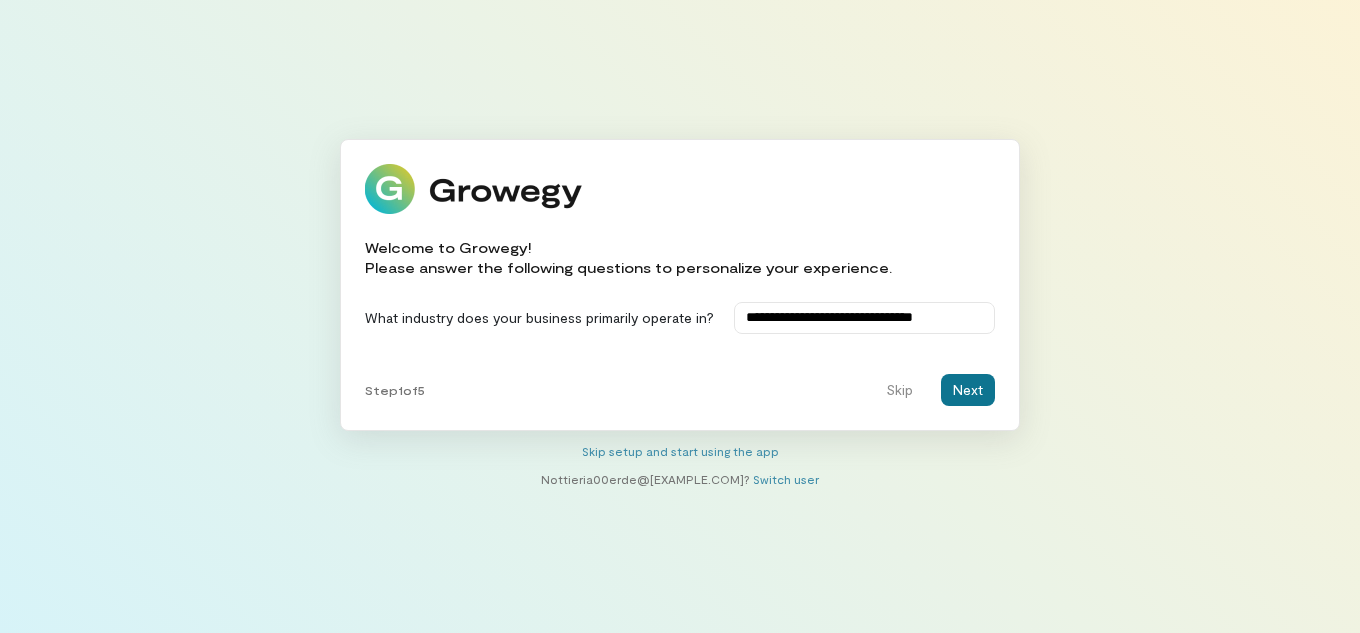 click on "Next" at bounding box center [968, 390] 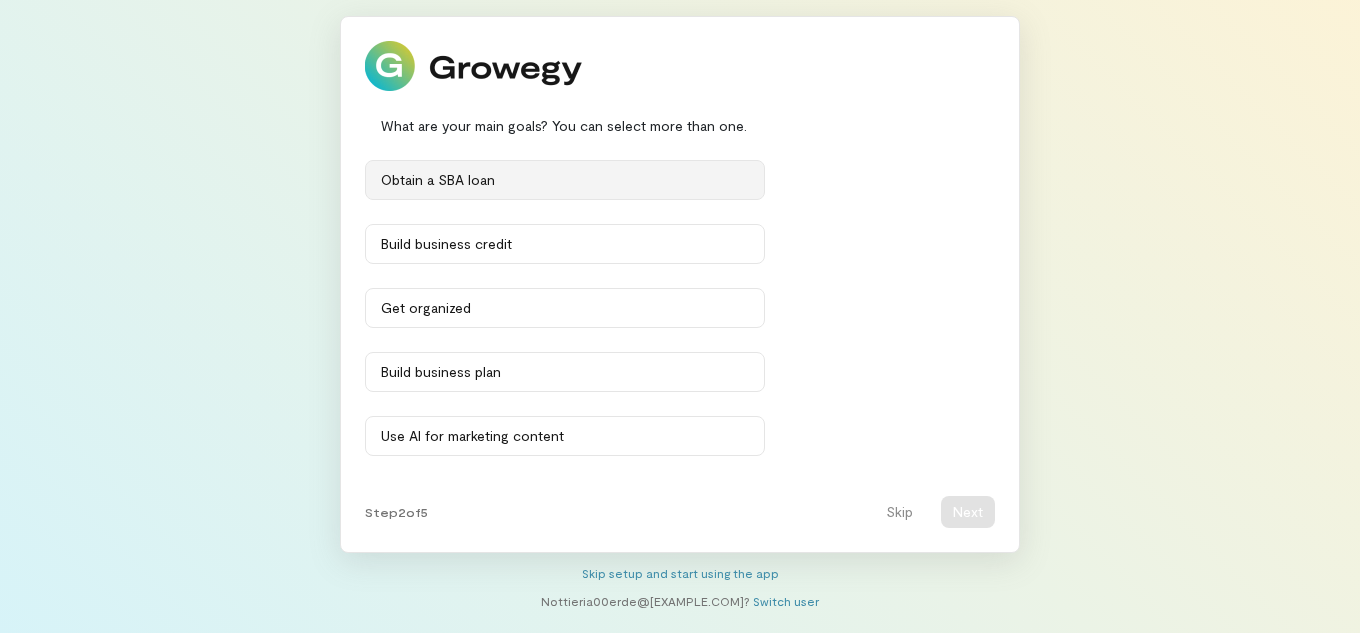 click on "Obtain a SBA loan" at bounding box center [565, 180] 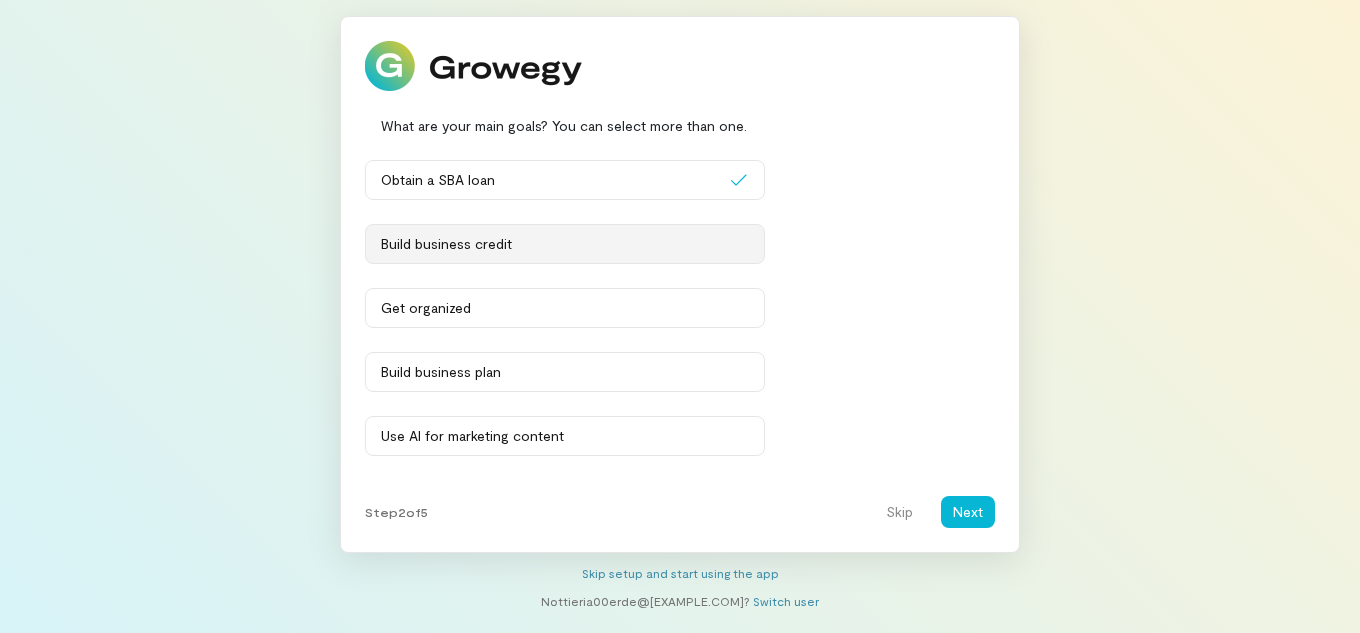 click on "Build business credit" at bounding box center [565, 244] 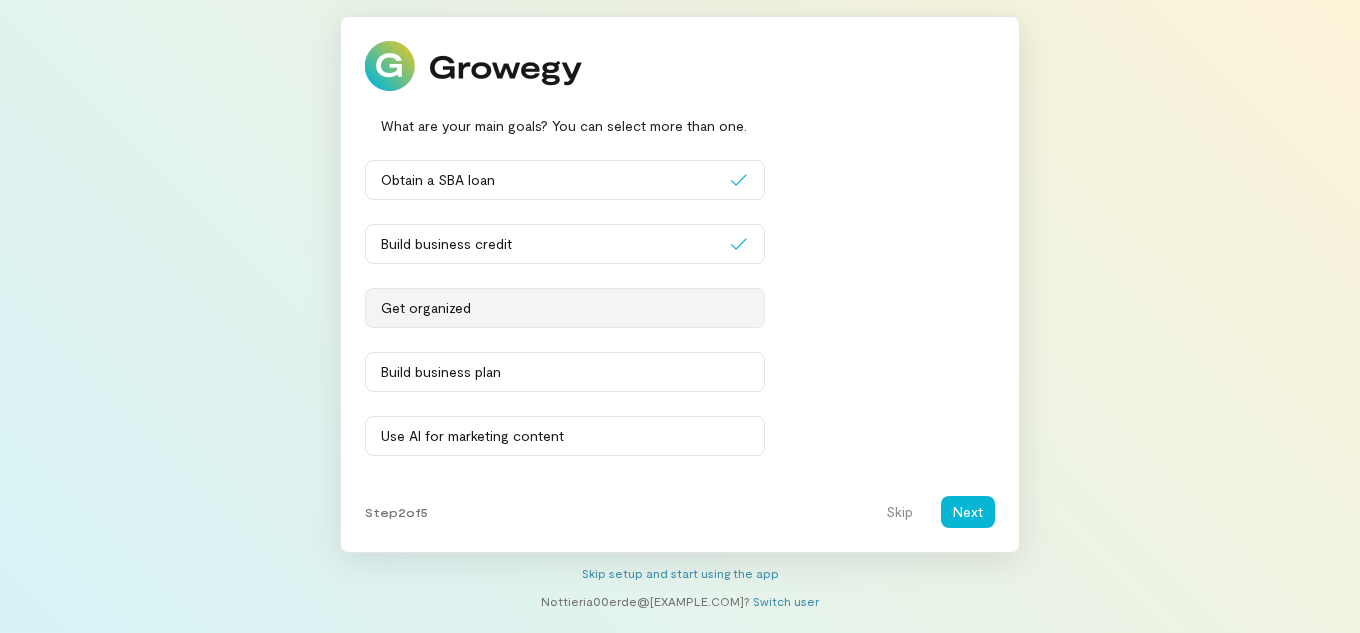 click on "Get organized" at bounding box center (565, 308) 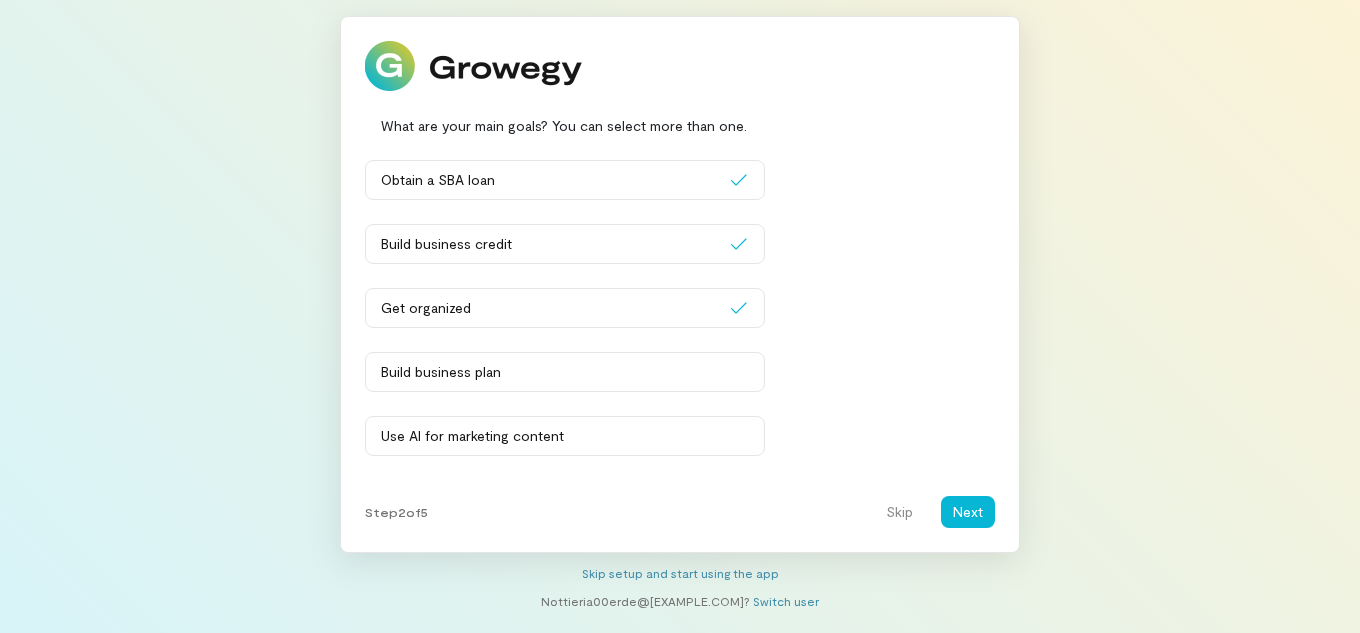 click on "Obtain a SBA loan Build business credit Get organized Build business plan Use AI for marketing content Other" at bounding box center (680, 316) 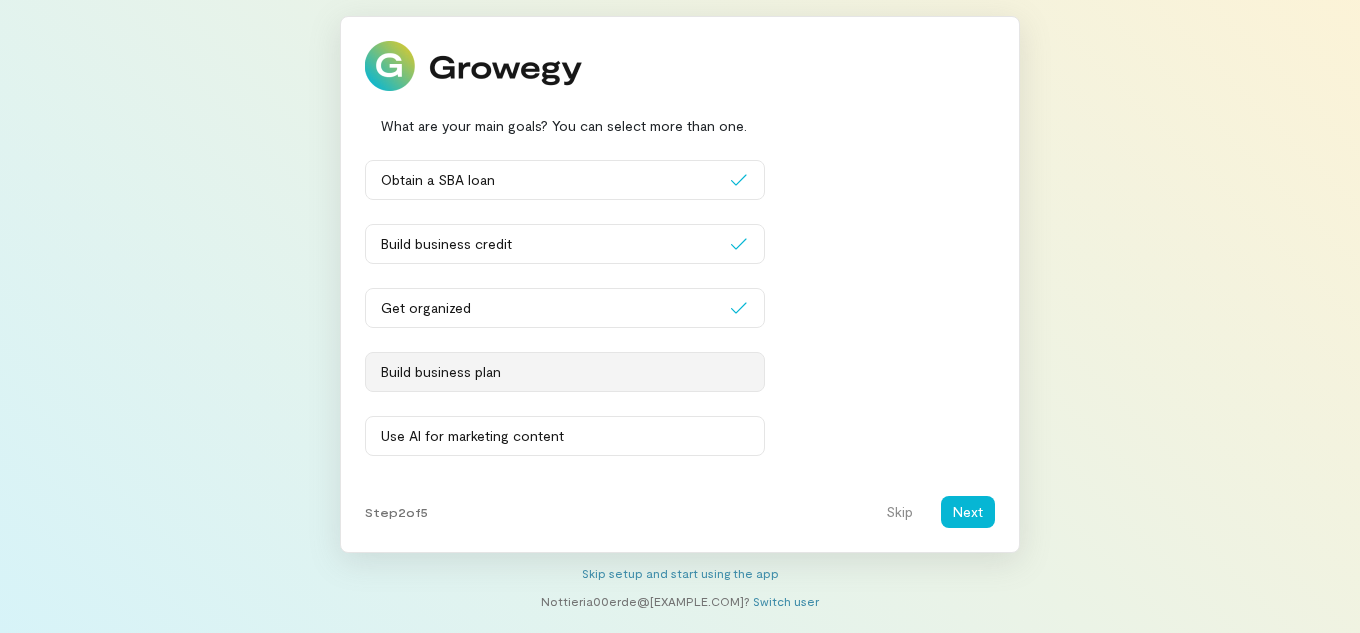 click on "Build business plan" at bounding box center [565, 372] 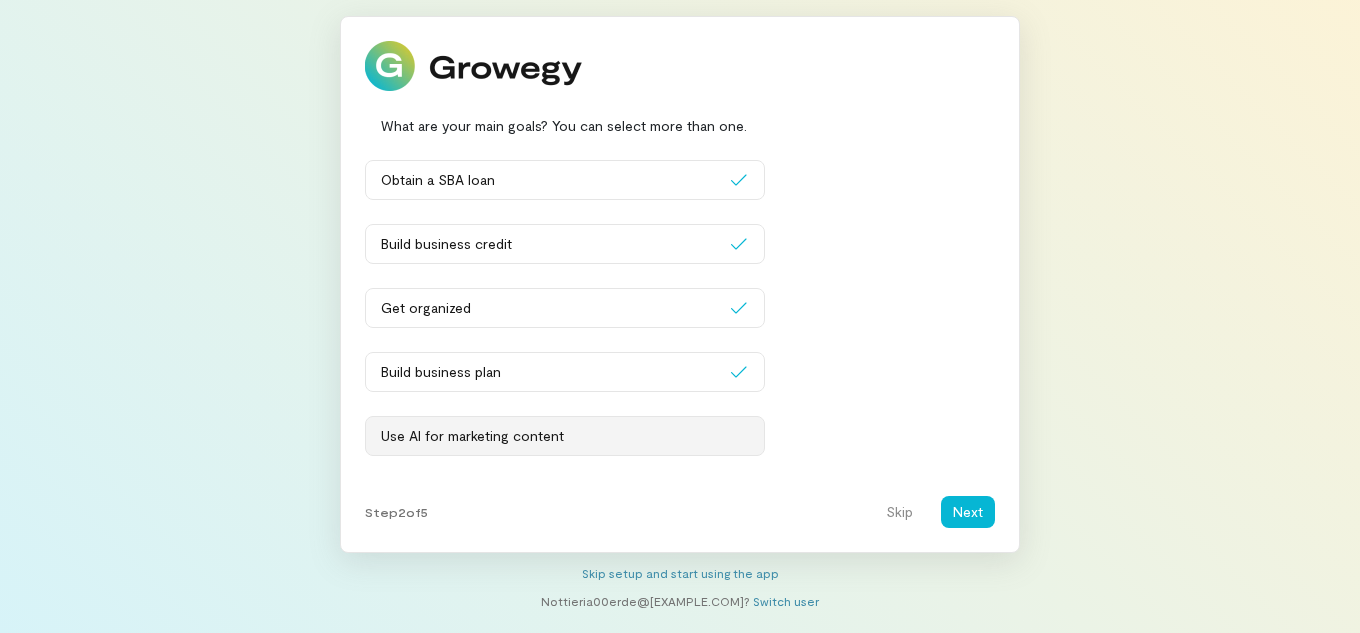 click on "Use AI for marketing content" at bounding box center [565, 436] 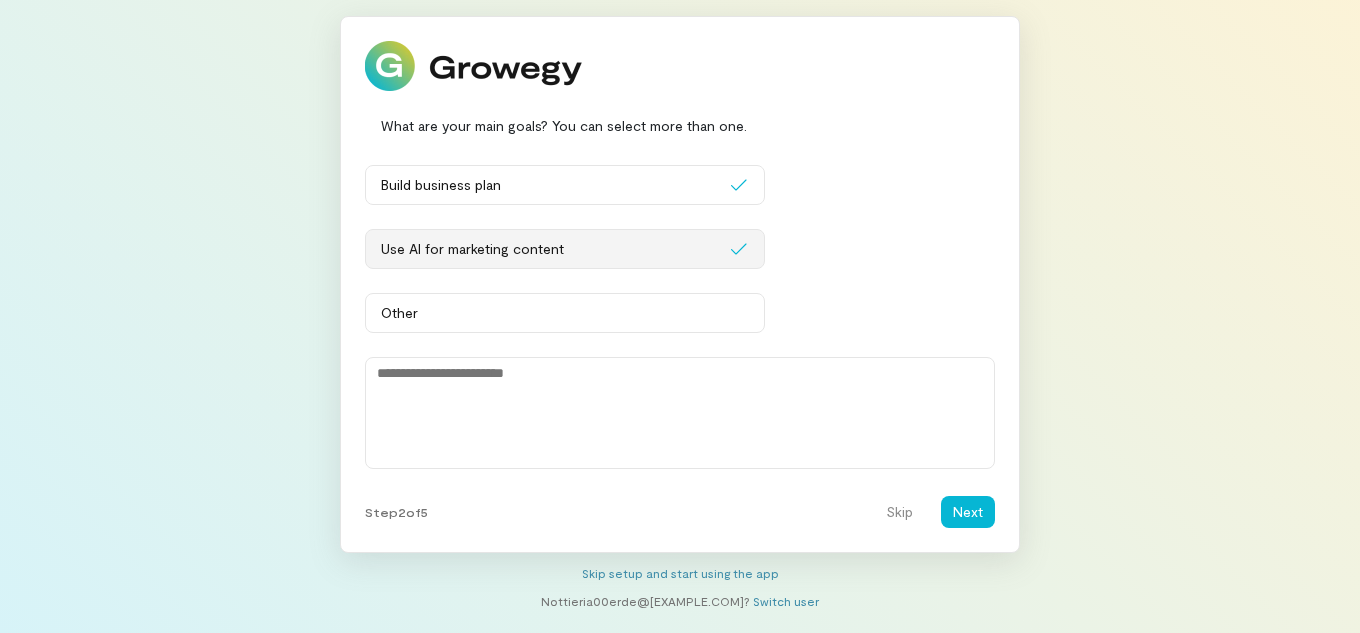 scroll, scrollTop: 189, scrollLeft: 0, axis: vertical 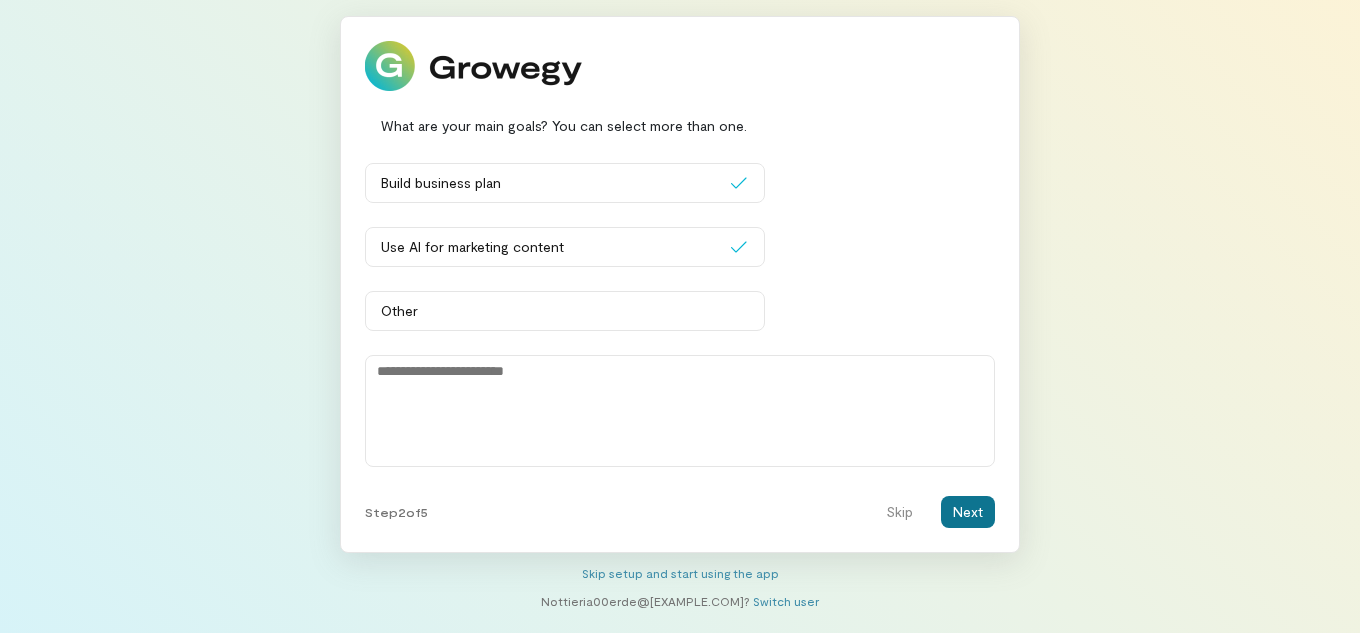 click on "Next" at bounding box center [968, 512] 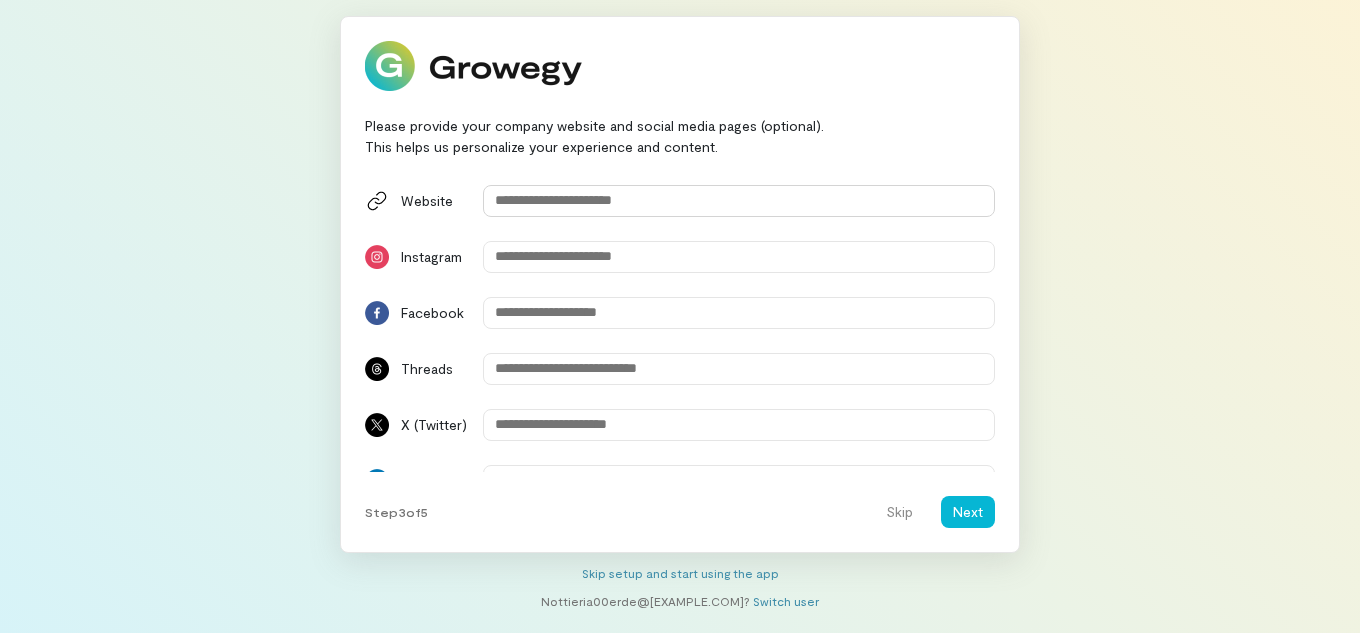 paste on "**********" 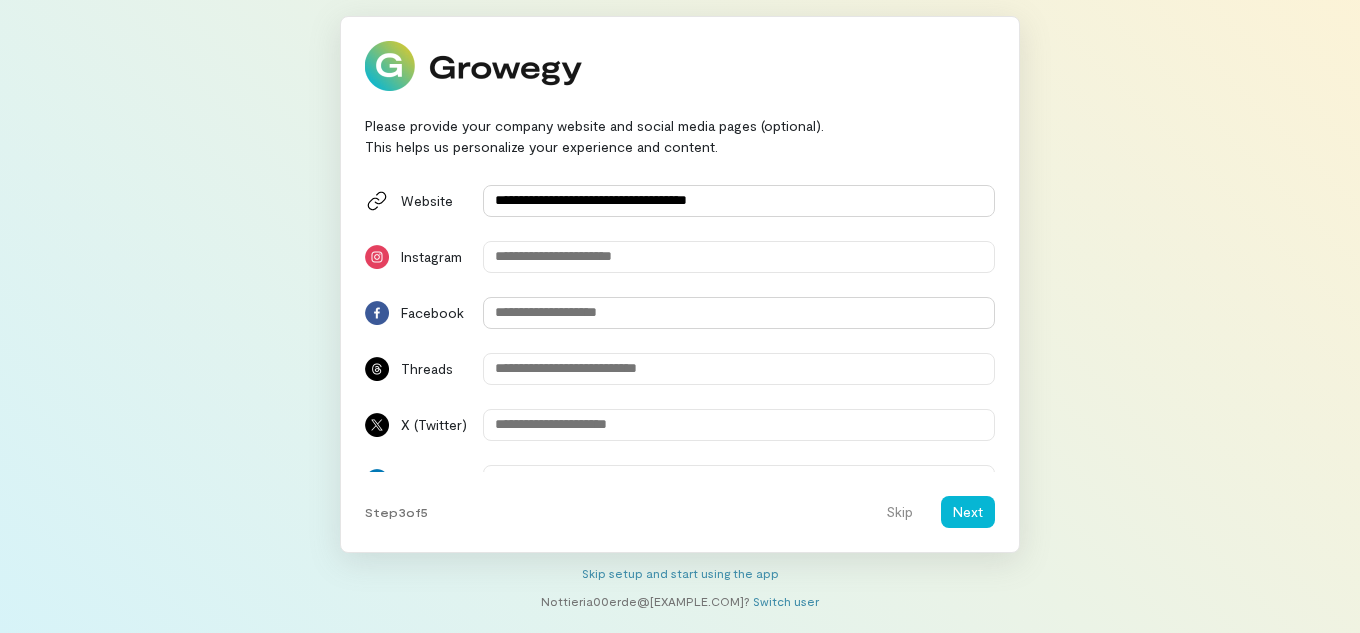type on "**********" 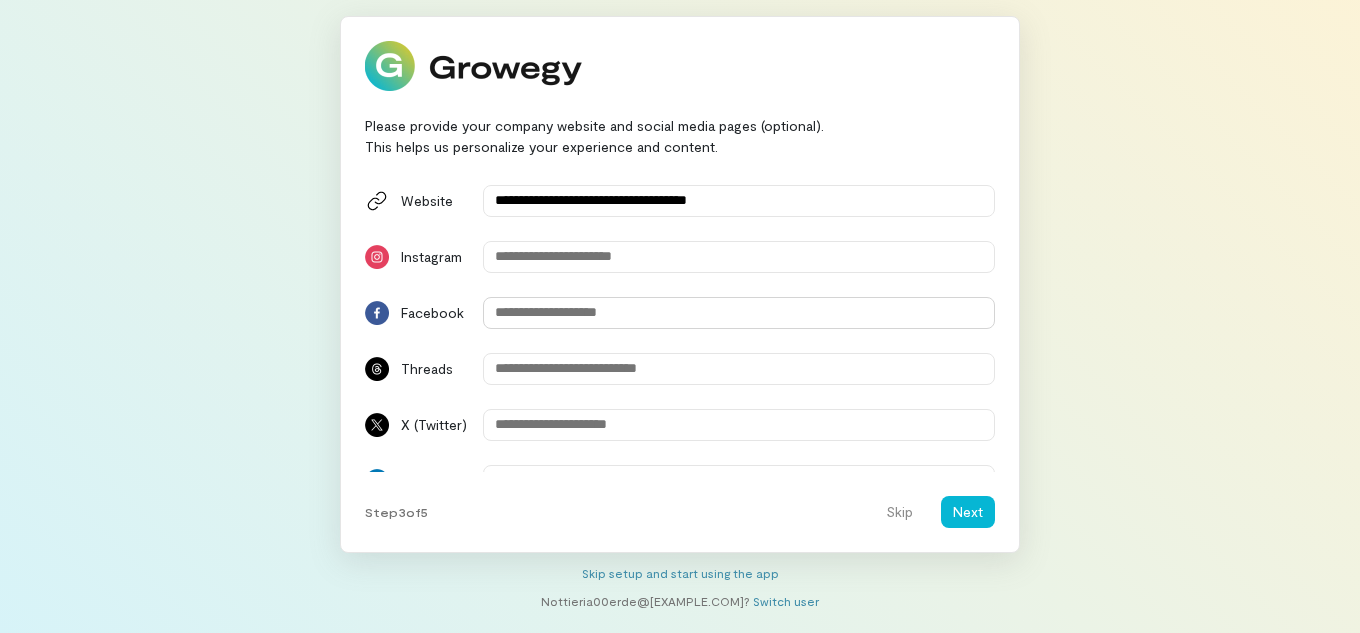 click at bounding box center (739, 313) 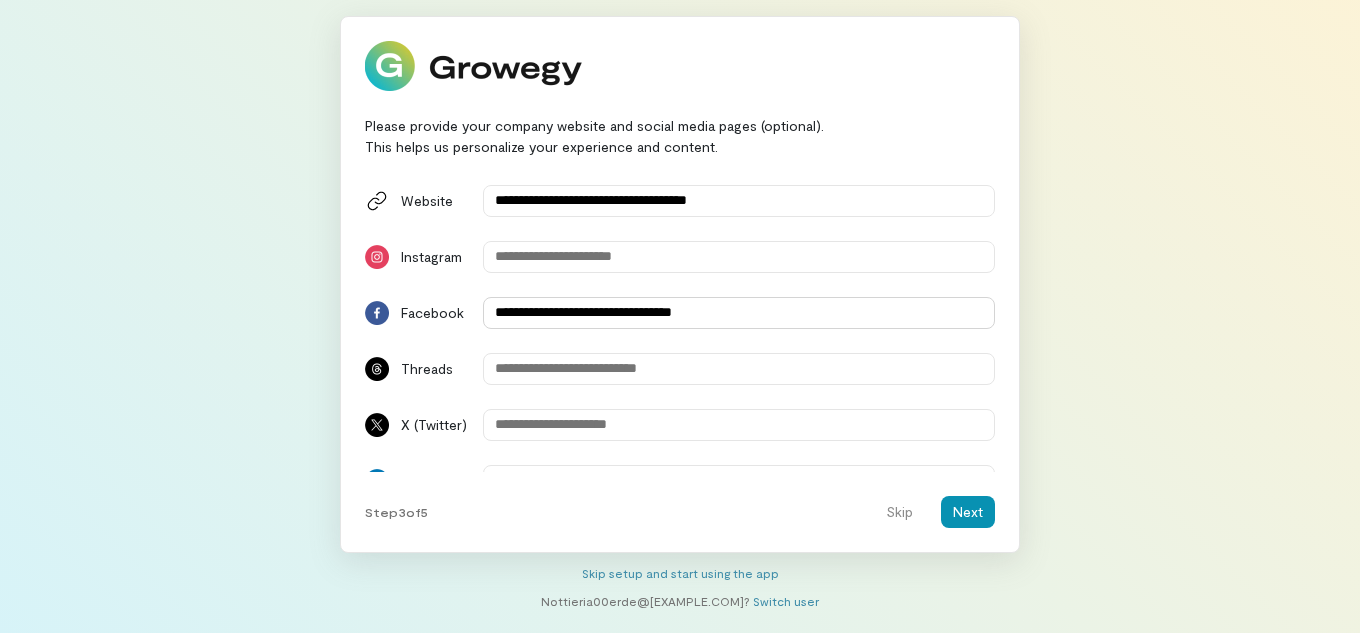 type on "**********" 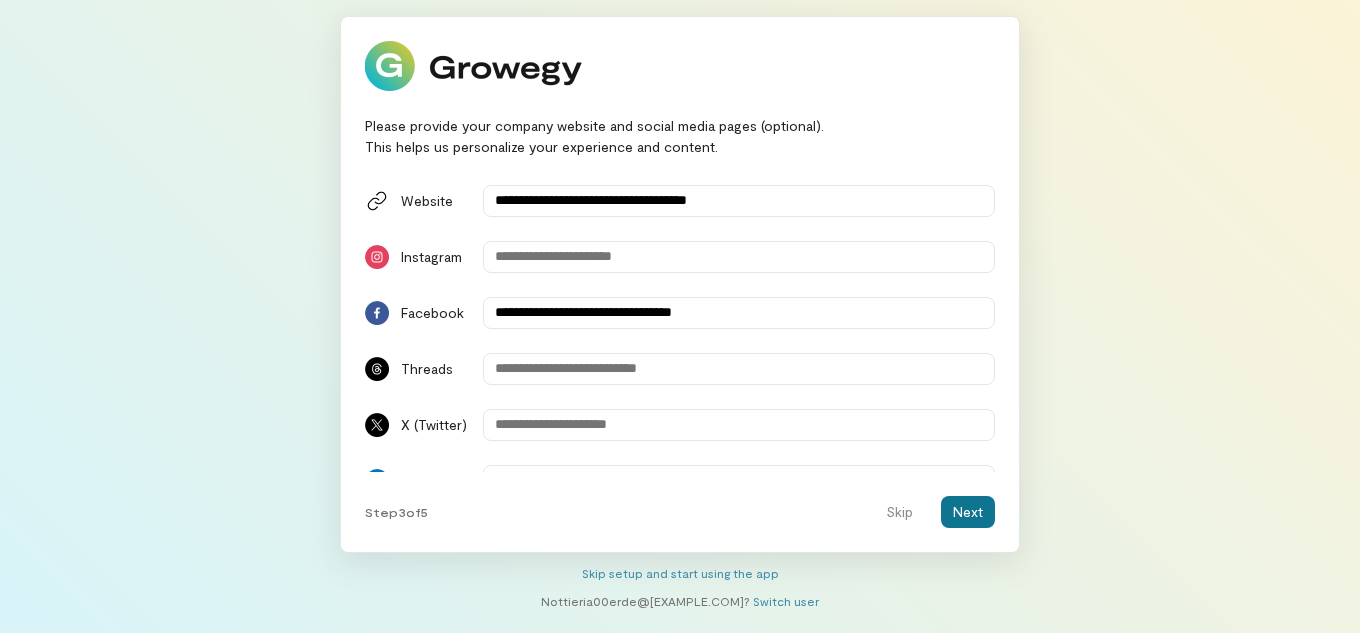 click on "Next" at bounding box center (968, 512) 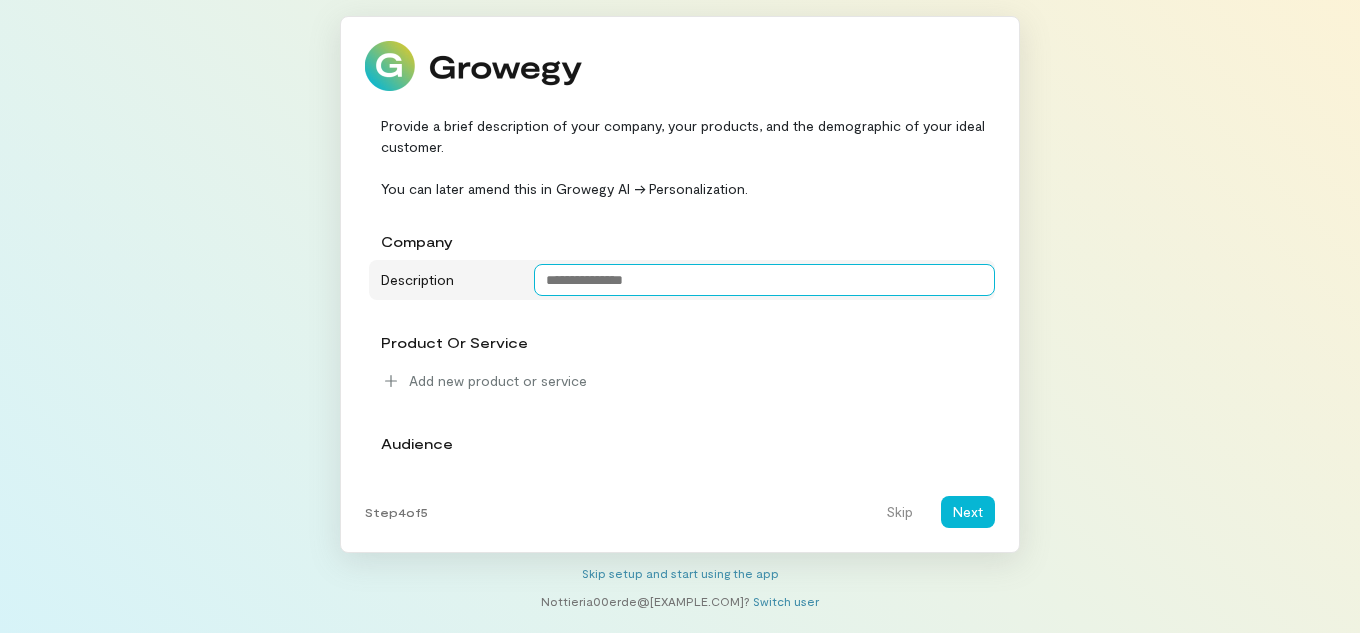 click at bounding box center [765, 280] 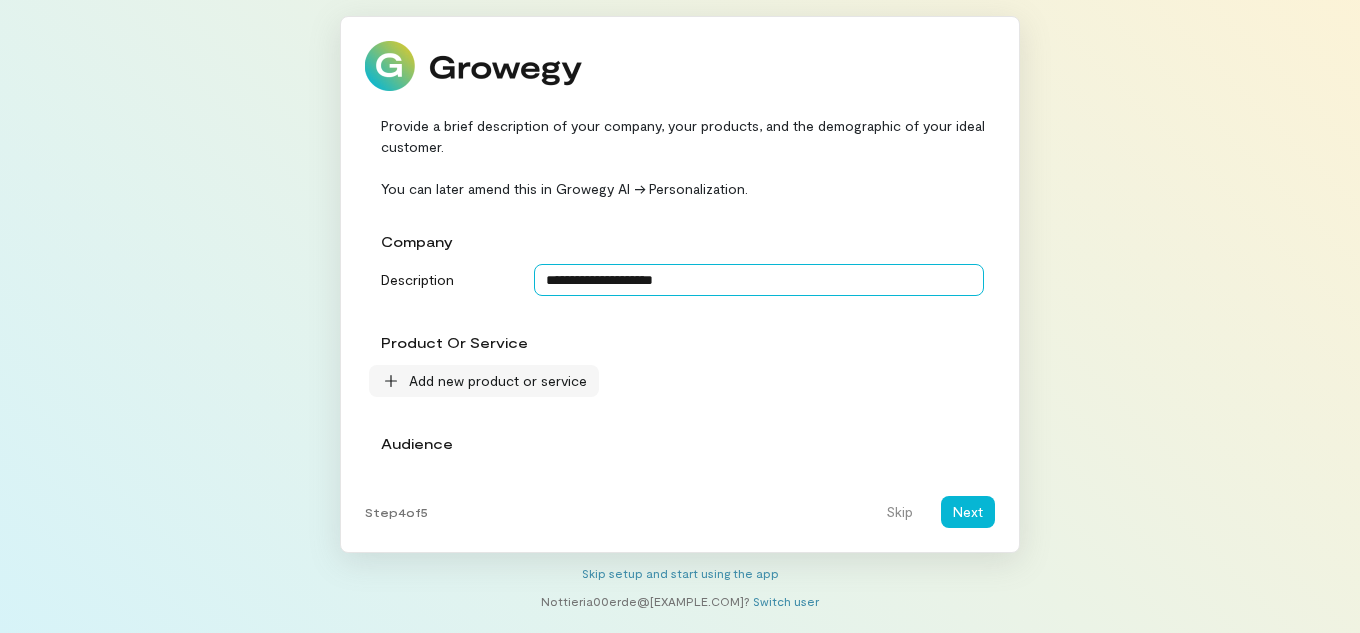scroll, scrollTop: 30, scrollLeft: 0, axis: vertical 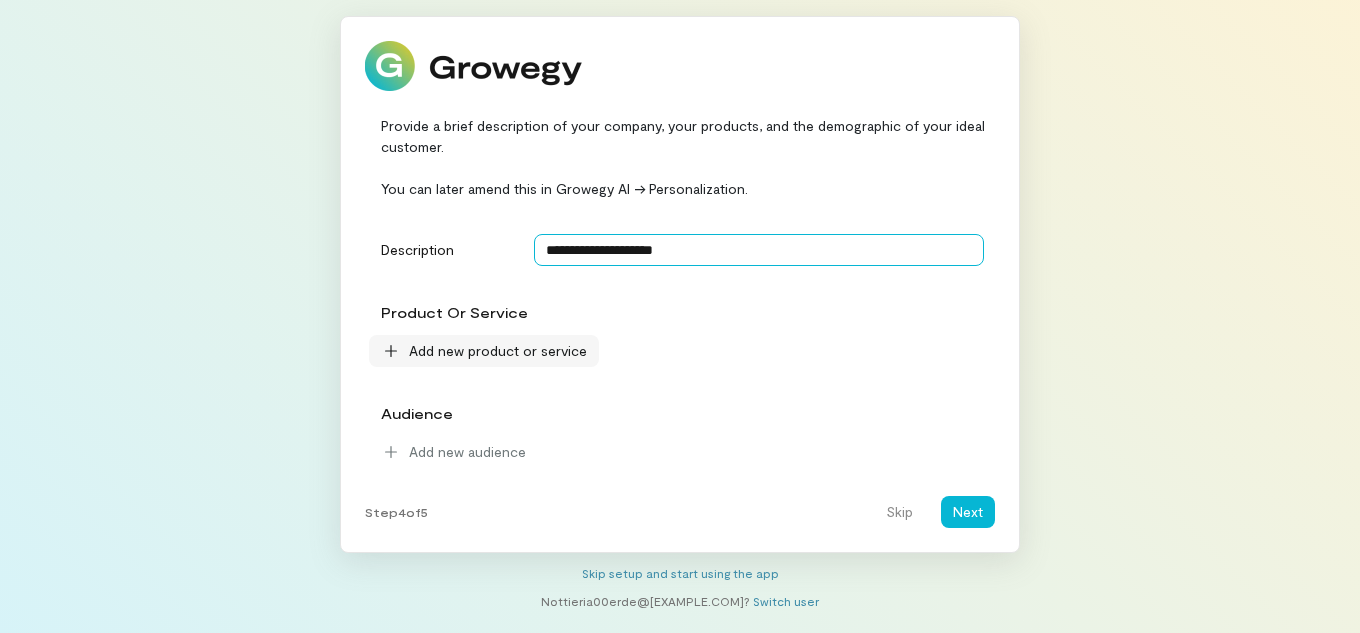 type on "**********" 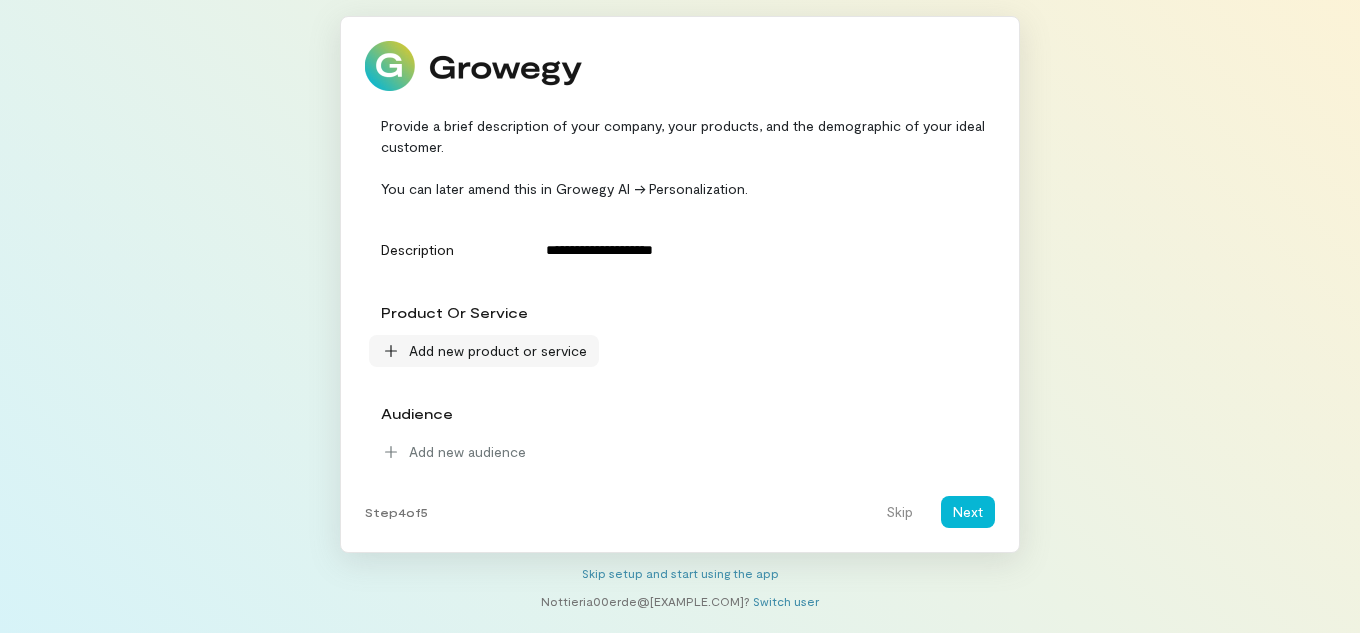 click on "Add new product or service" at bounding box center (498, 351) 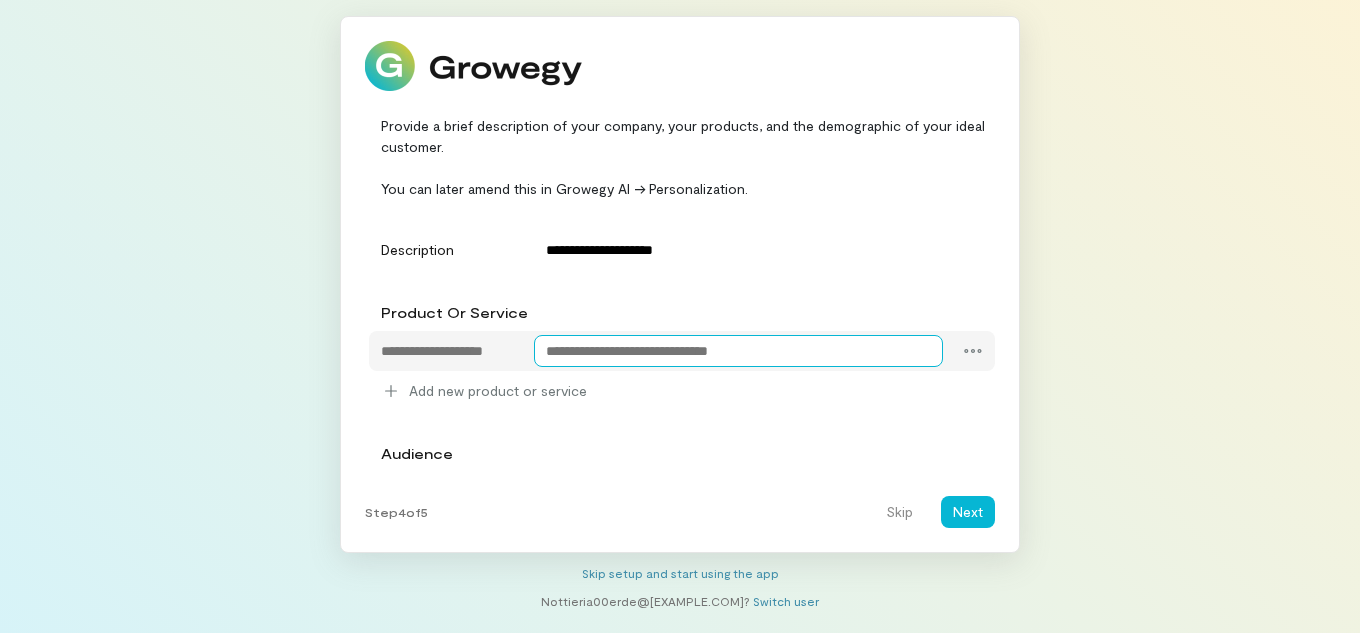 click at bounding box center (739, 351) 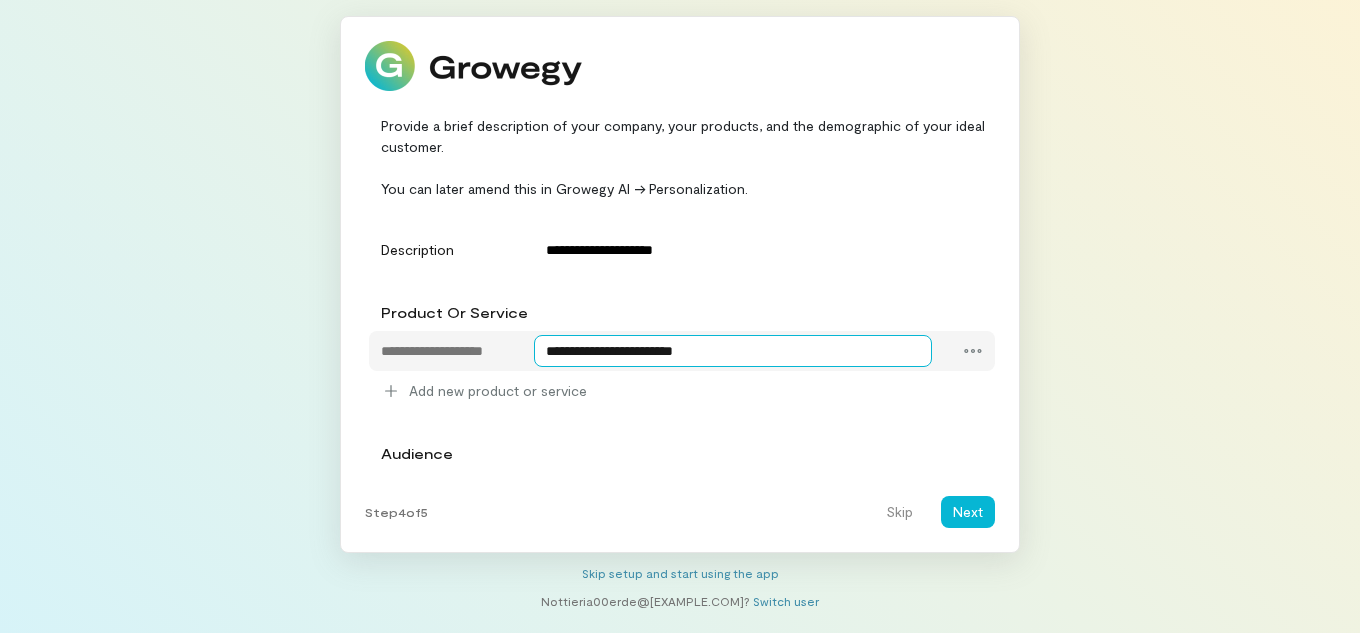 type on "**********" 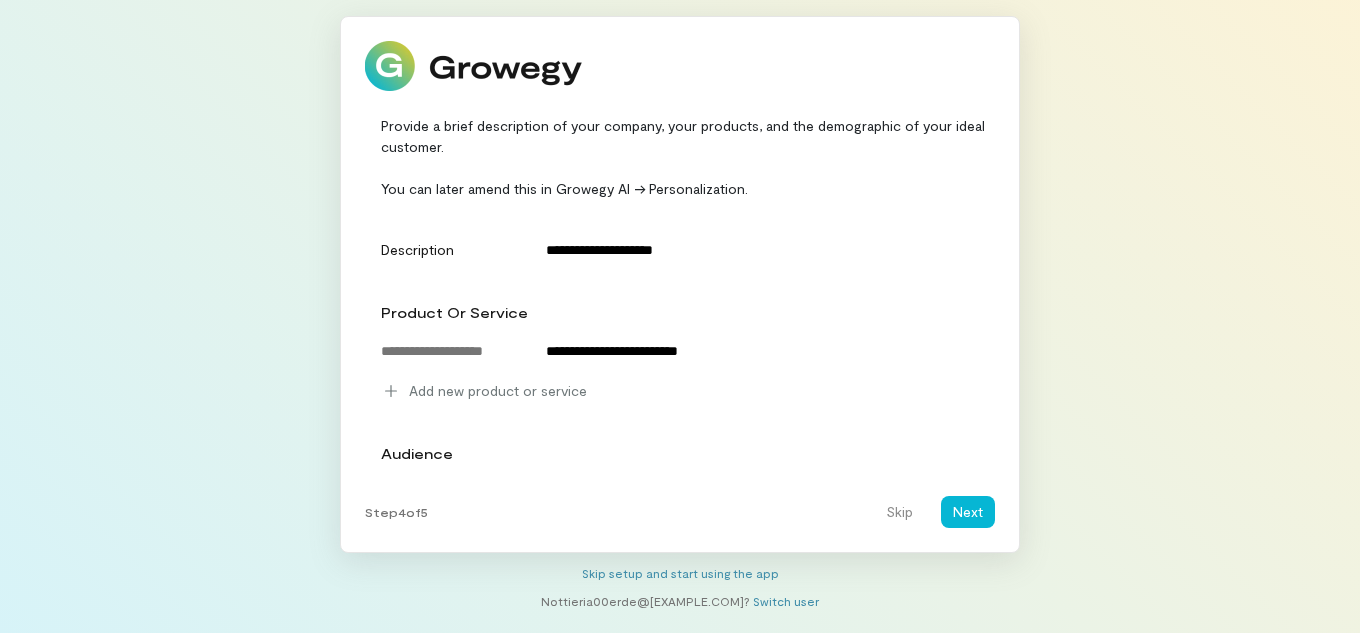 click on "**********" at bounding box center [680, 317] 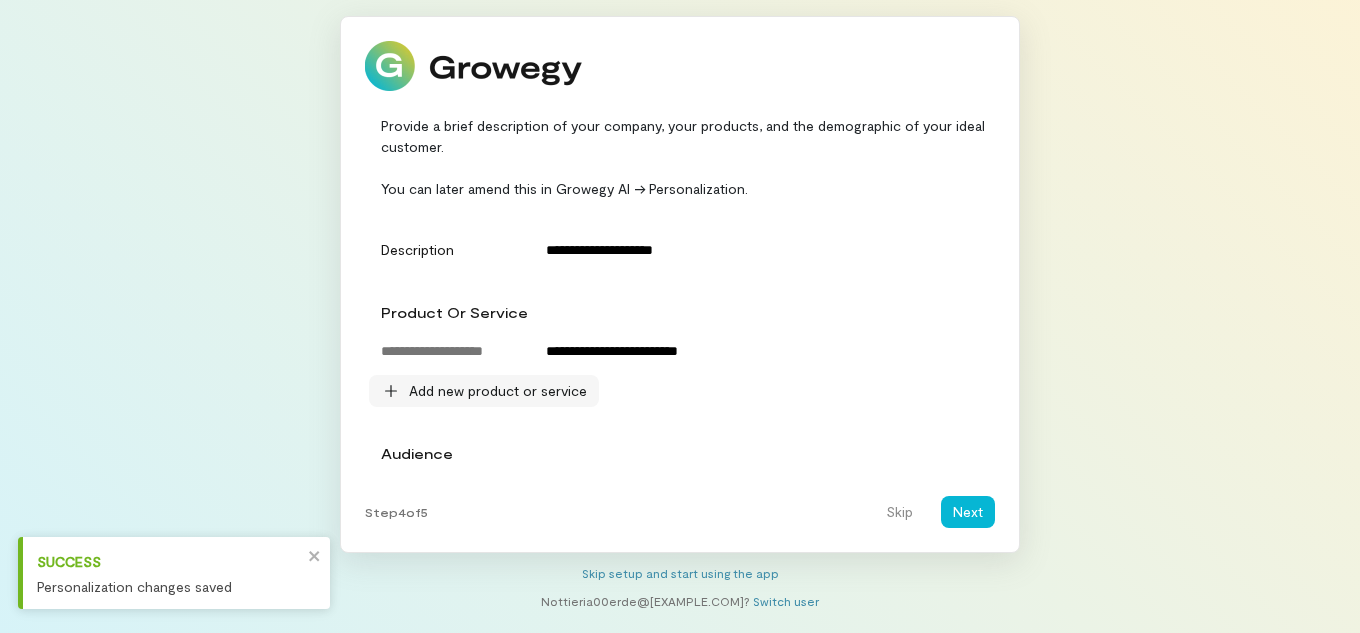 click on "Add new product or service" at bounding box center [498, 391] 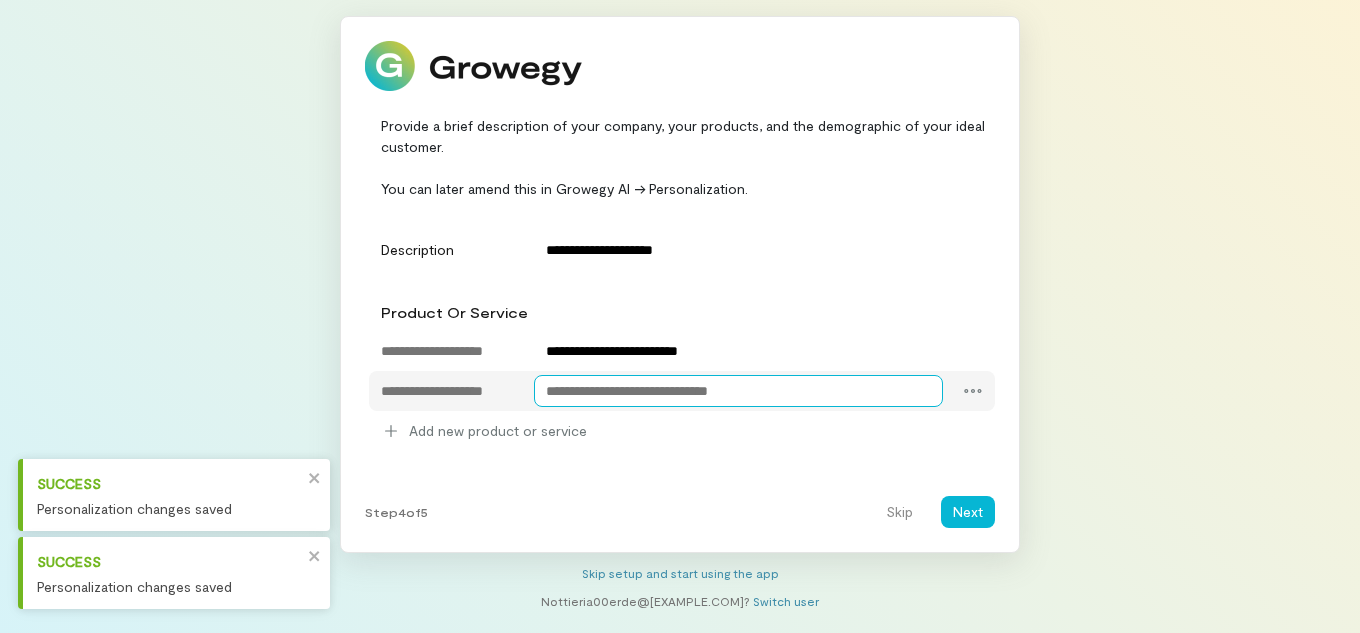click at bounding box center [739, 391] 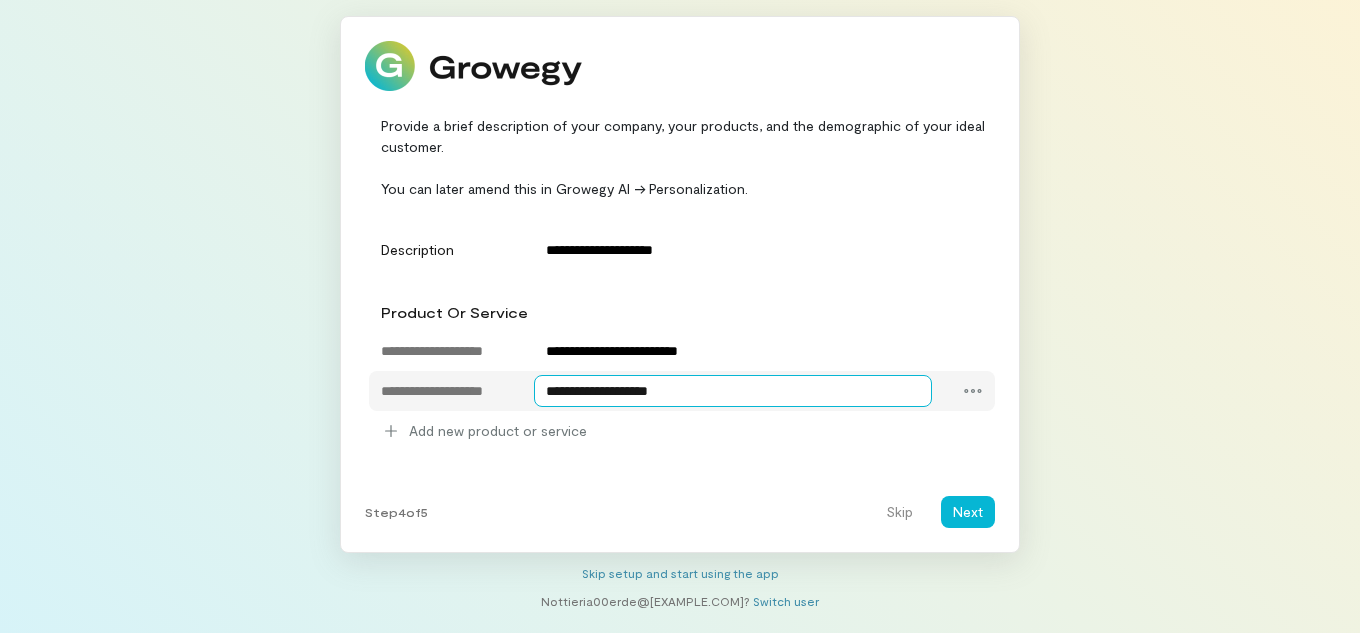 type on "**********" 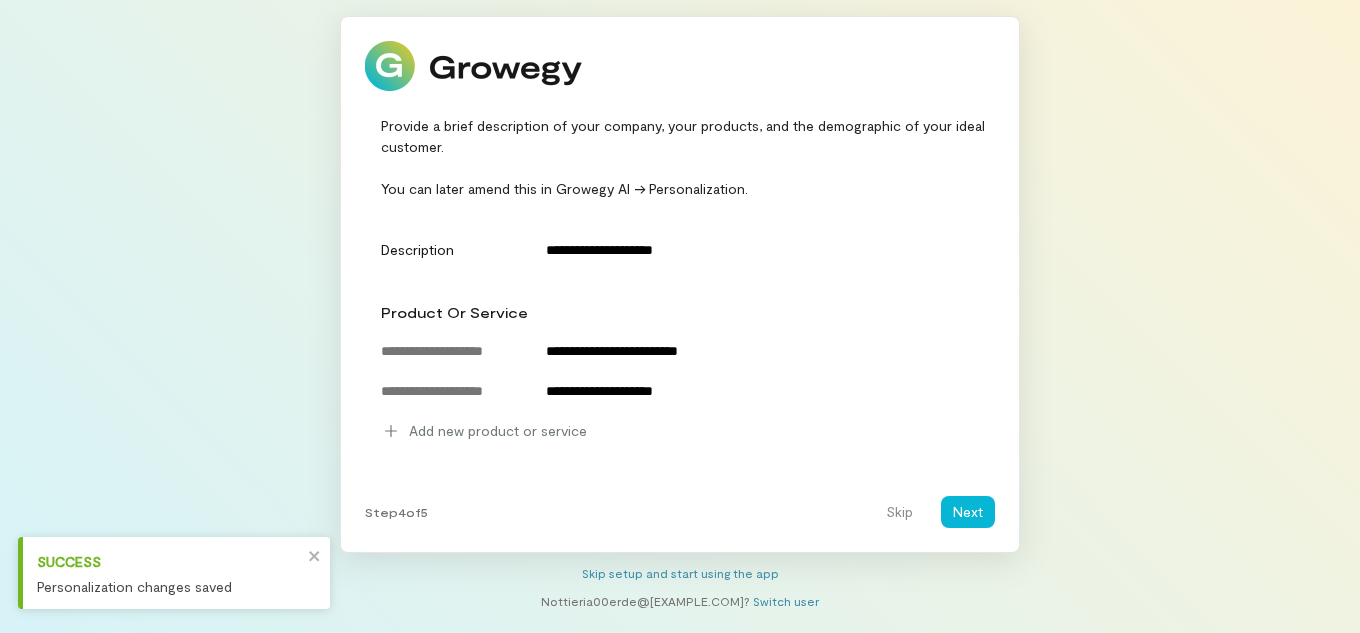 click on "**********" at bounding box center (680, 347) 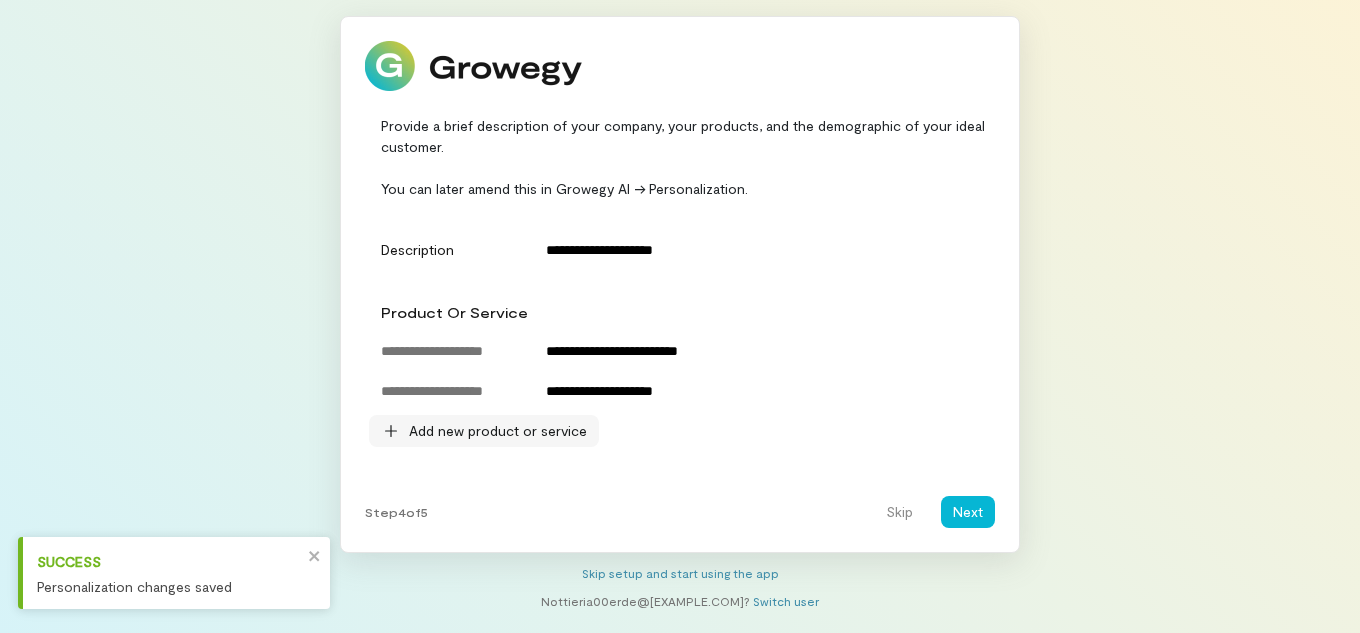 click on "Add new product or service" at bounding box center [498, 431] 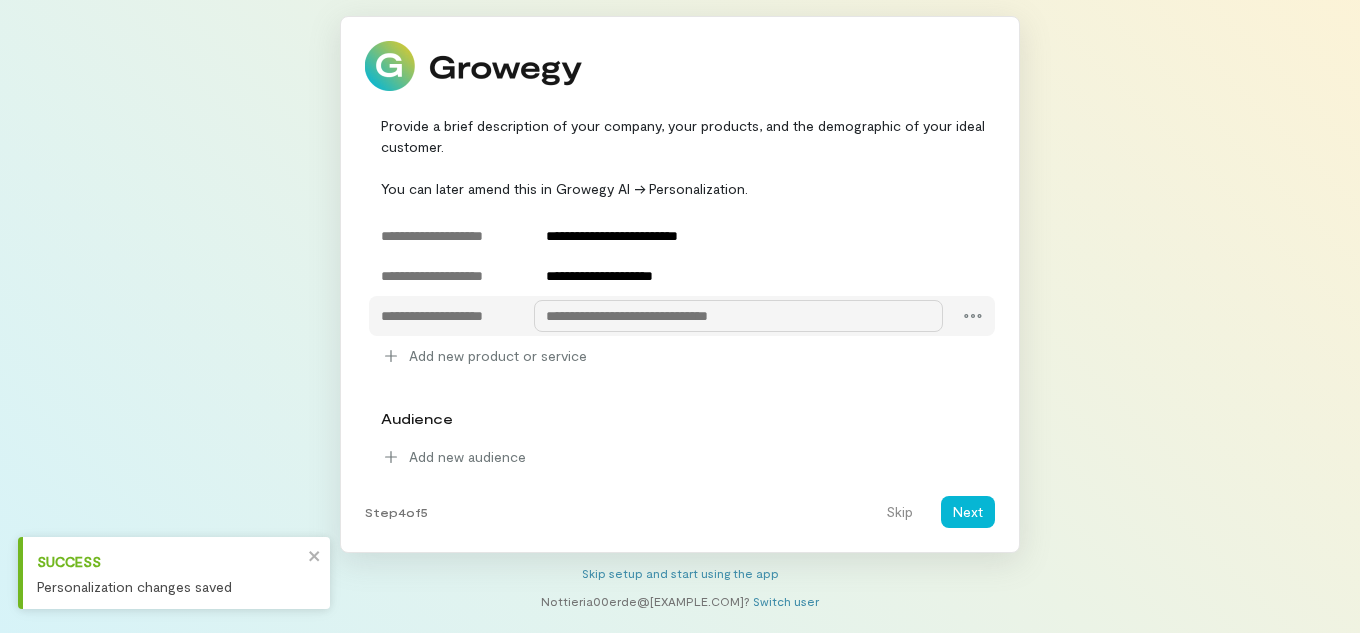 scroll, scrollTop: 150, scrollLeft: 0, axis: vertical 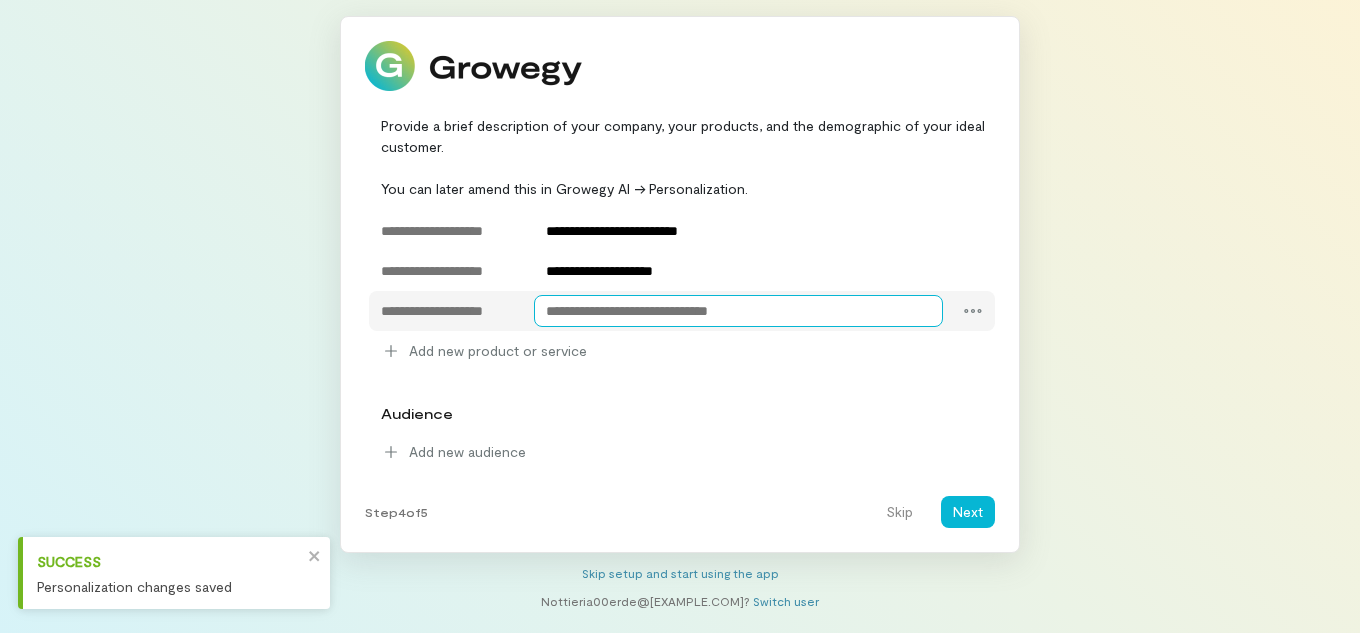 click at bounding box center (739, 311) 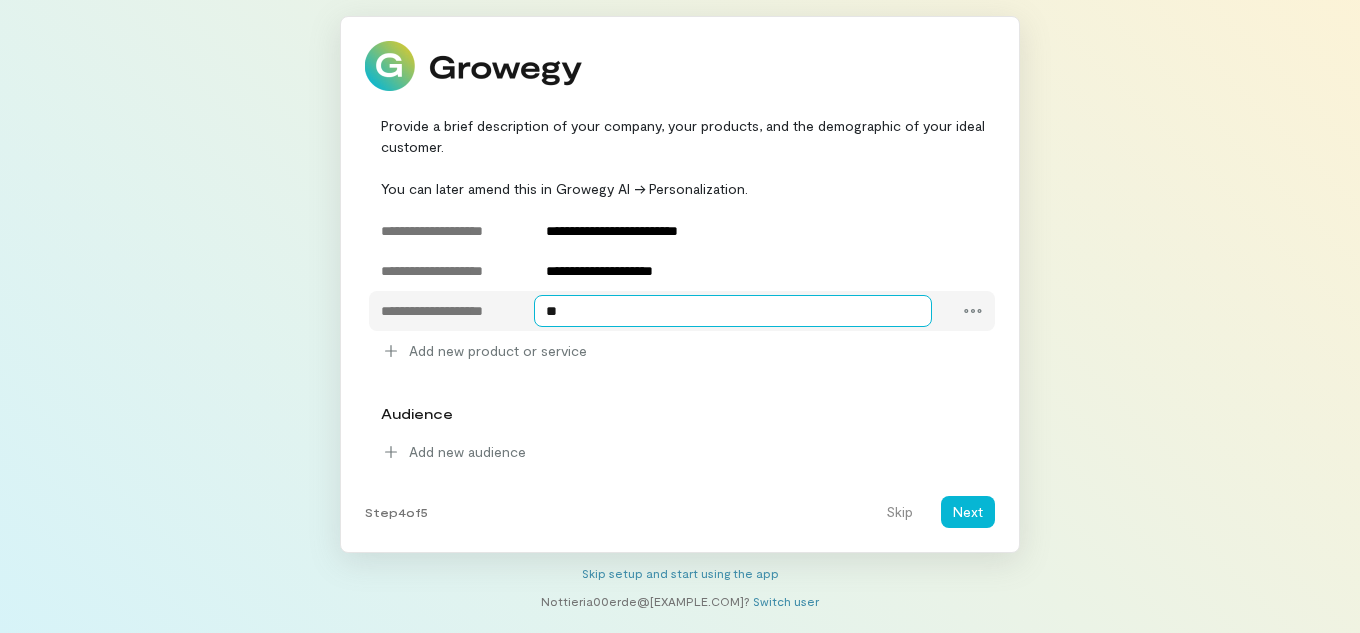 type on "*" 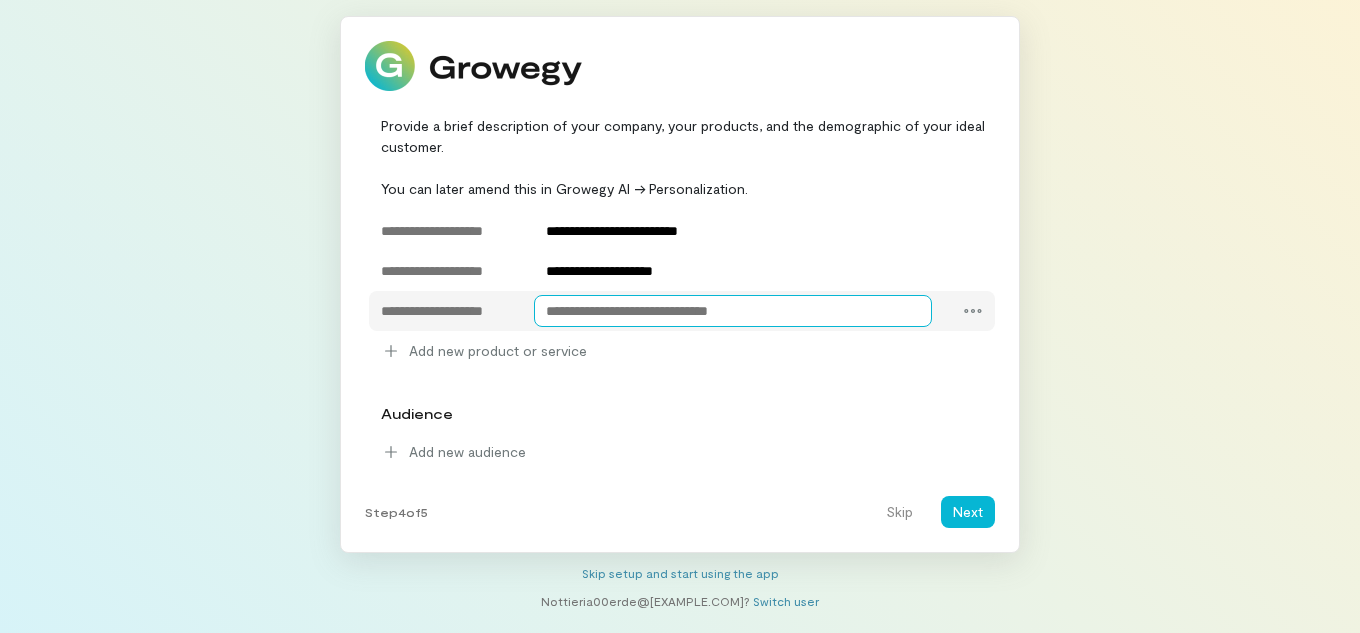 type on "*" 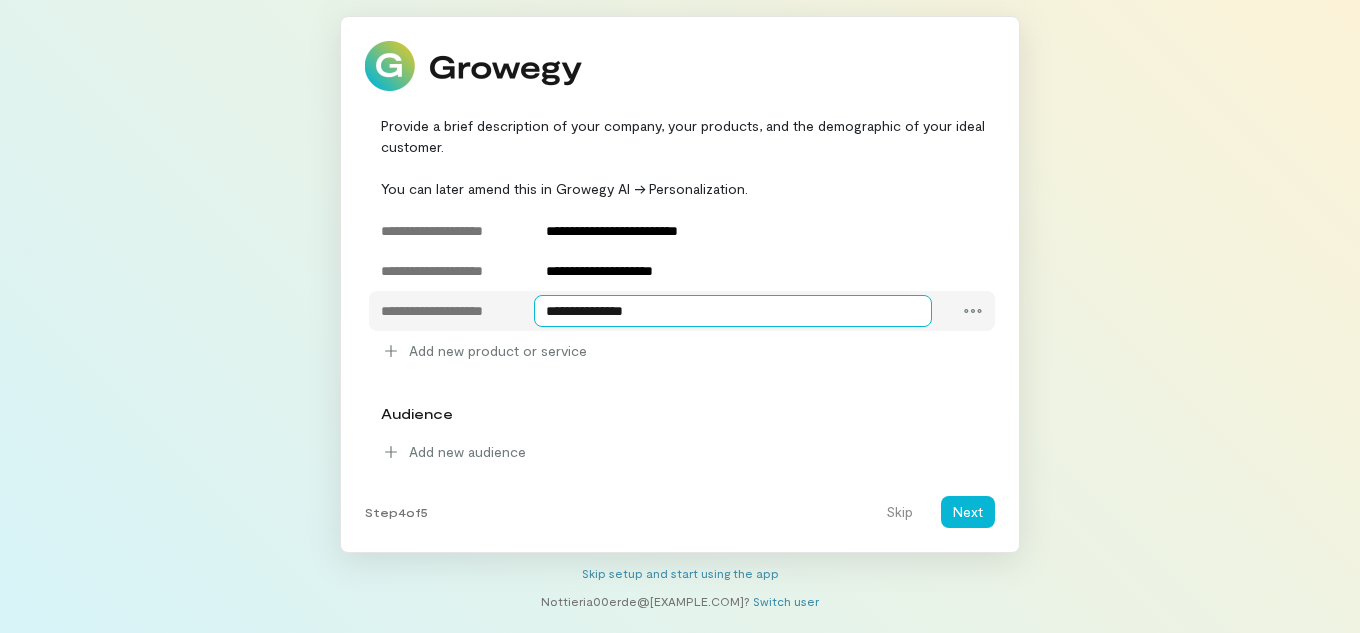 type on "**********" 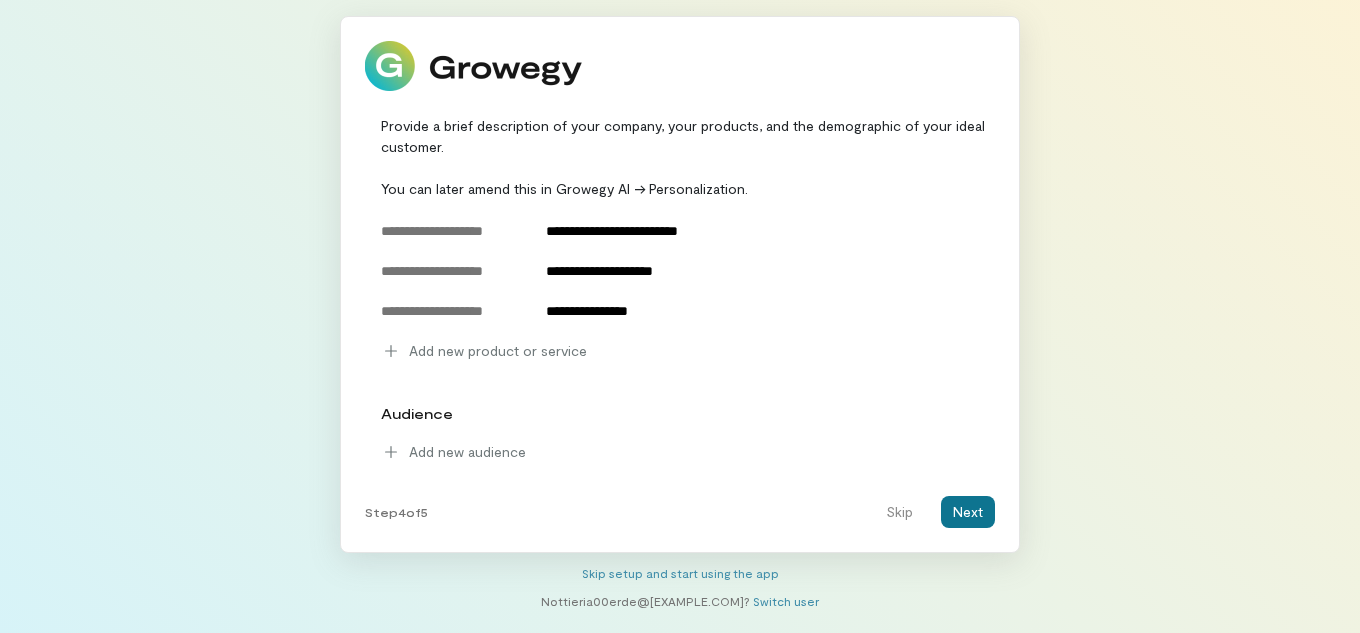 click on "Next" at bounding box center (968, 512) 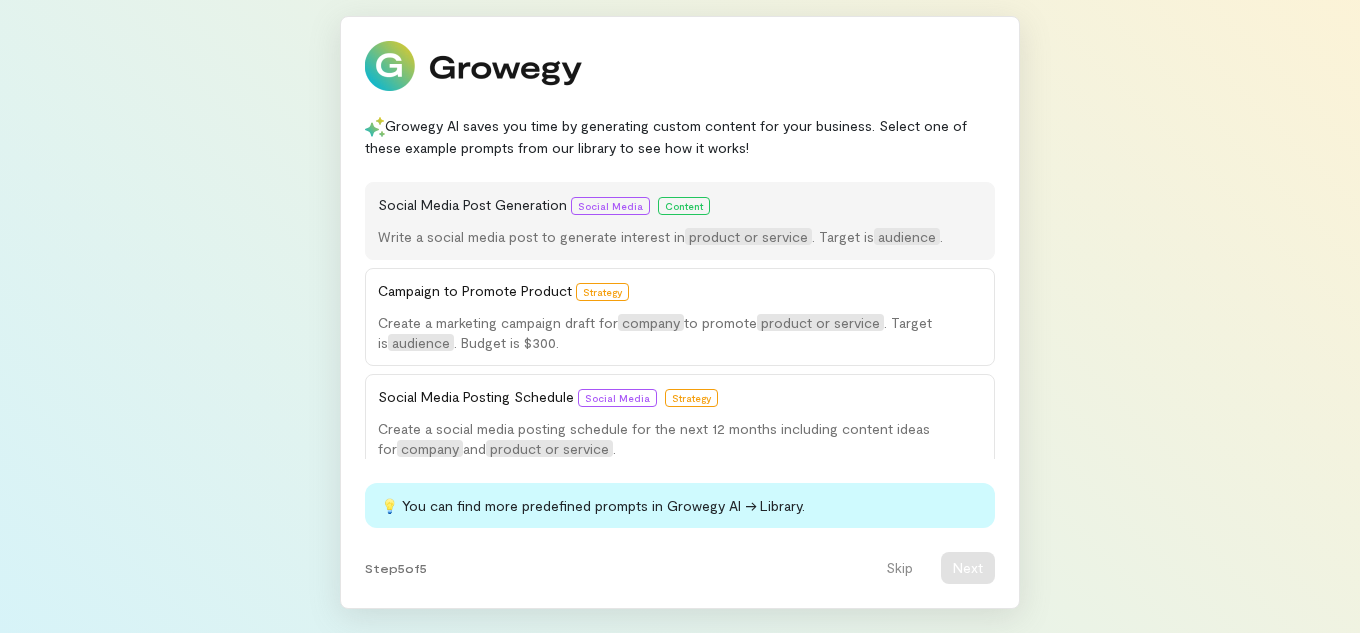 click on "Write a social media post to generate interest in  product or service . Target is  audience ." at bounding box center [680, 237] 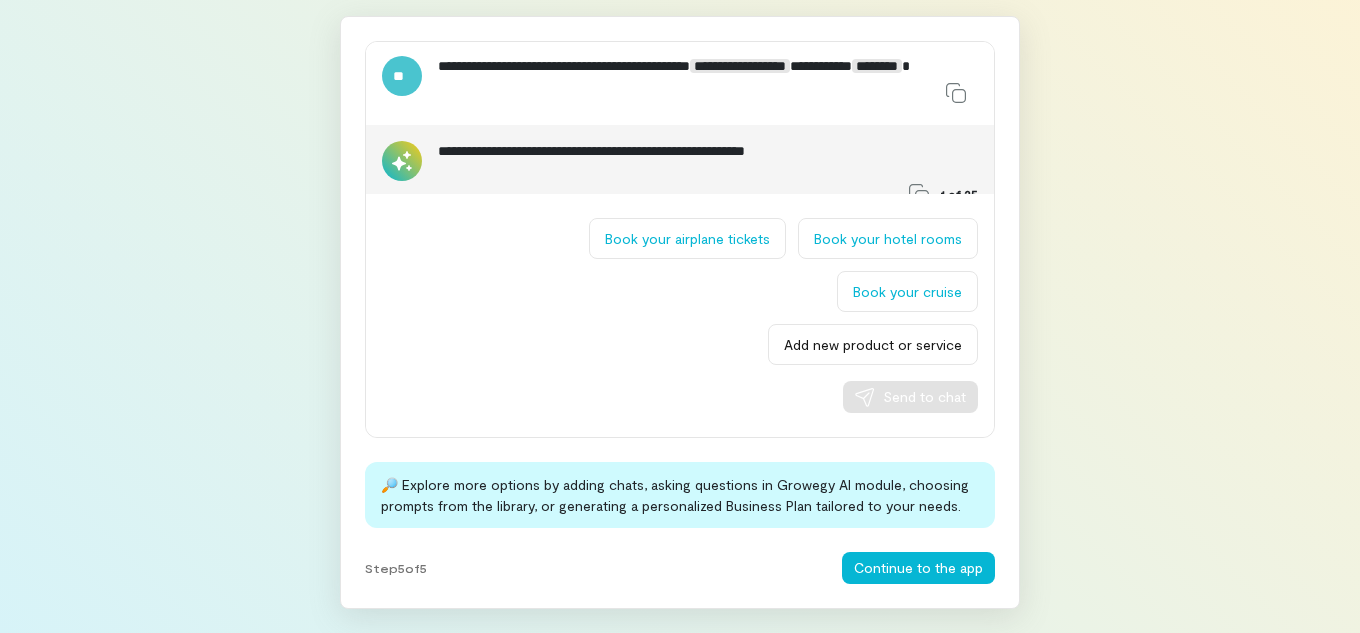 scroll, scrollTop: 0, scrollLeft: 0, axis: both 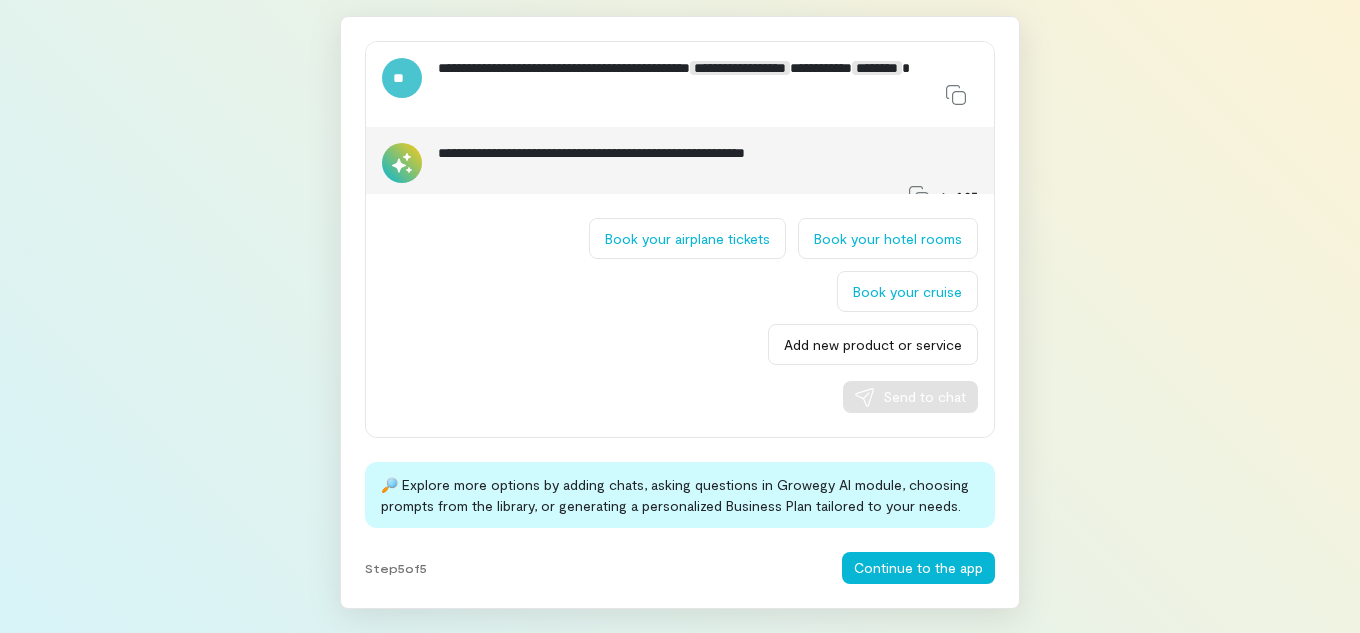 click on "**********" at bounding box center (740, 68) 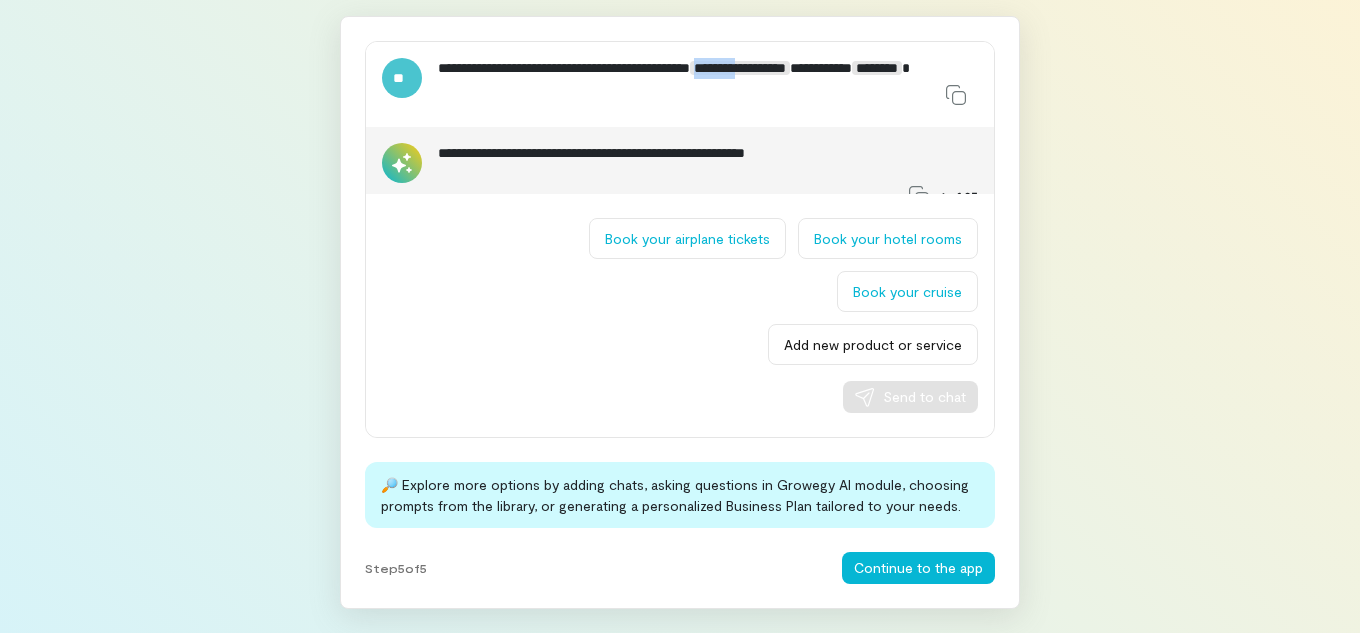 click on "**********" at bounding box center (740, 68) 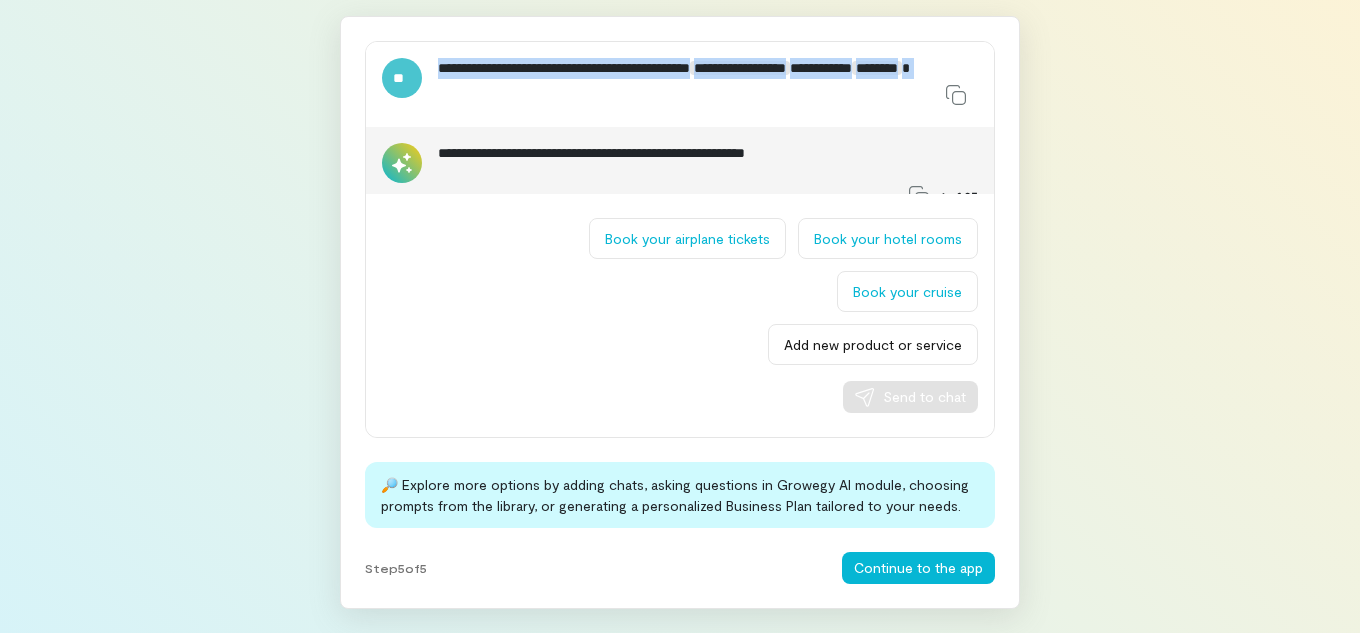 click on "**********" at bounding box center [740, 68] 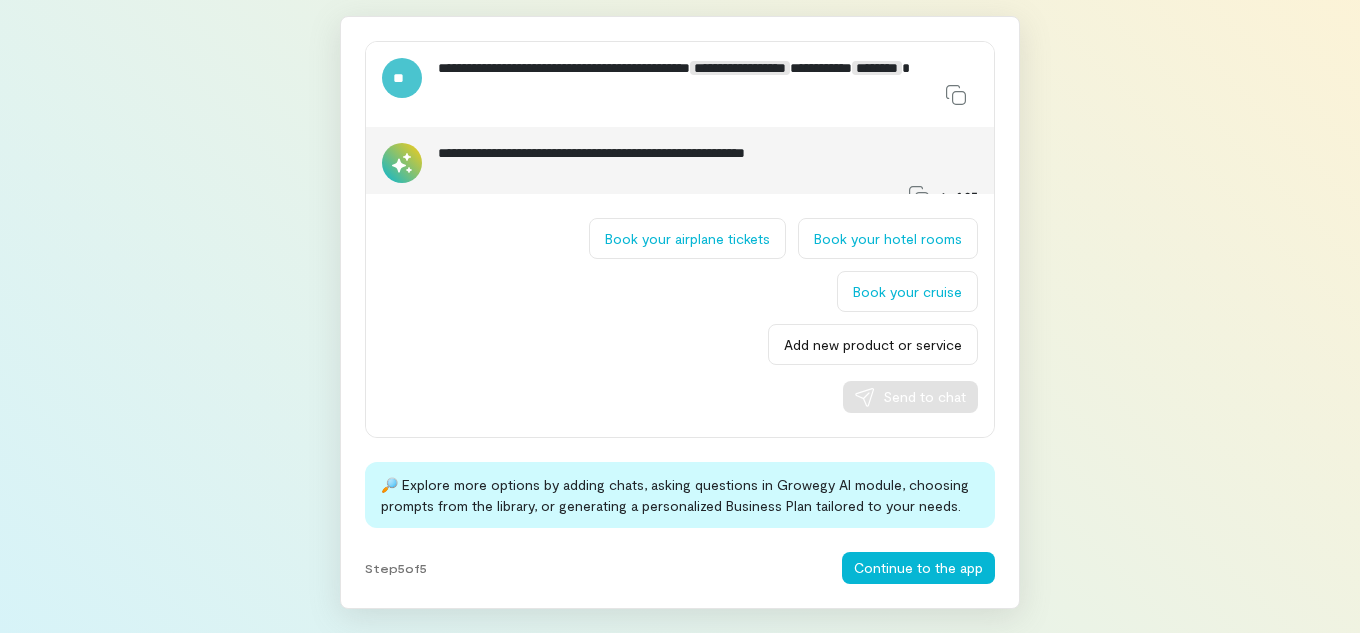 click on "********" at bounding box center (877, 68) 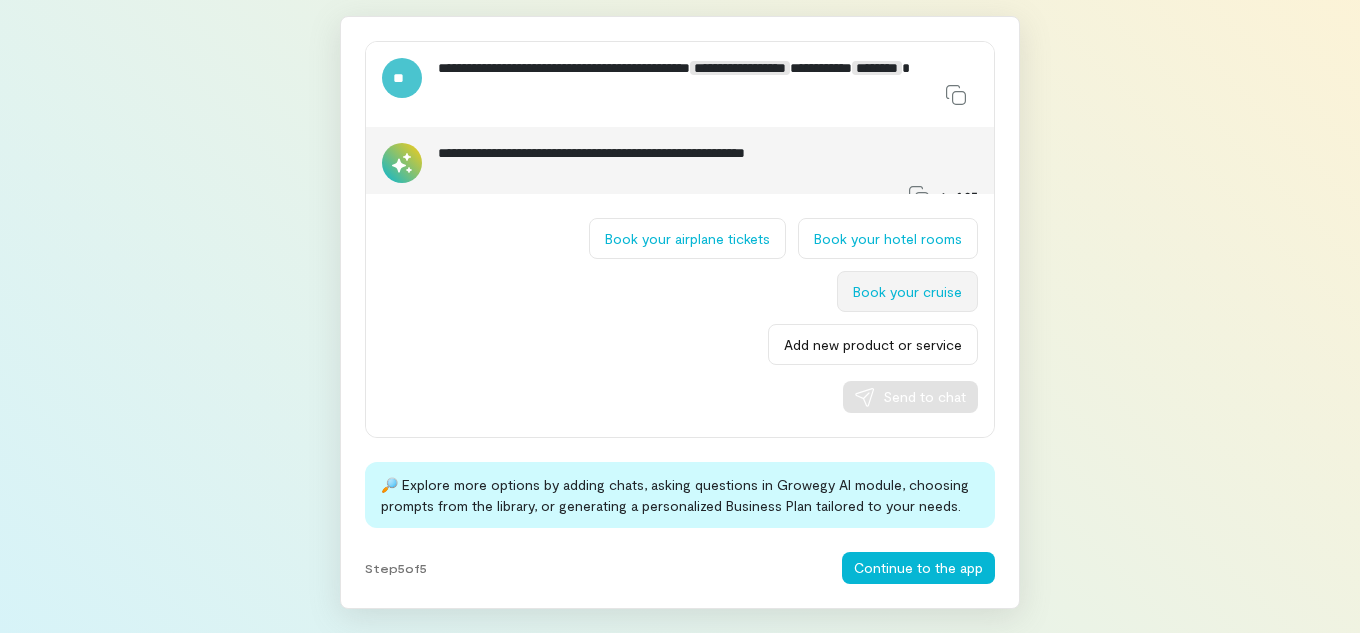 click on "Book your cruise" at bounding box center (907, 291) 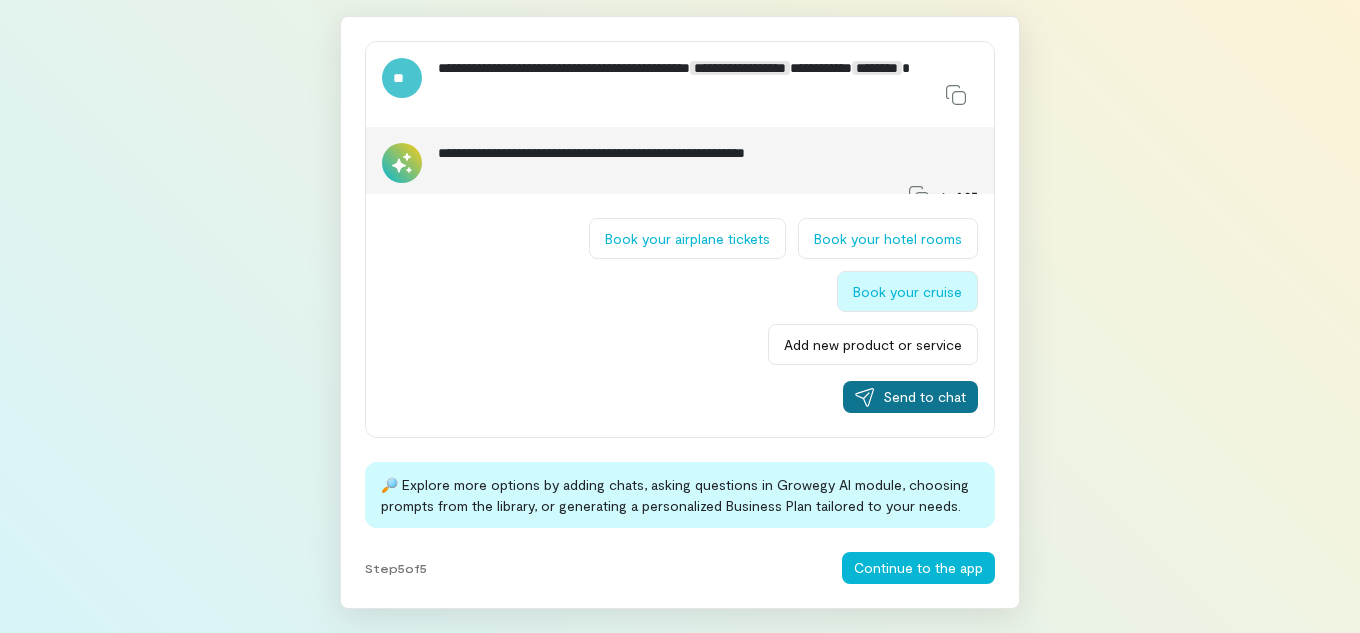 click on "Send to chat" at bounding box center [924, 397] 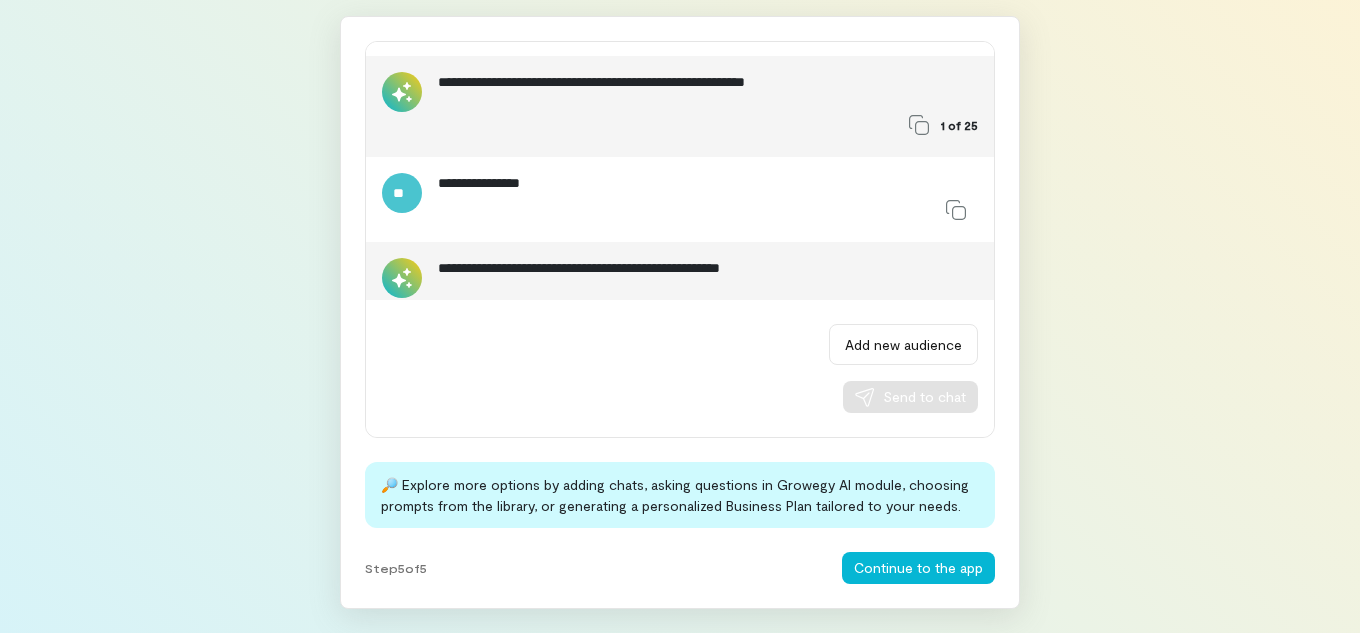 scroll, scrollTop: 135, scrollLeft: 0, axis: vertical 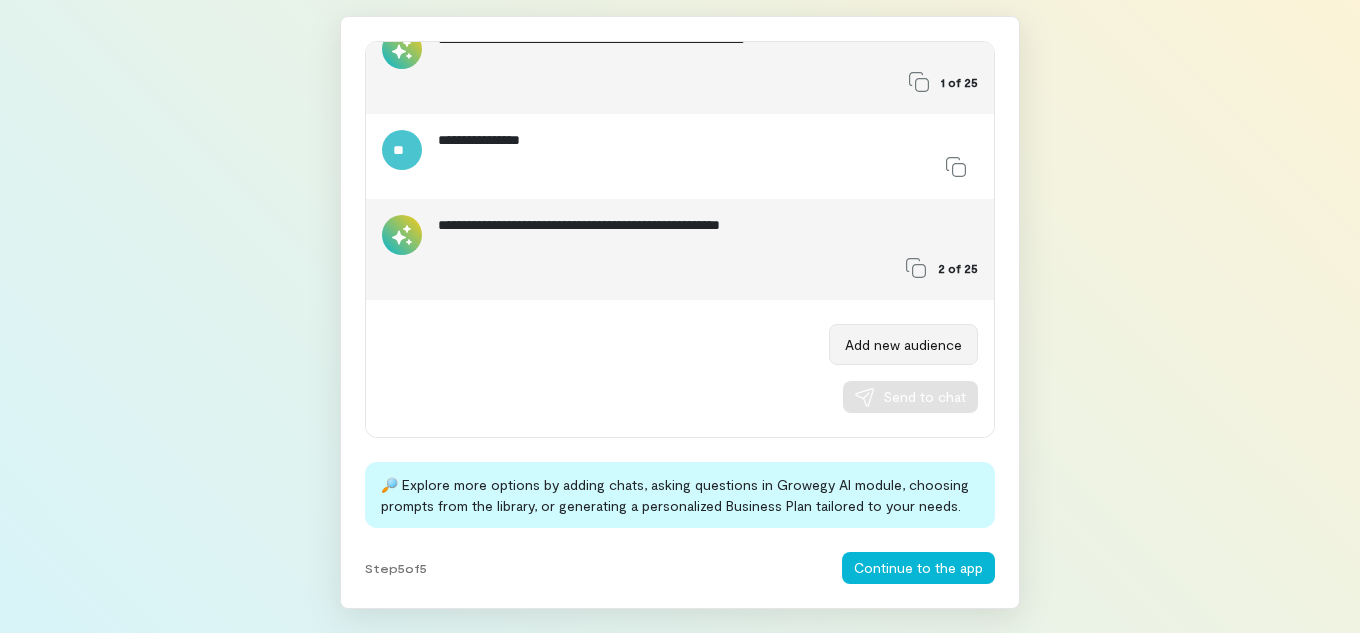 click on "Add new audience" at bounding box center [903, 344] 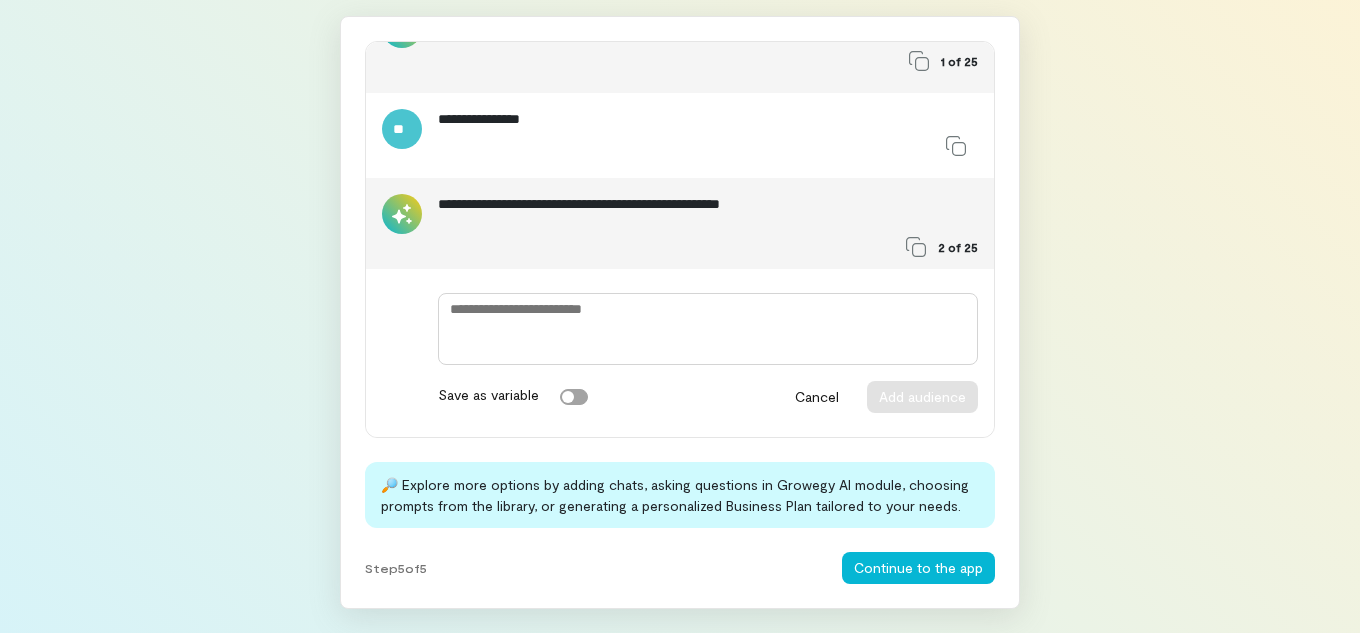 type on "*" 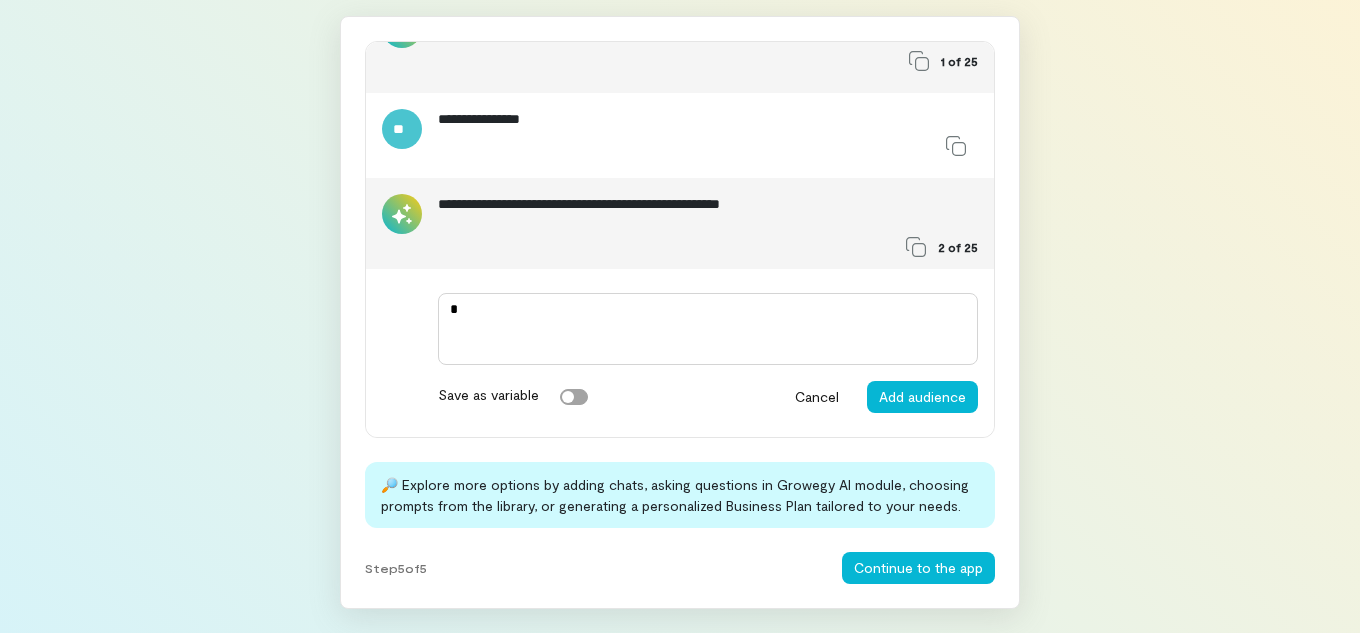 type on "*" 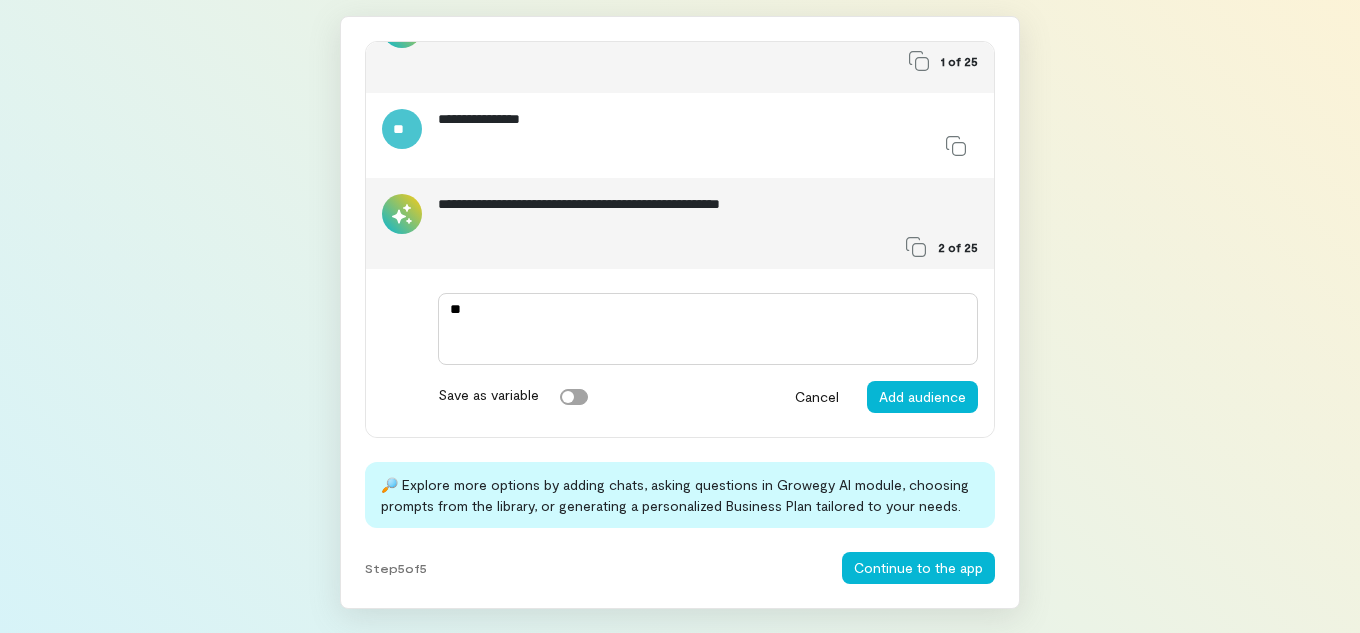 type on "*" 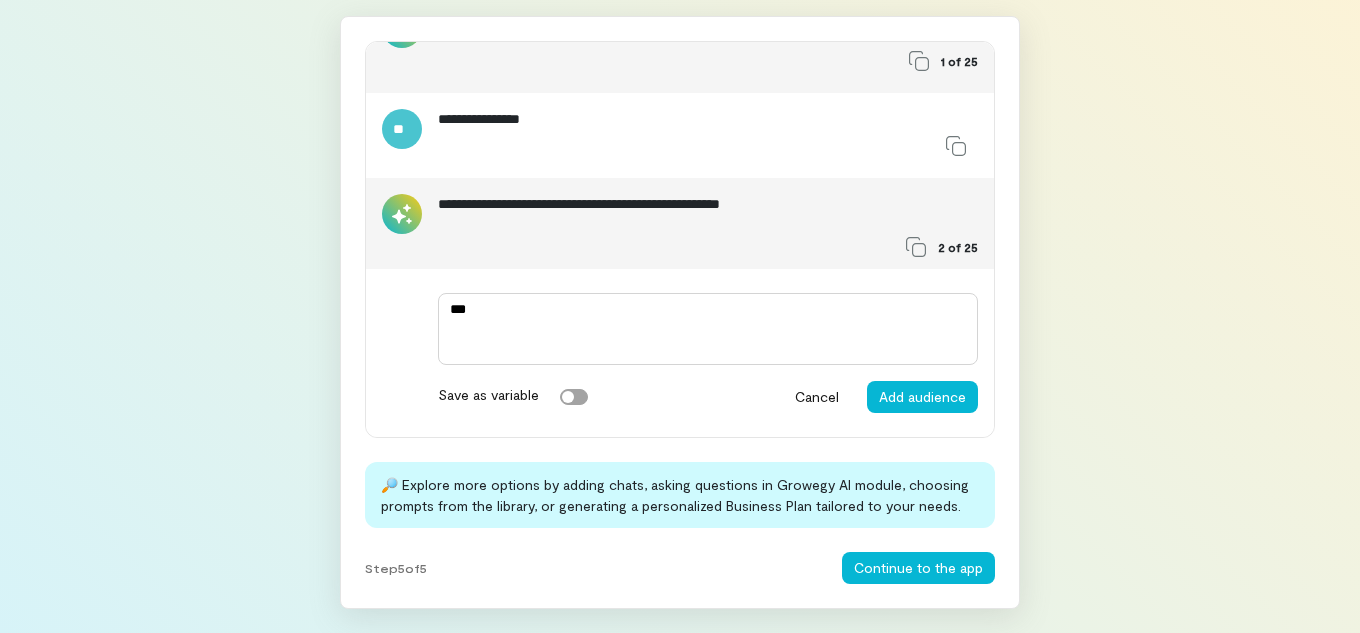 type on "*" 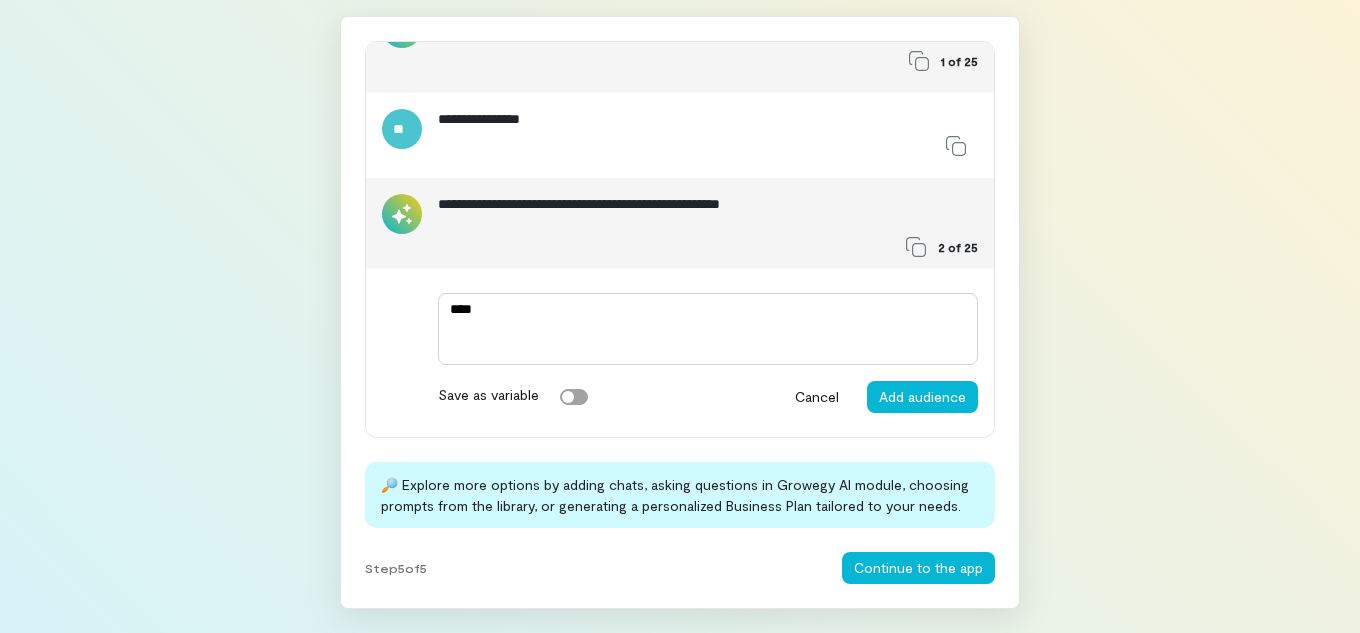 type on "*" 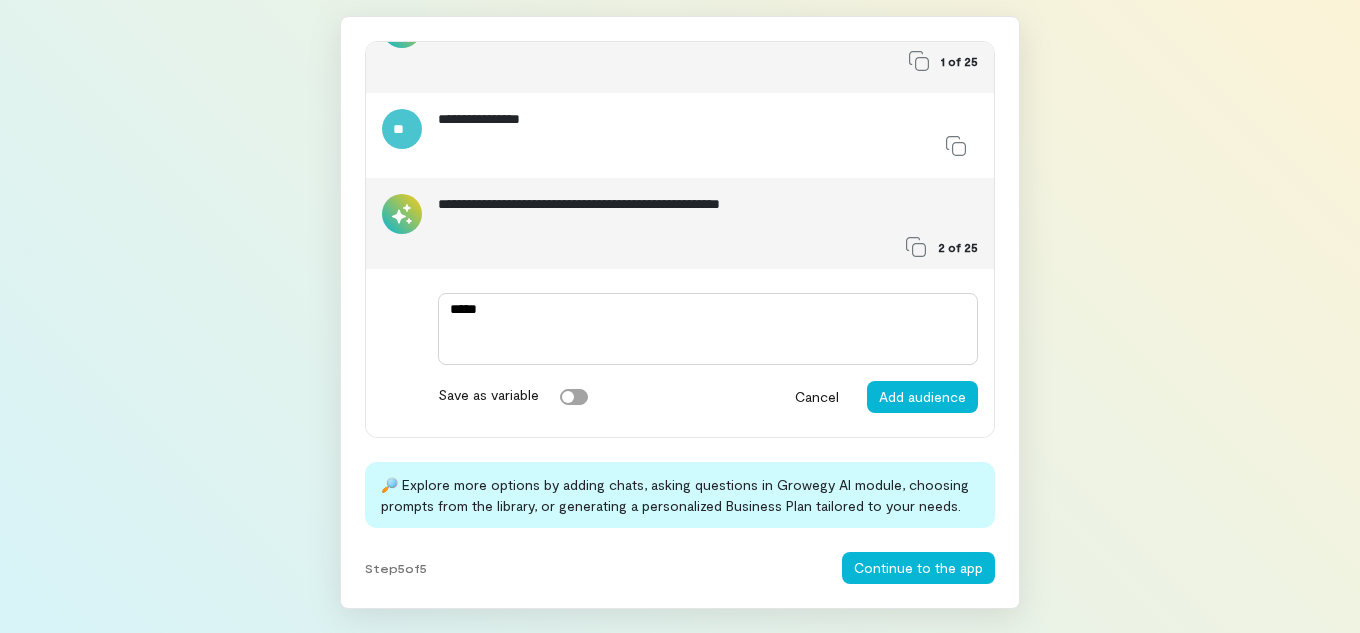 type on "*" 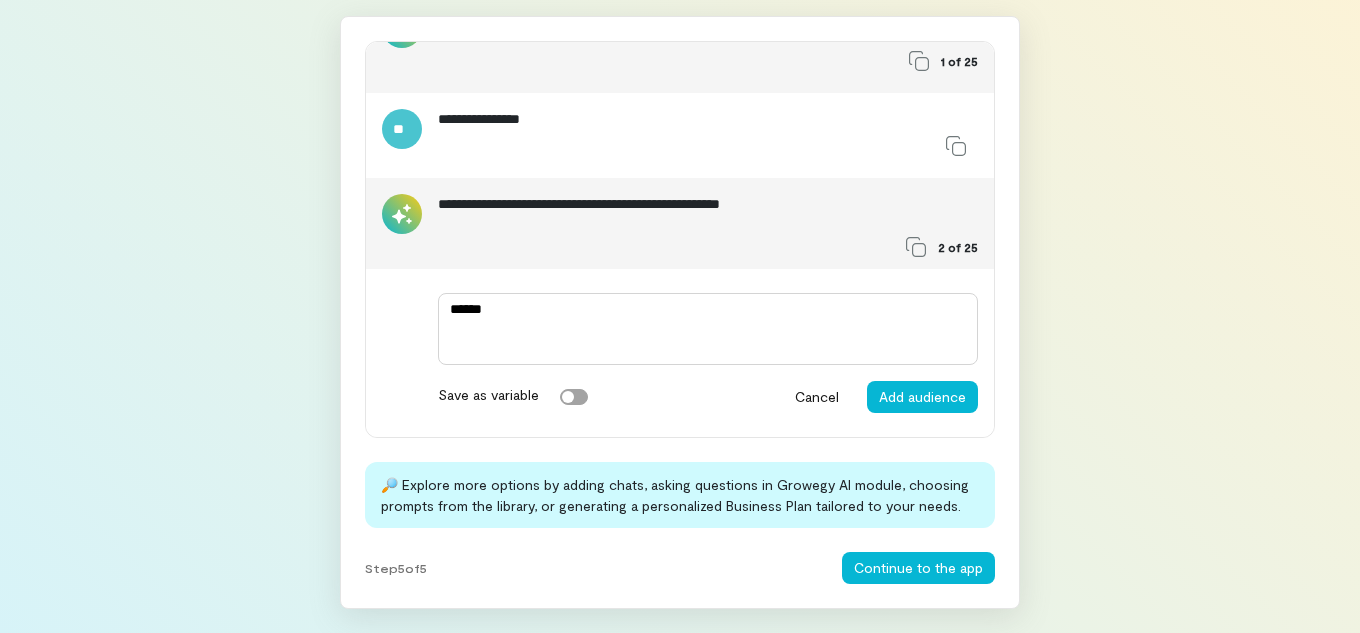 type on "*" 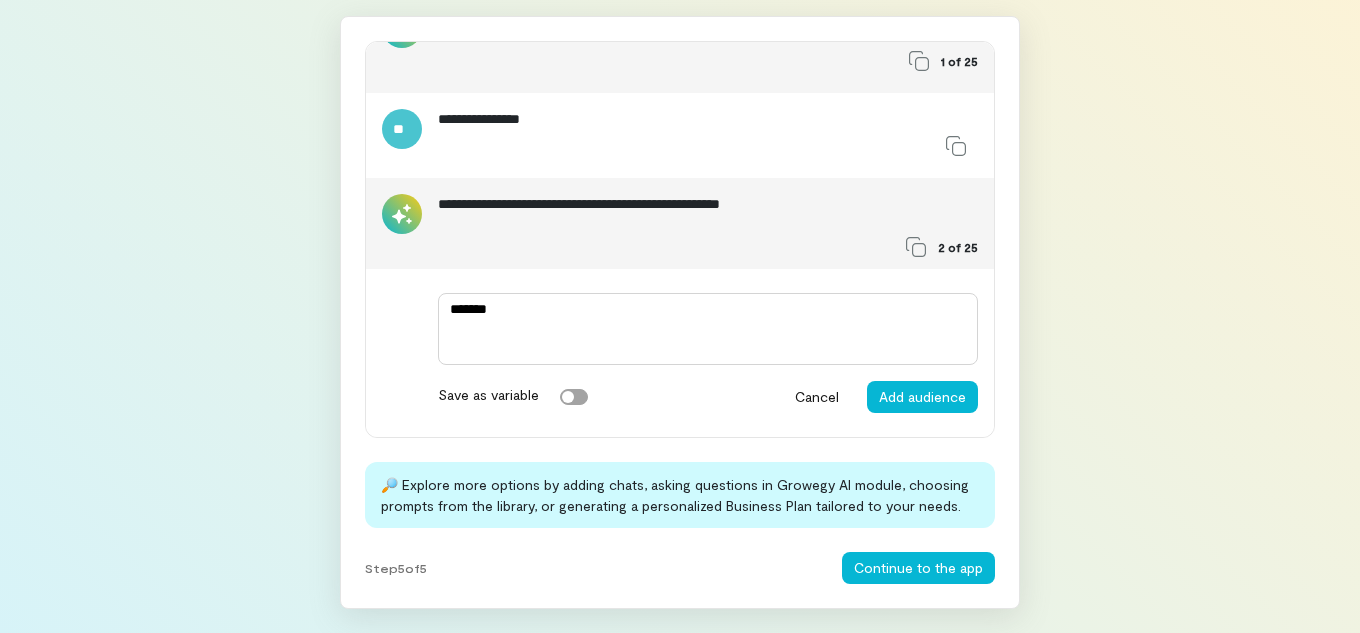 type on "*" 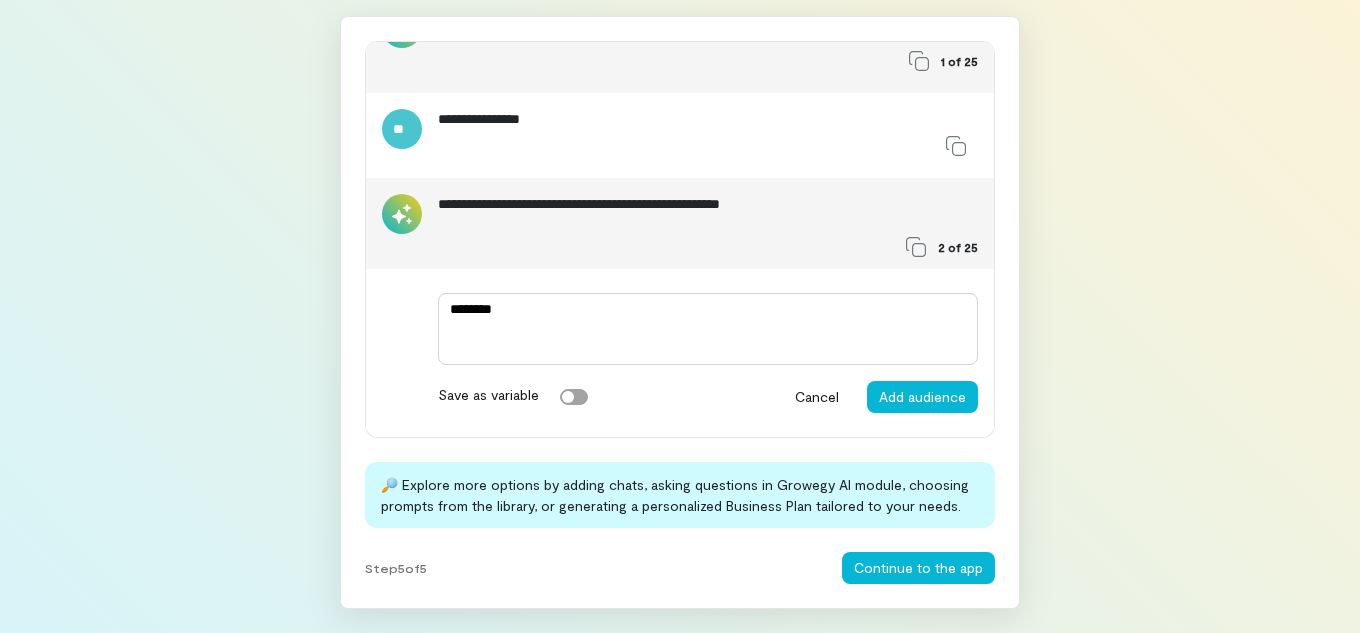 type on "*" 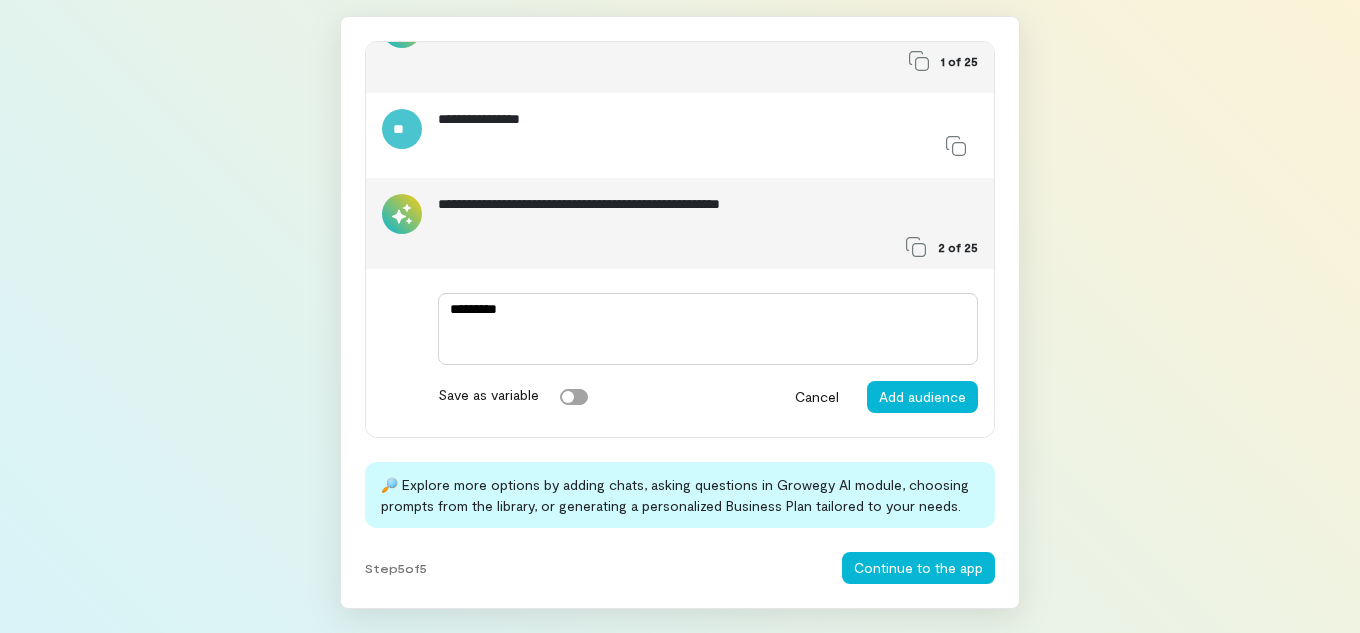 type on "*" 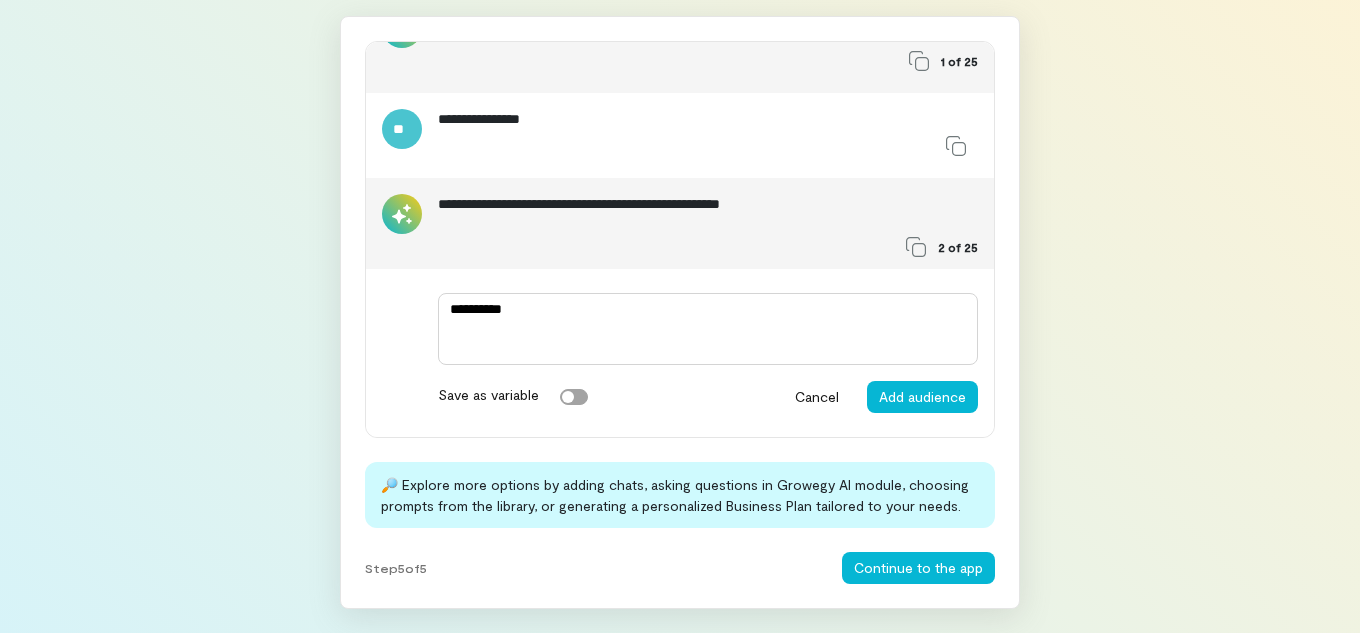type on "*" 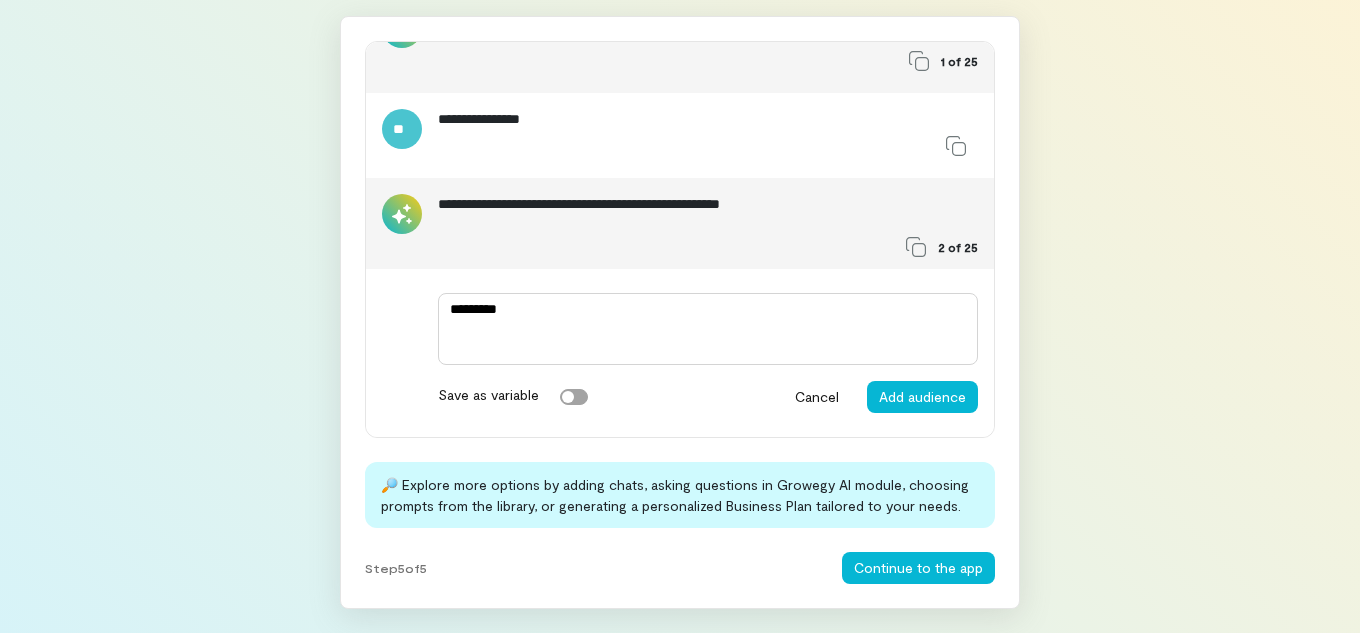 type on "*" 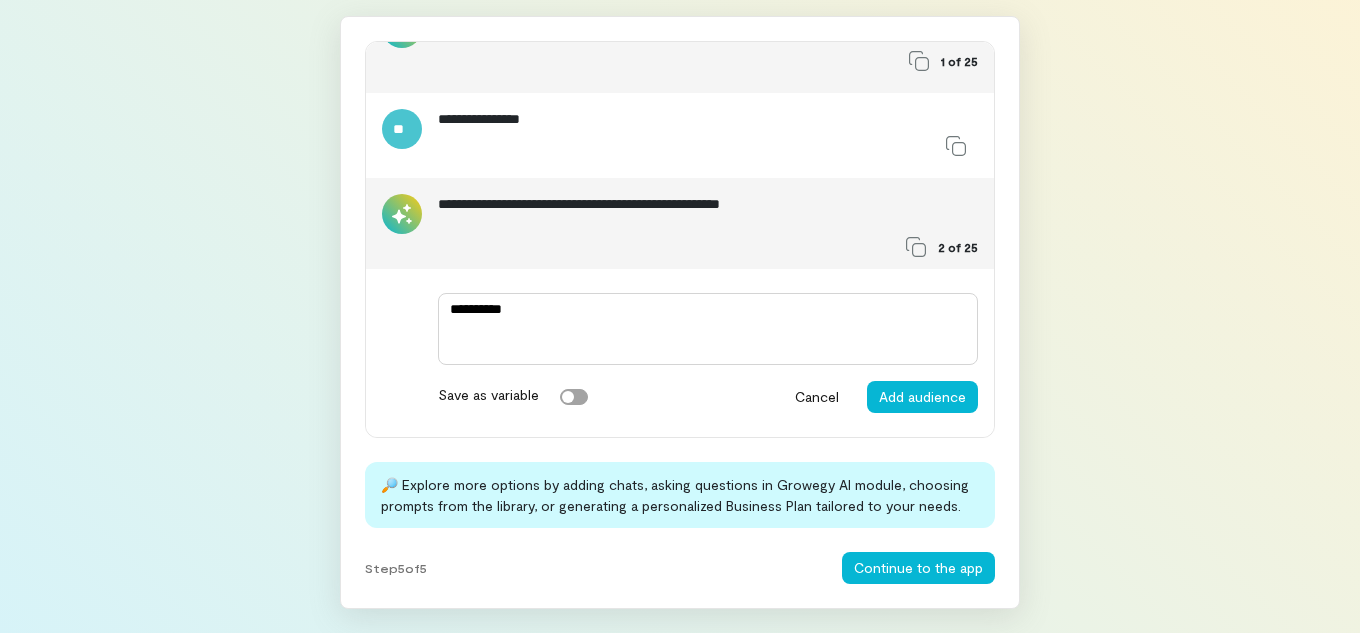type on "*" 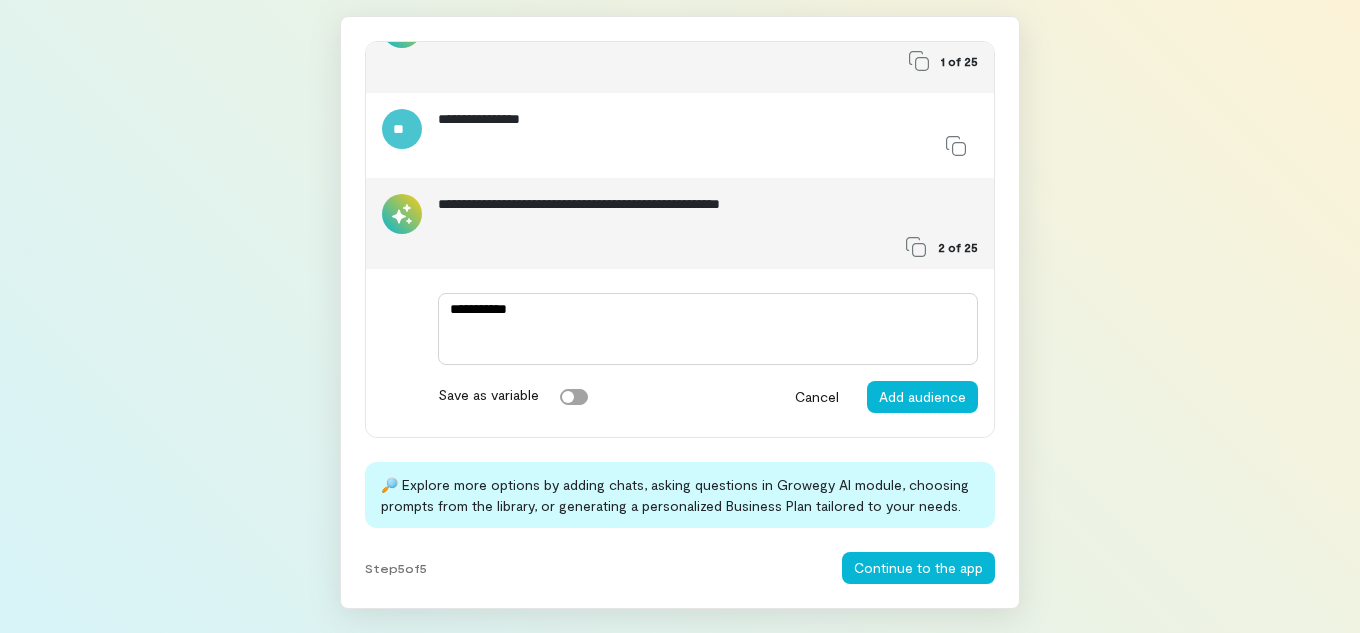 type on "*" 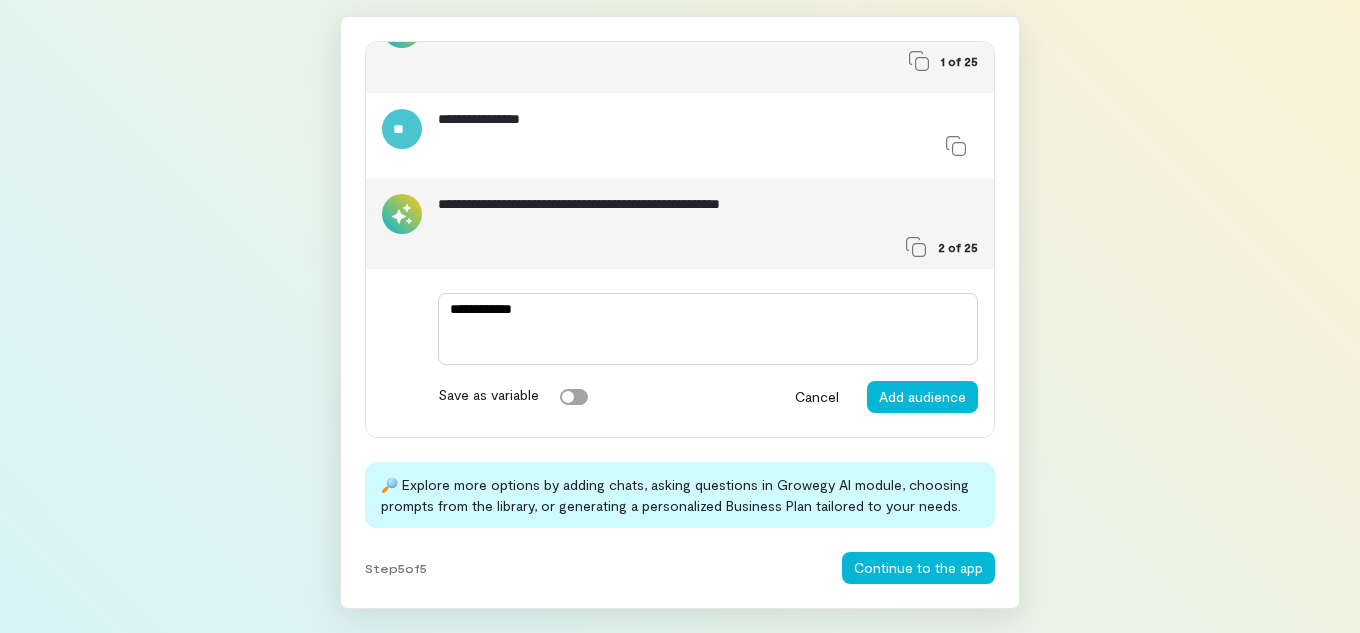 type on "*" 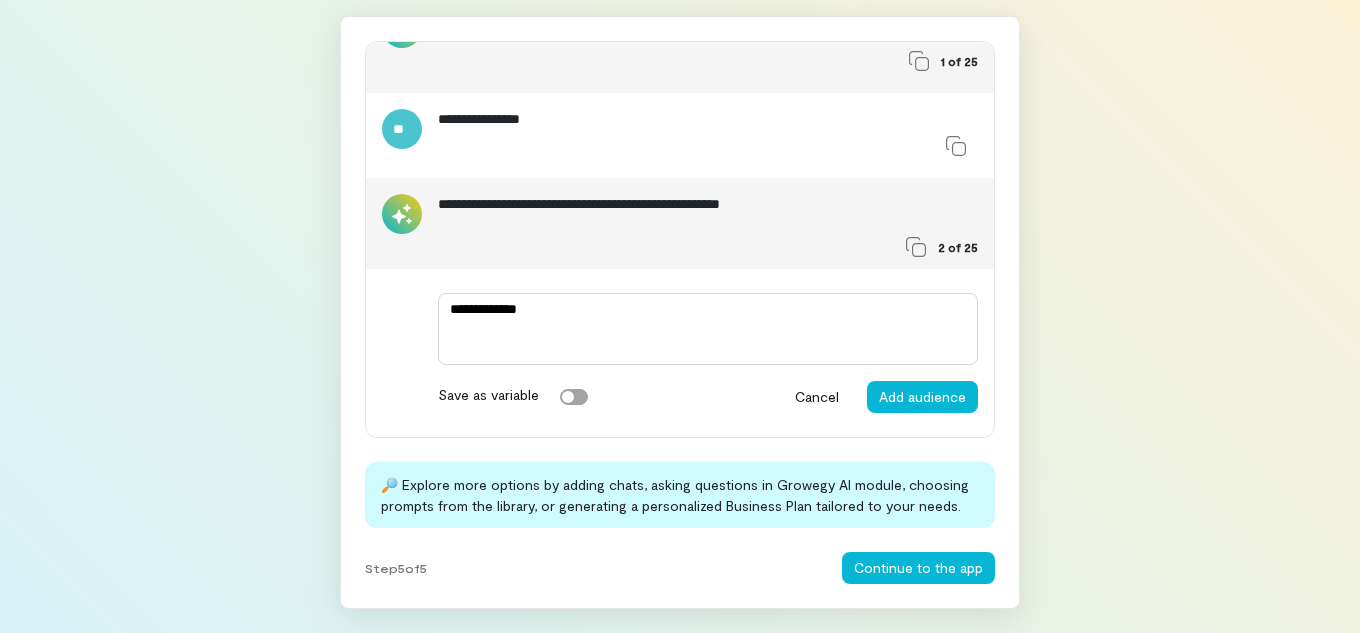 type on "*" 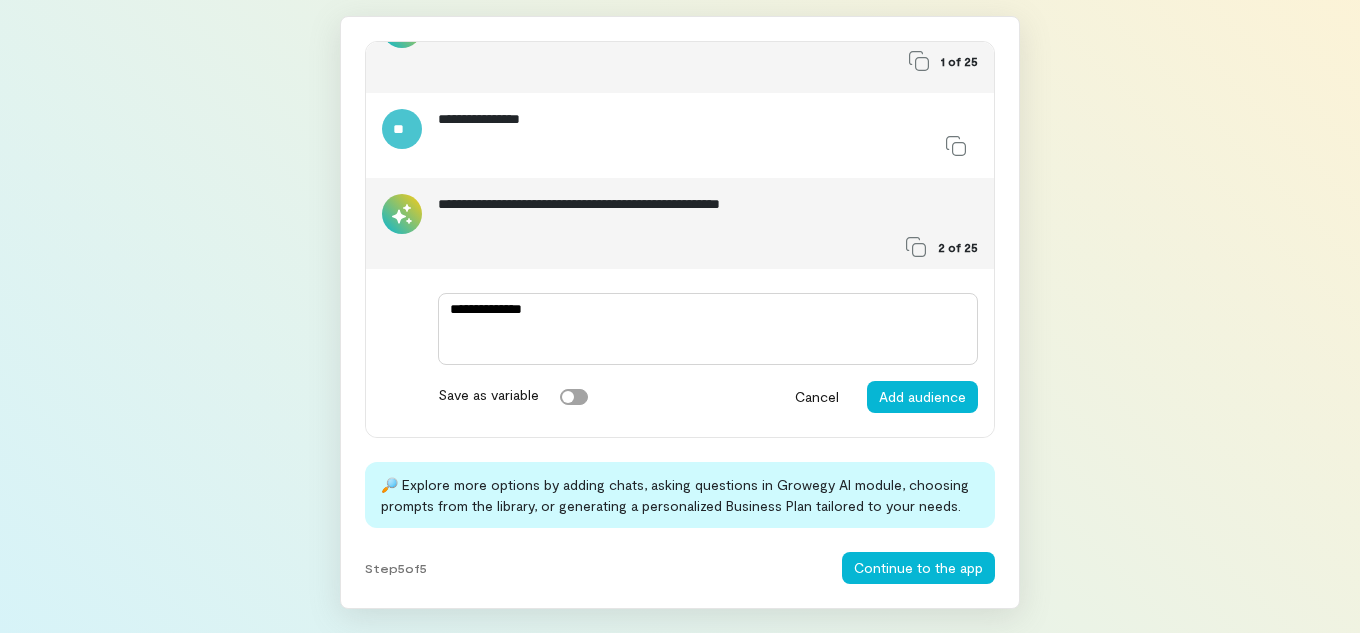 type on "*" 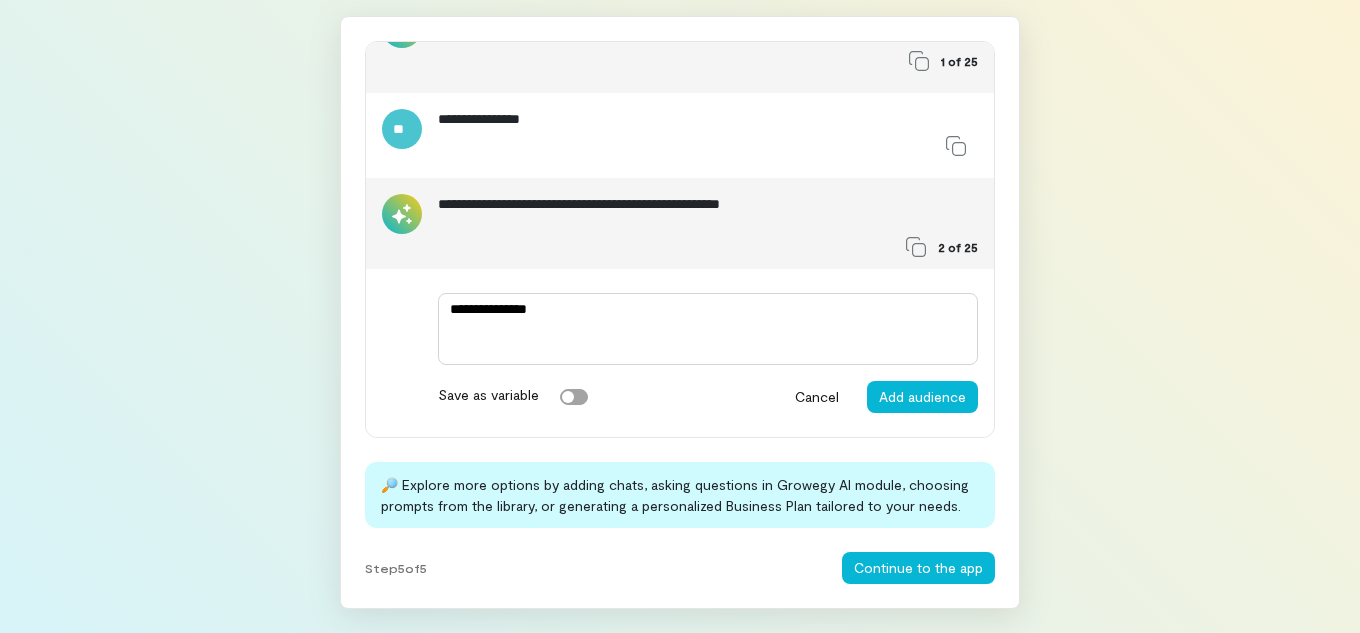 type on "*" 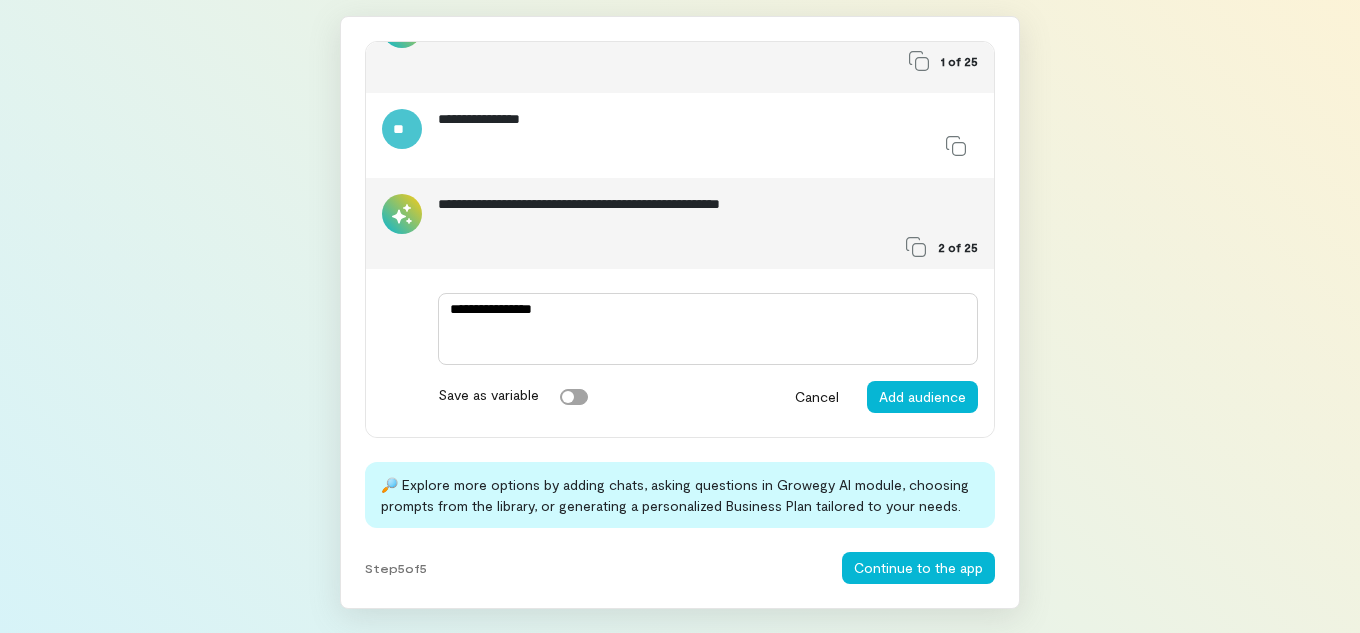 type on "*" 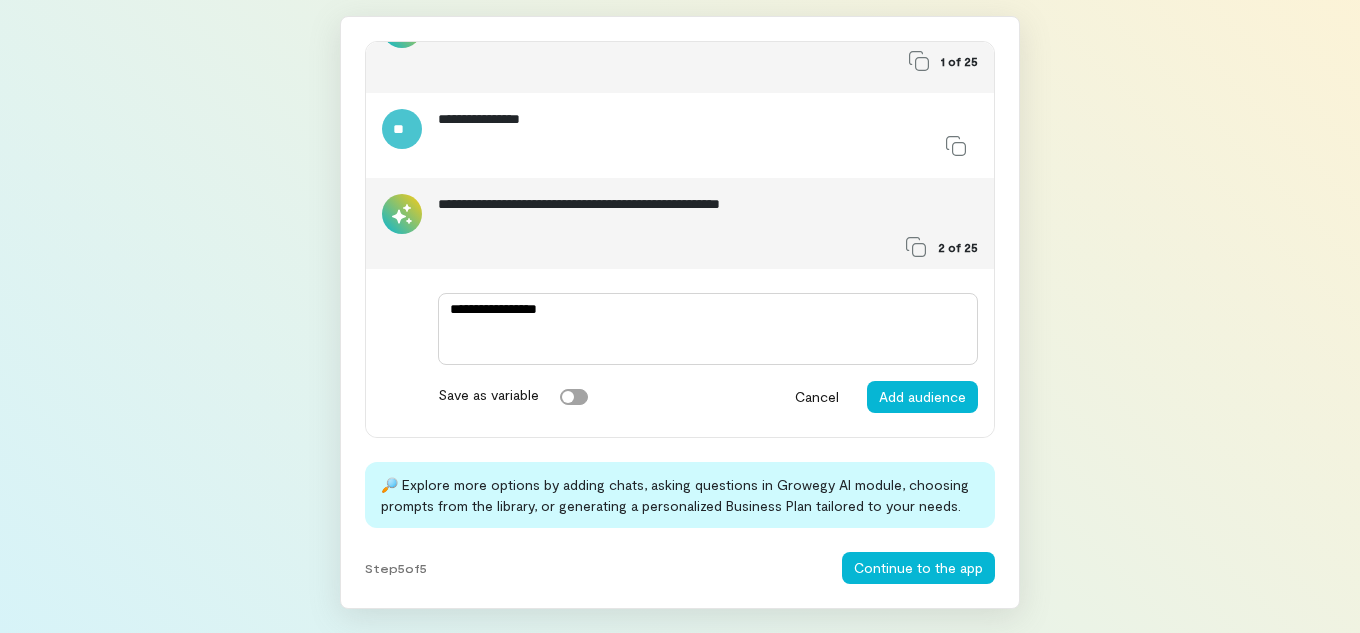 type on "*" 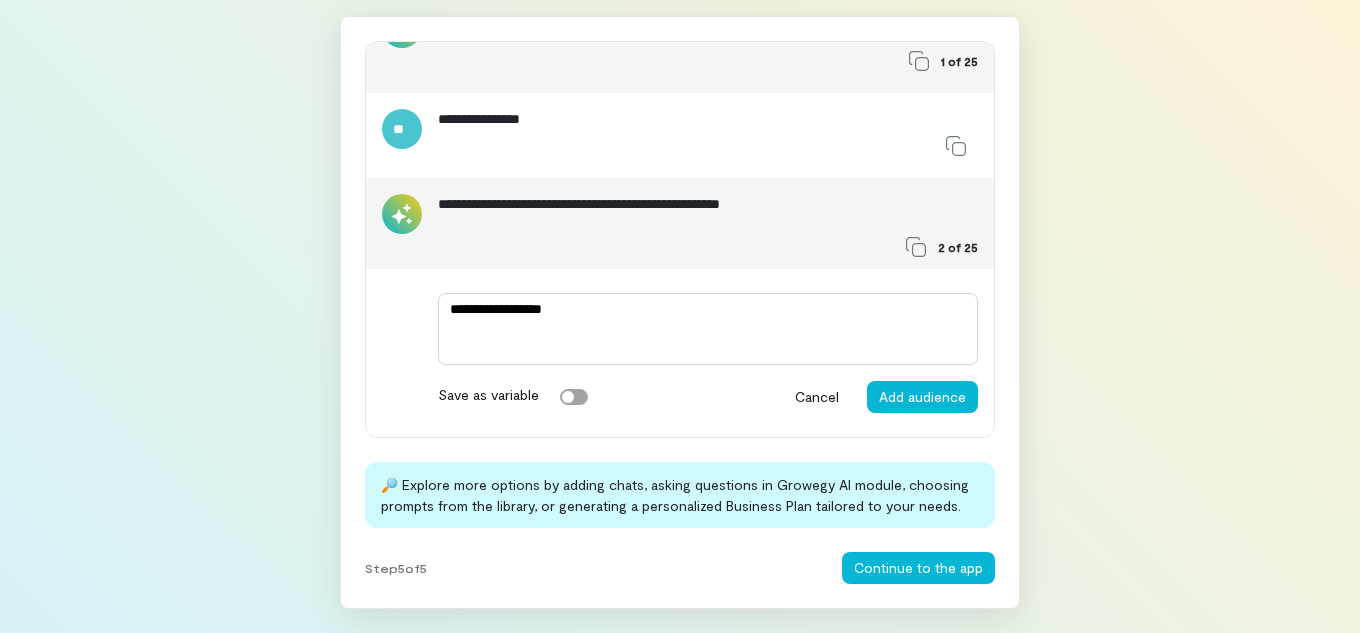 type on "*" 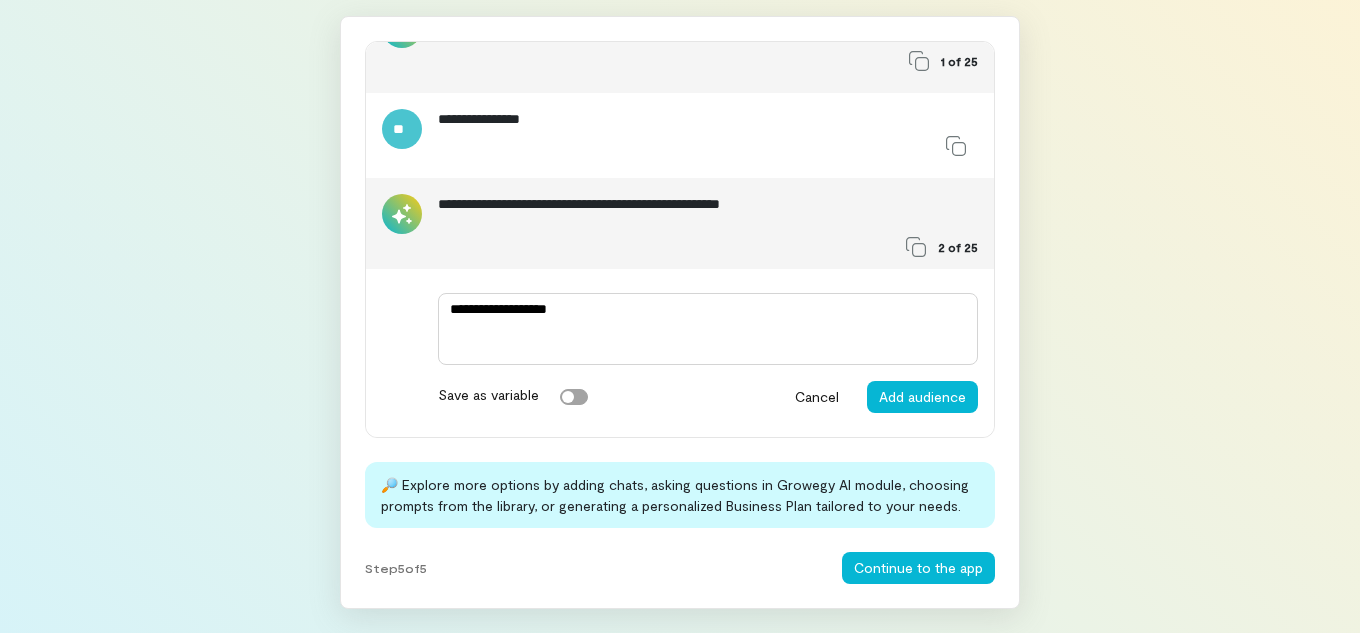 type on "*" 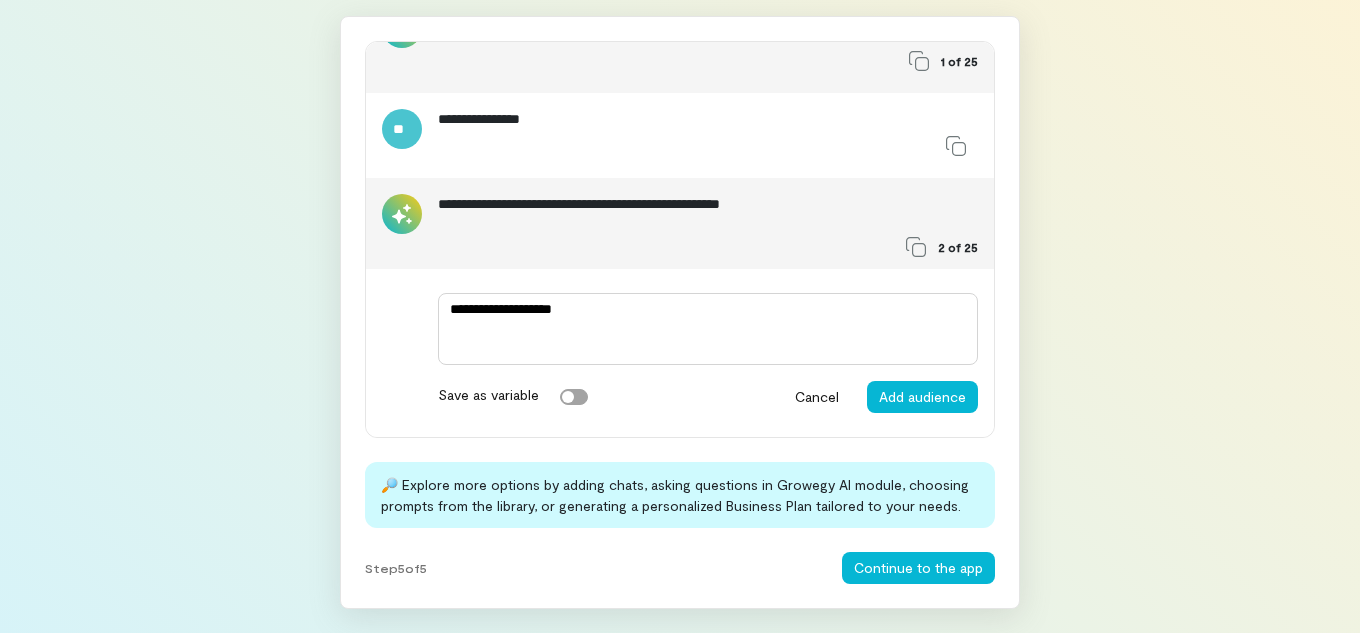 type on "*" 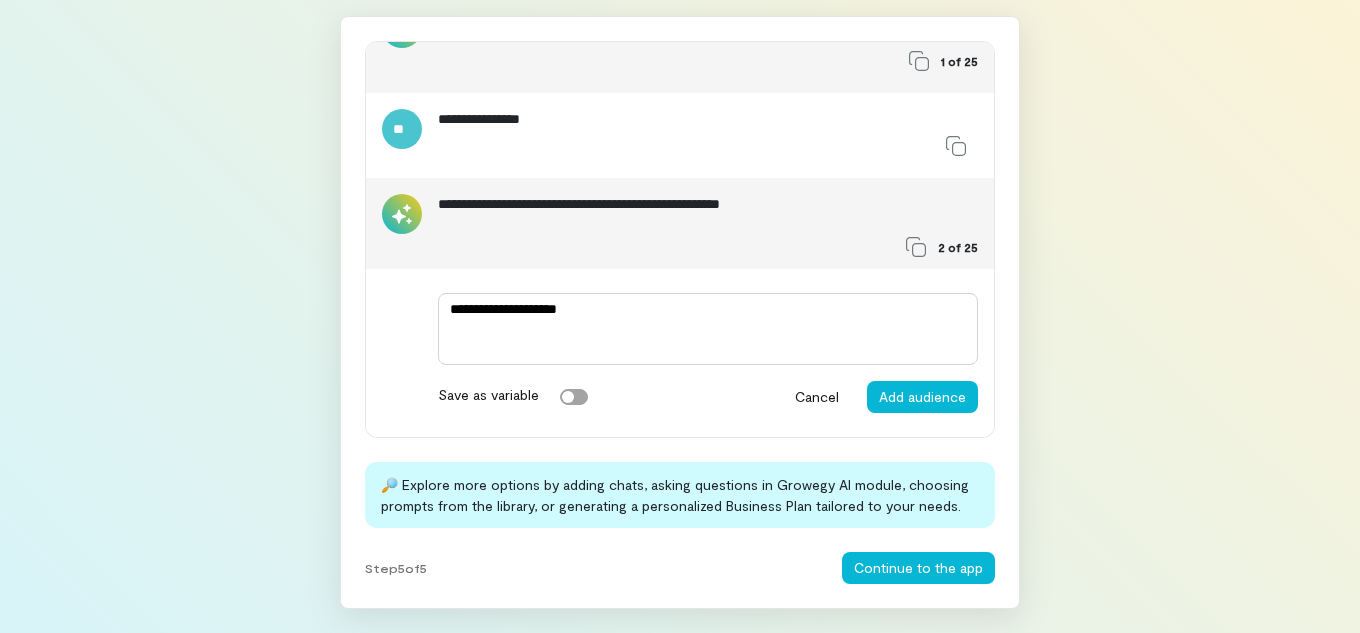type on "*" 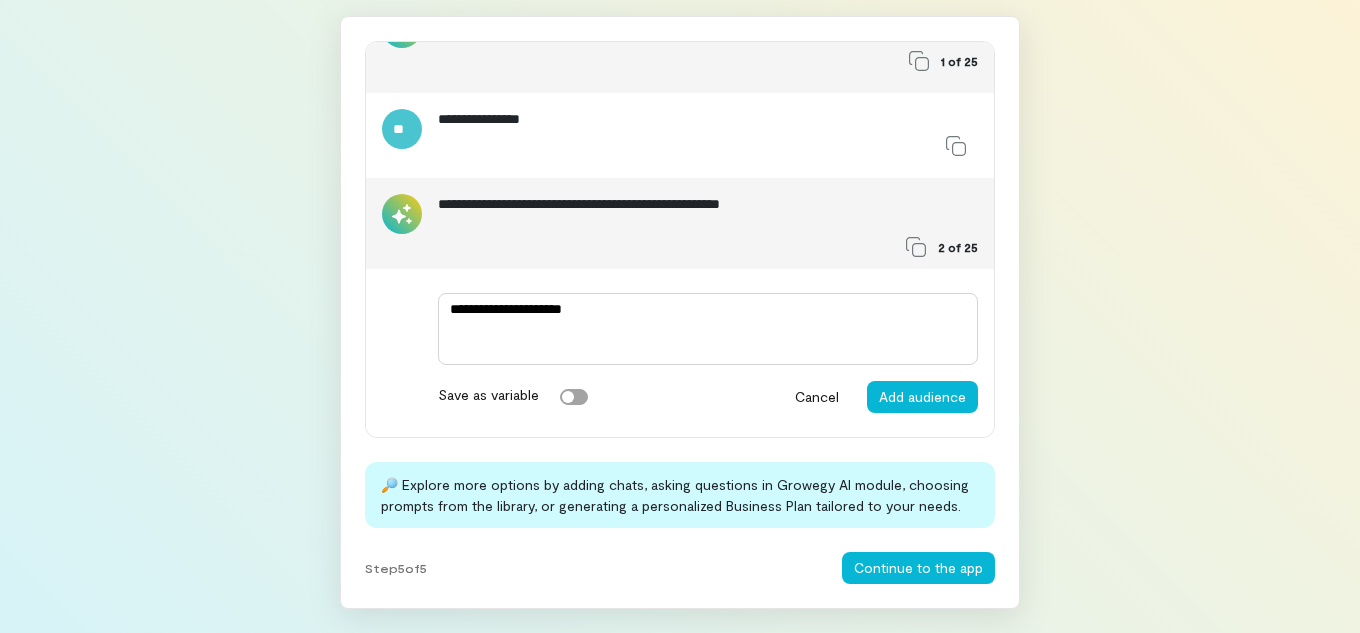 type on "*" 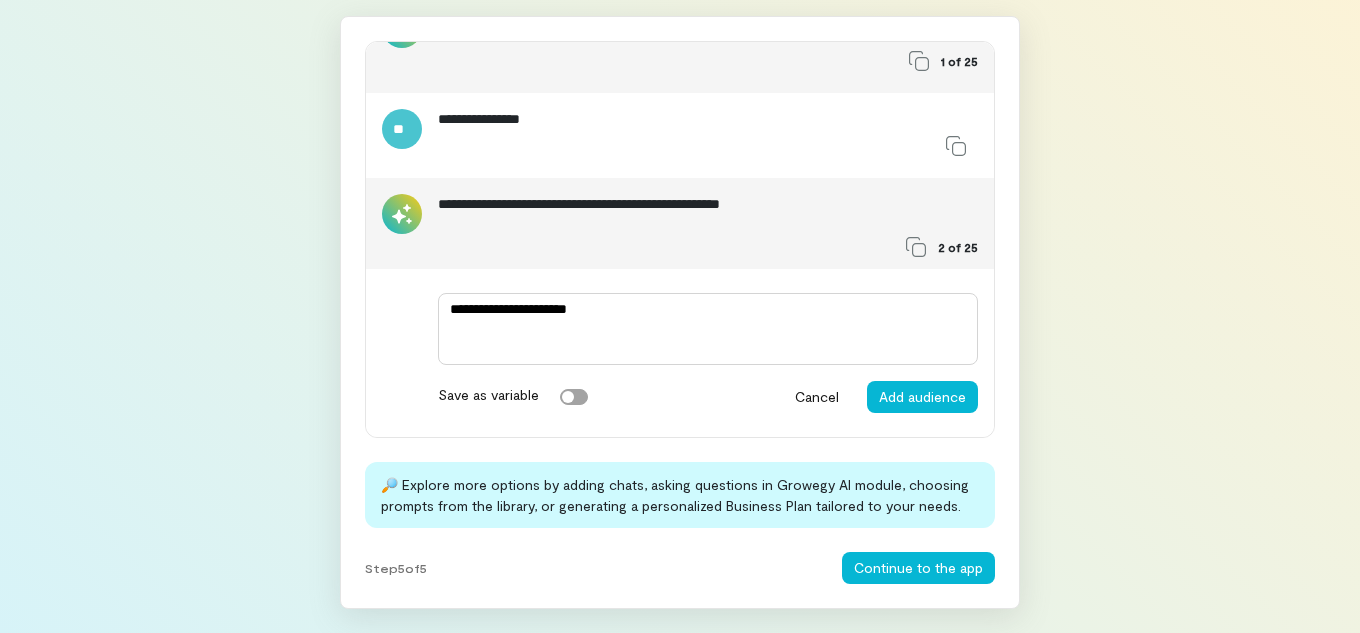 type on "**********" 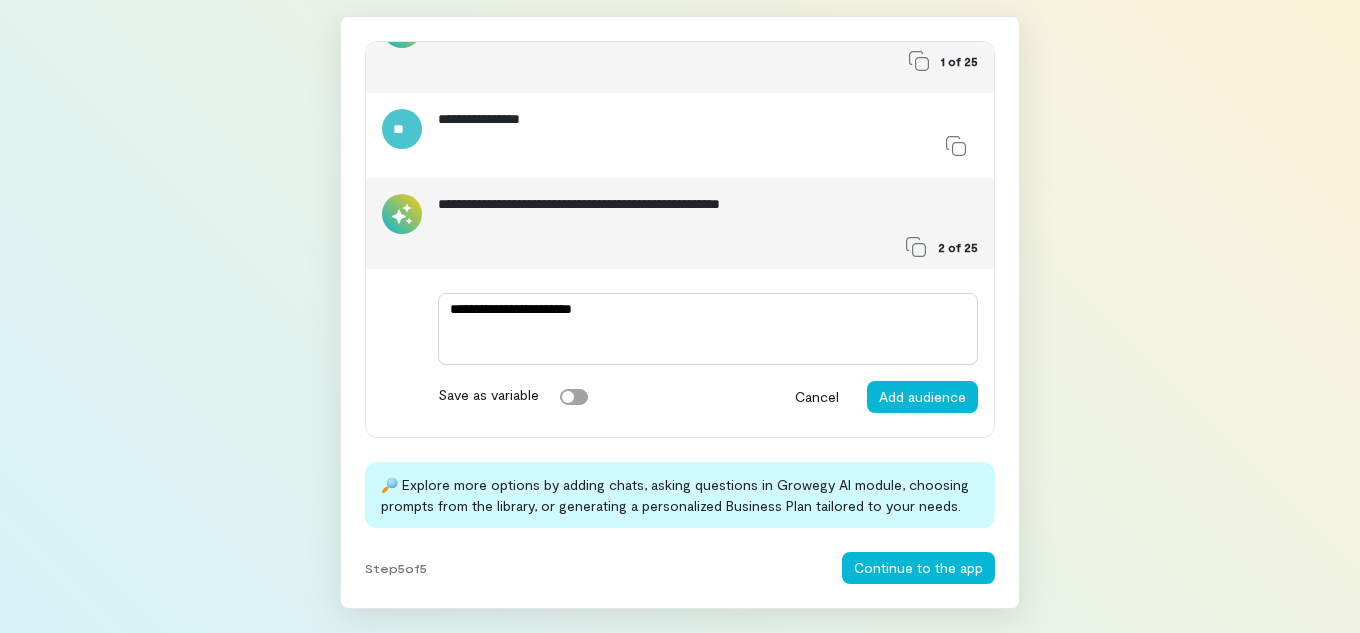 type on "*" 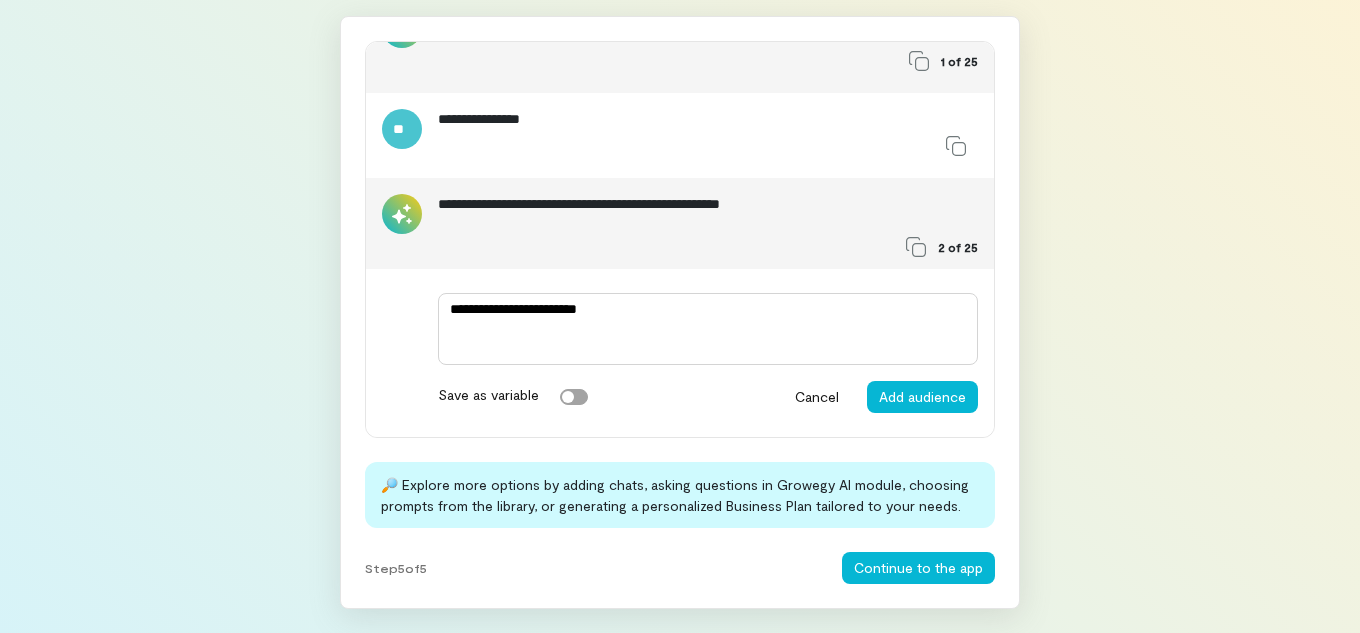 type on "**********" 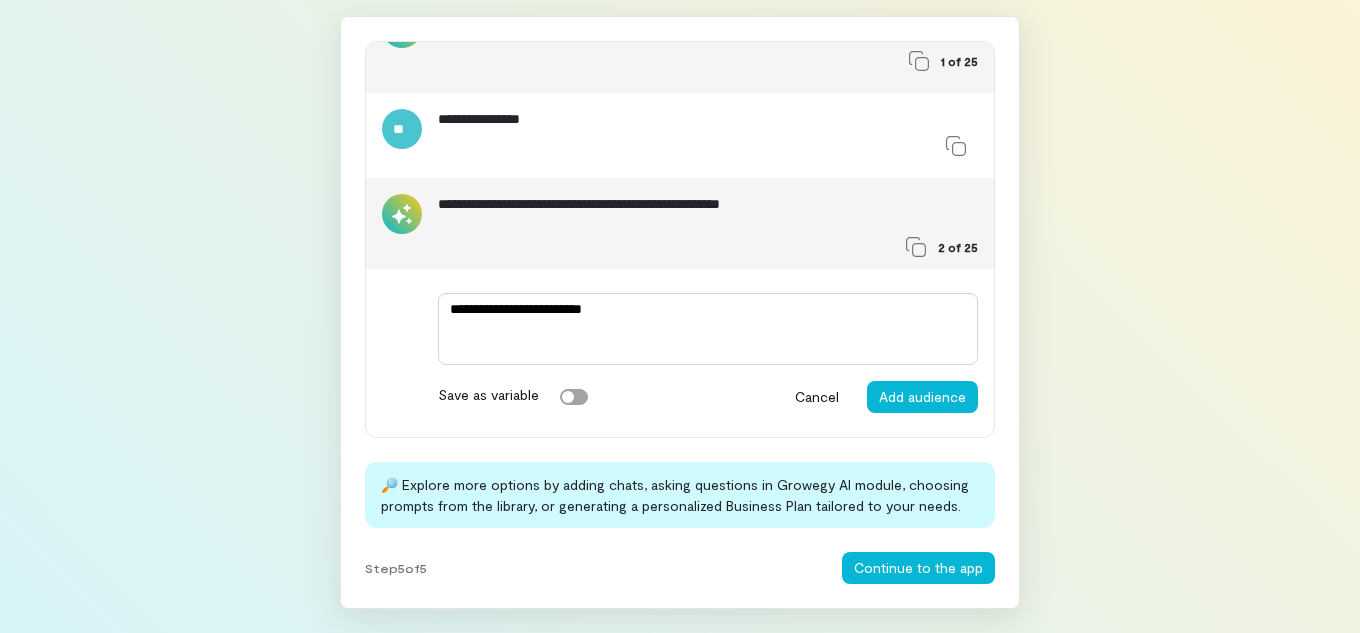 type on "*" 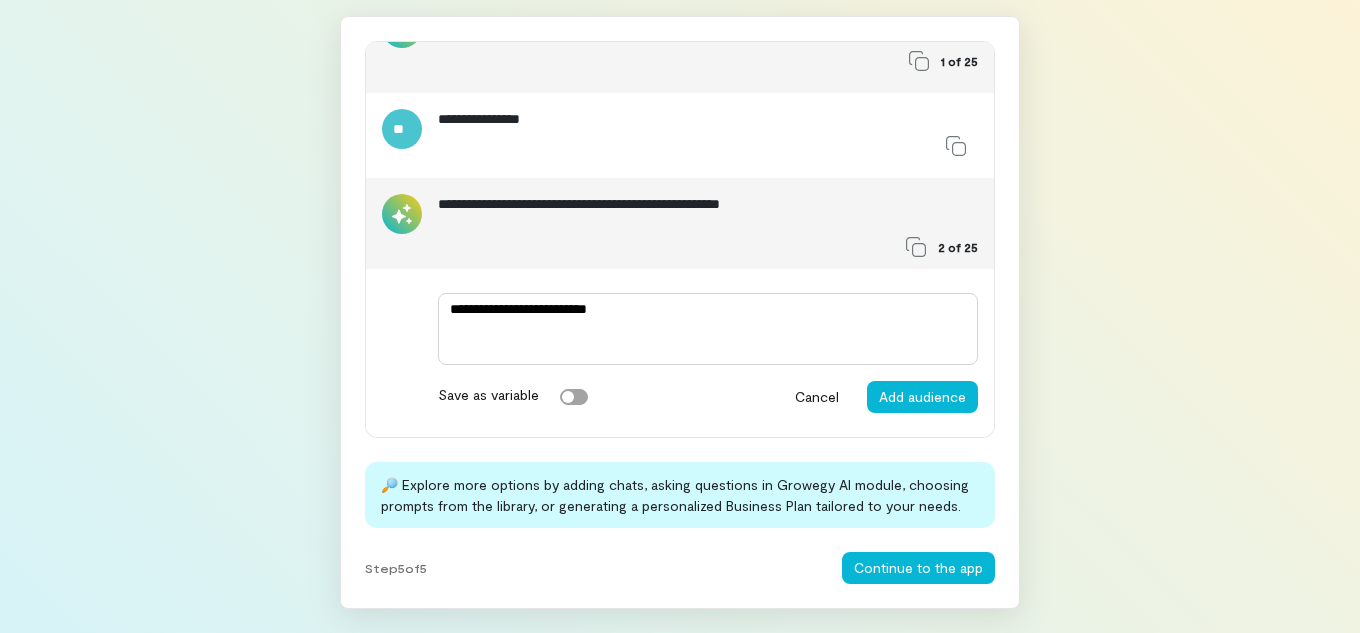 type on "*" 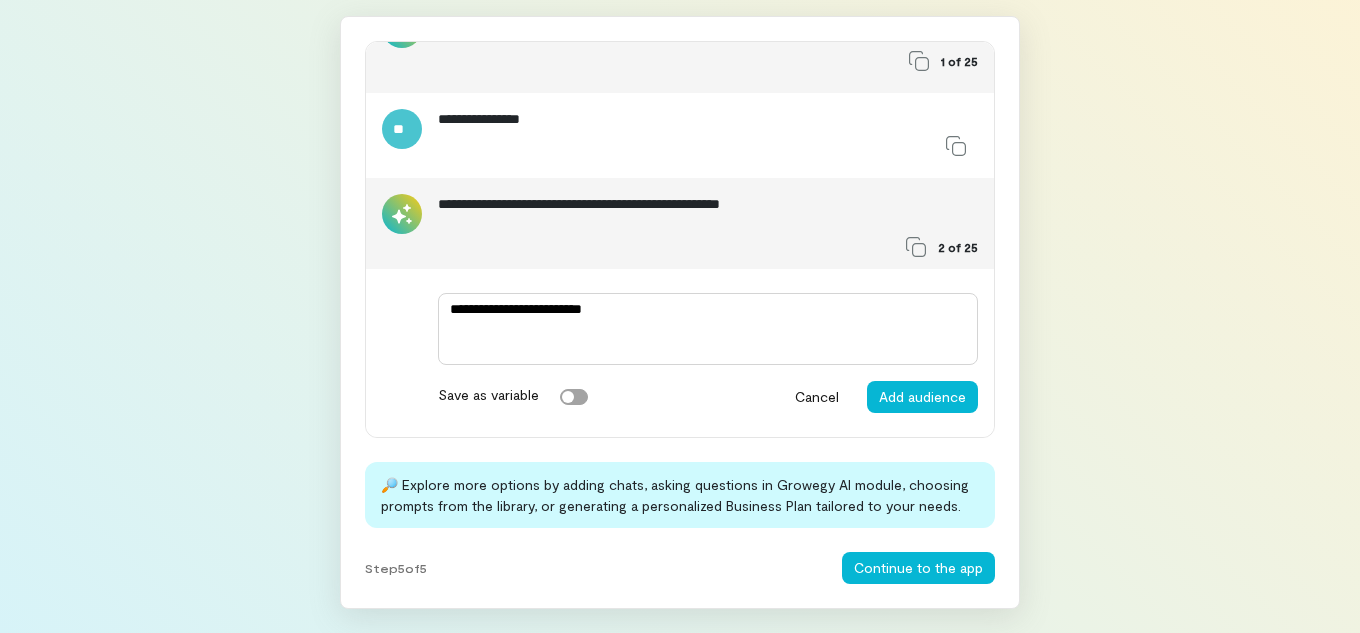 type on "*" 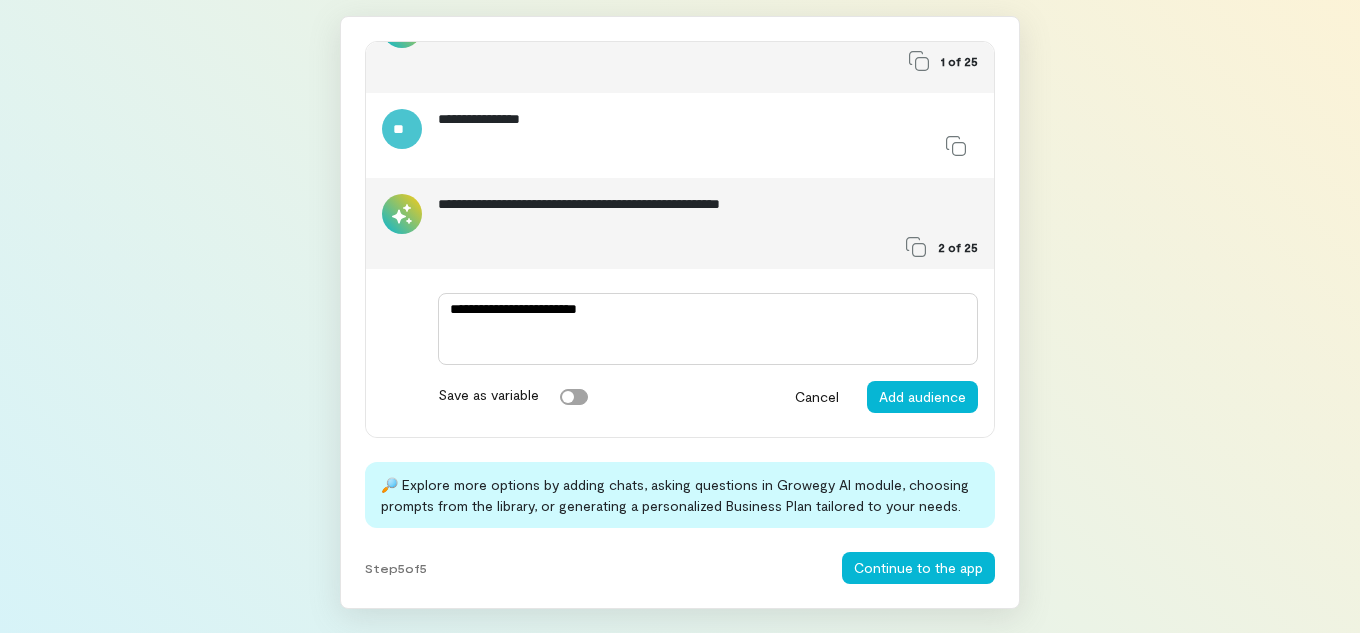 type on "*" 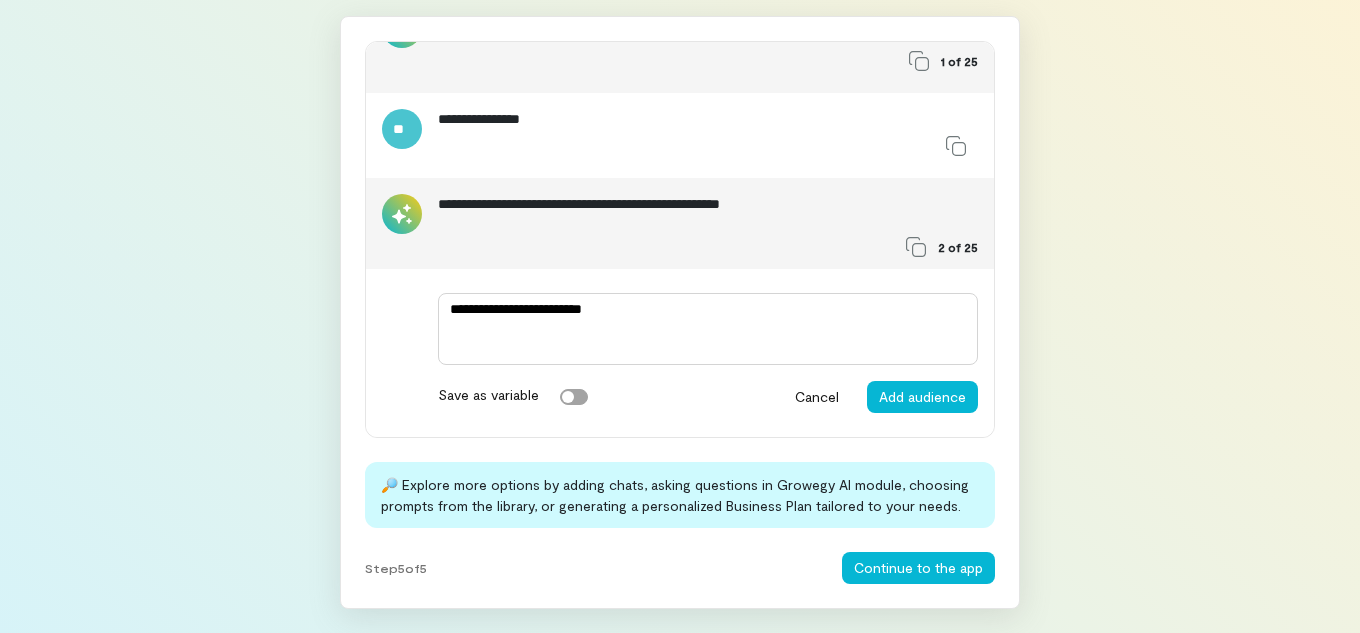 type on "*" 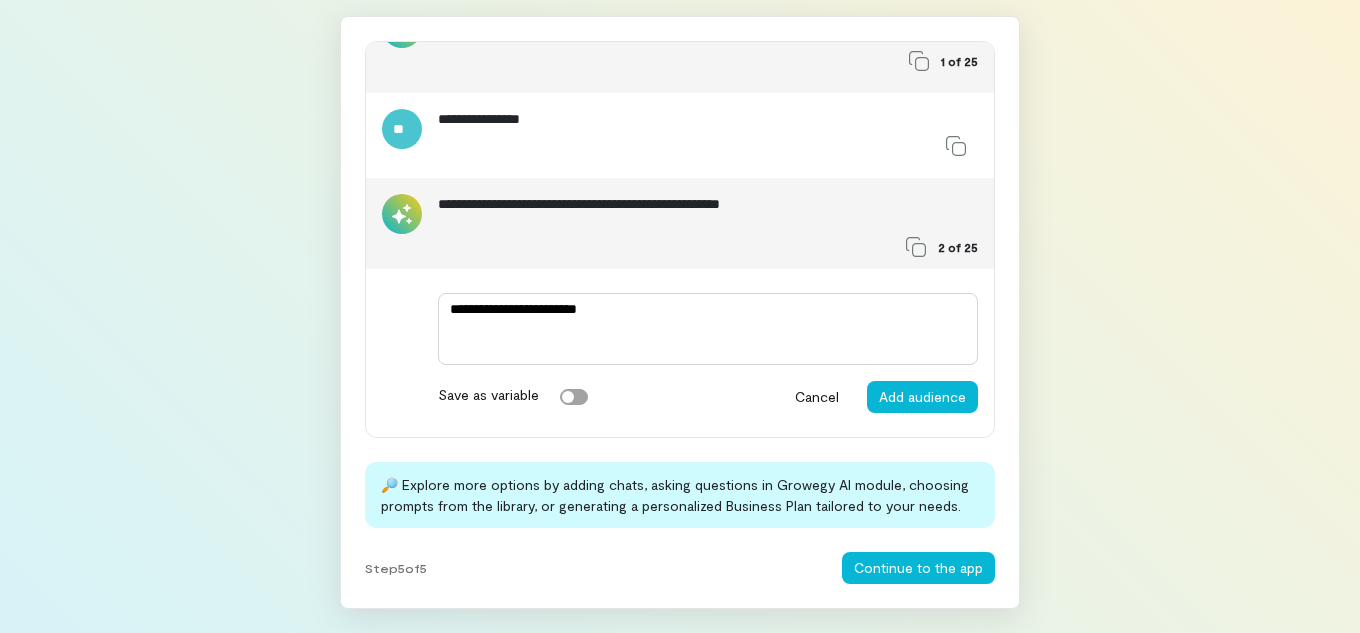 type on "*" 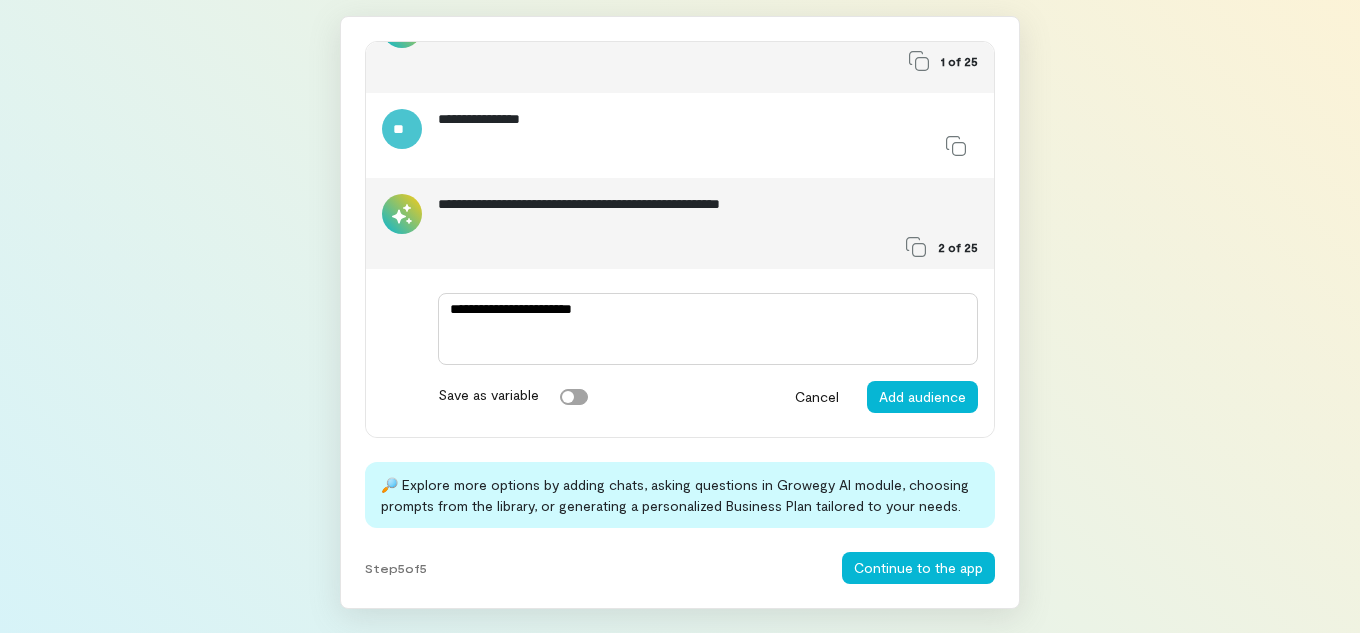 type on "*" 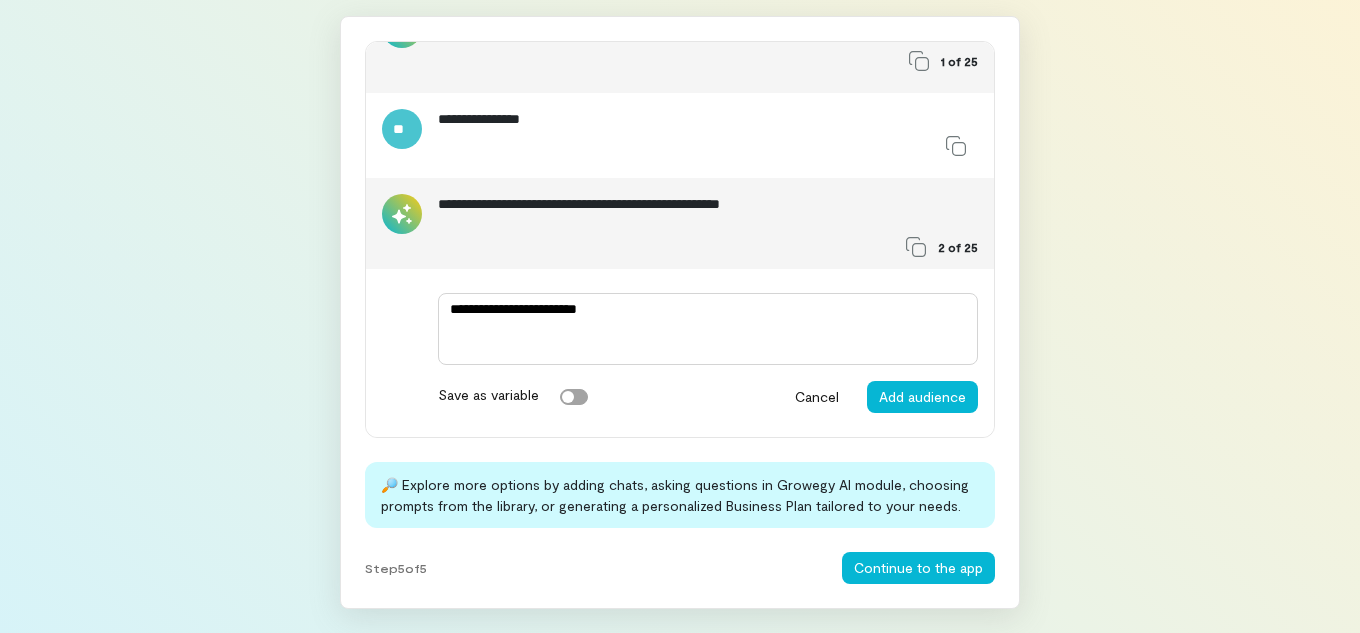 type on "*" 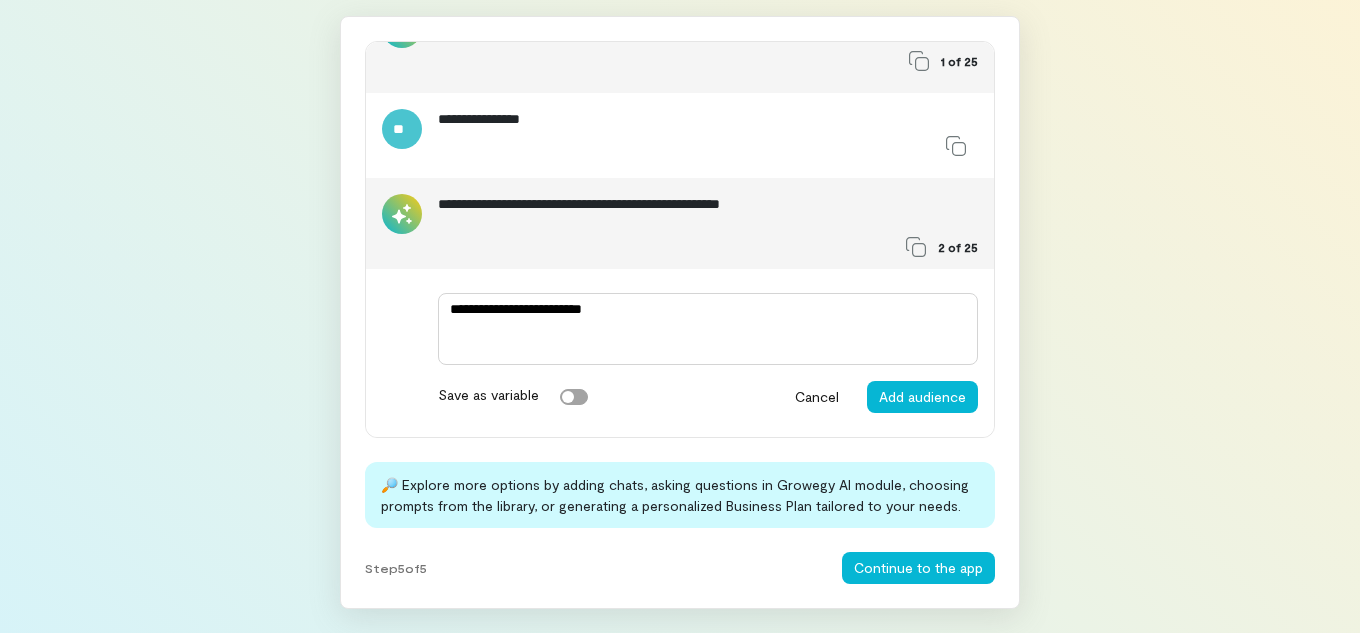 type on "*" 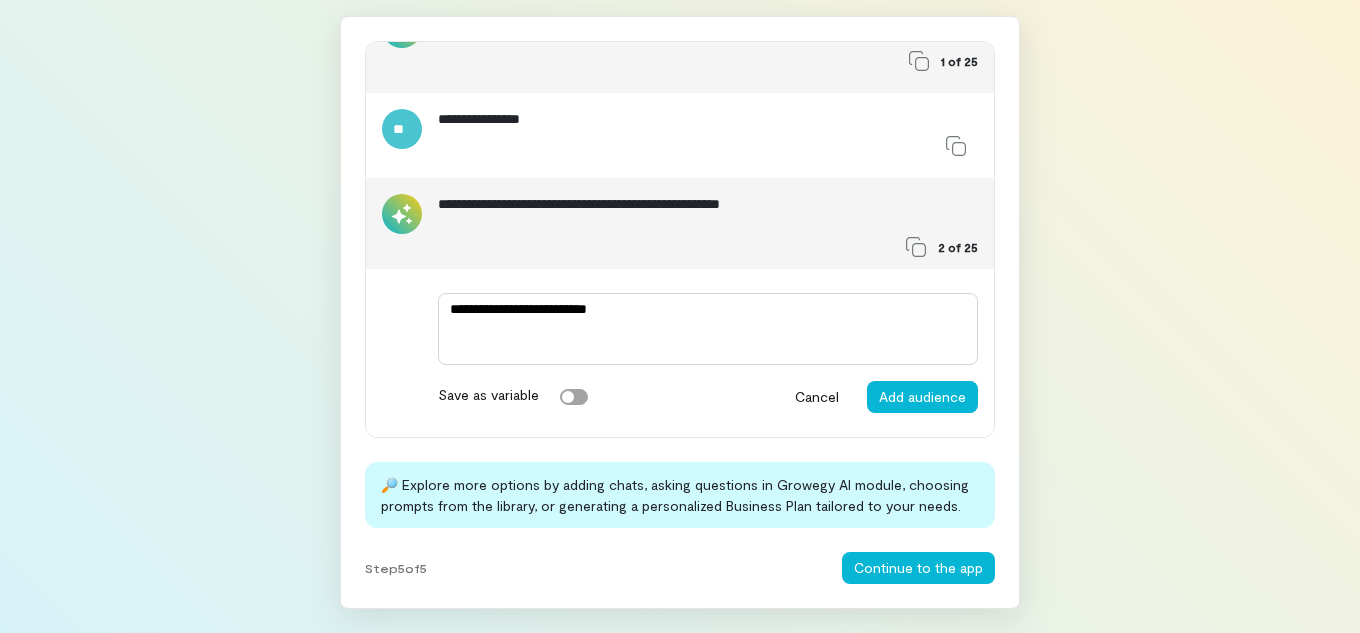 type on "*" 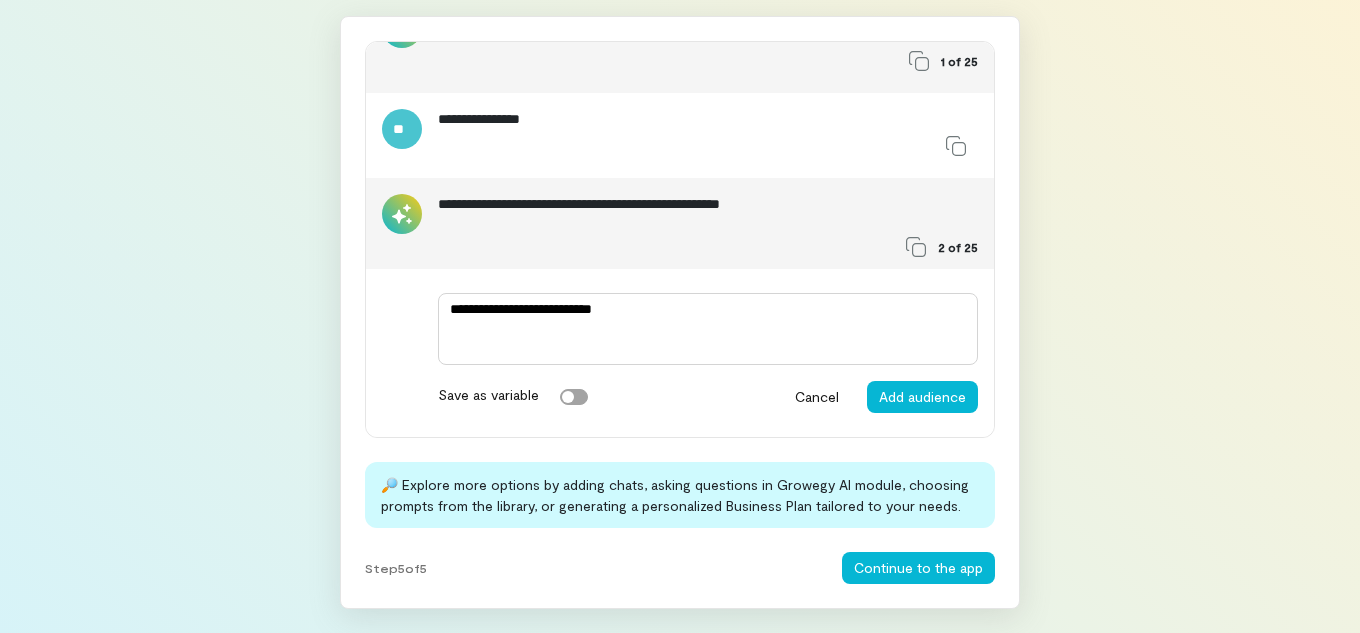 type on "*" 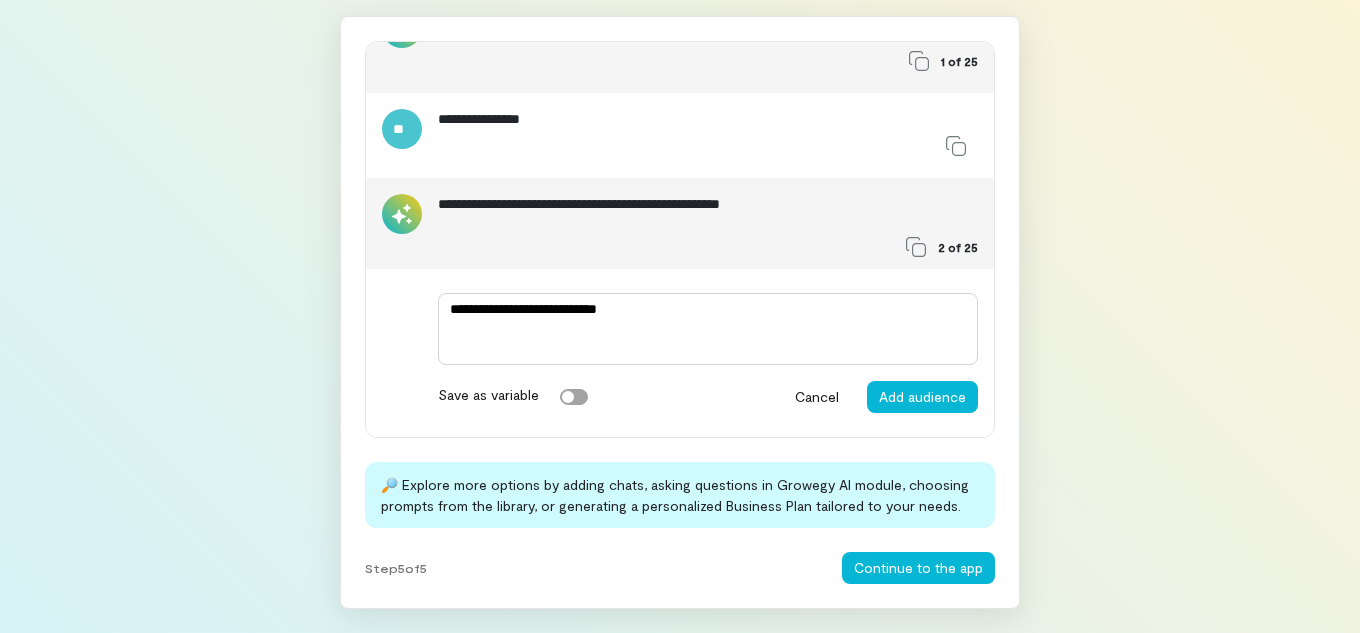 type on "*" 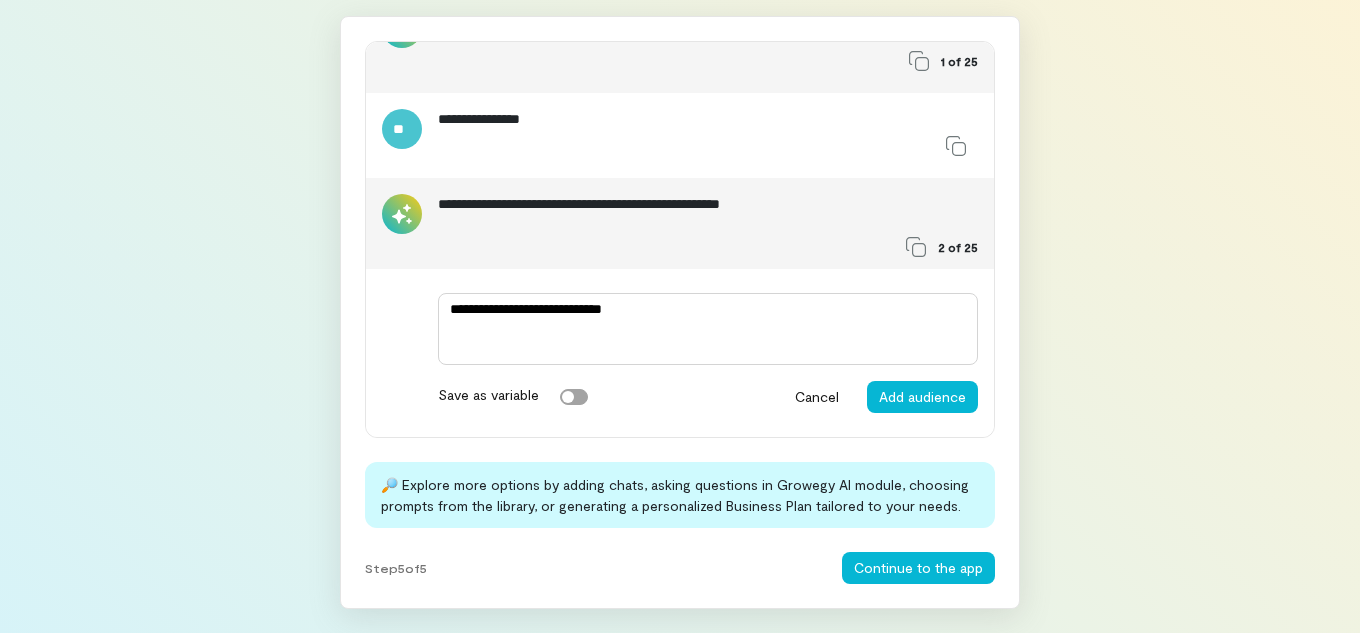 type on "*" 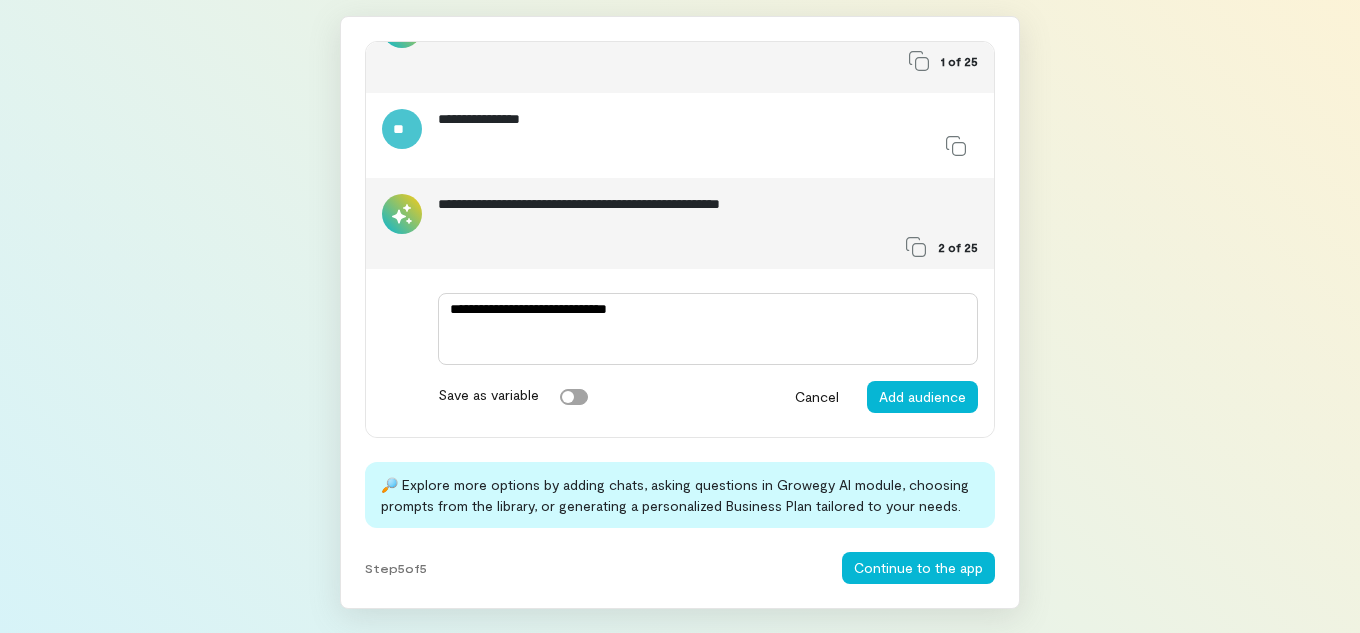 type on "*" 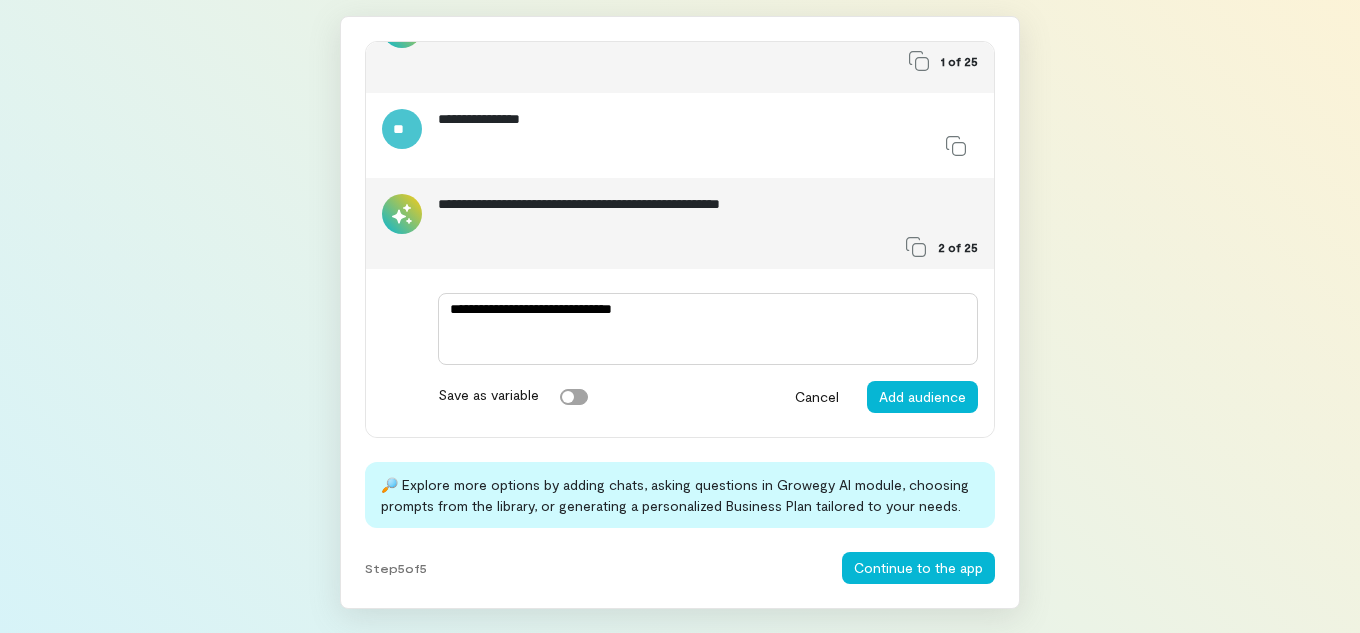 type on "*" 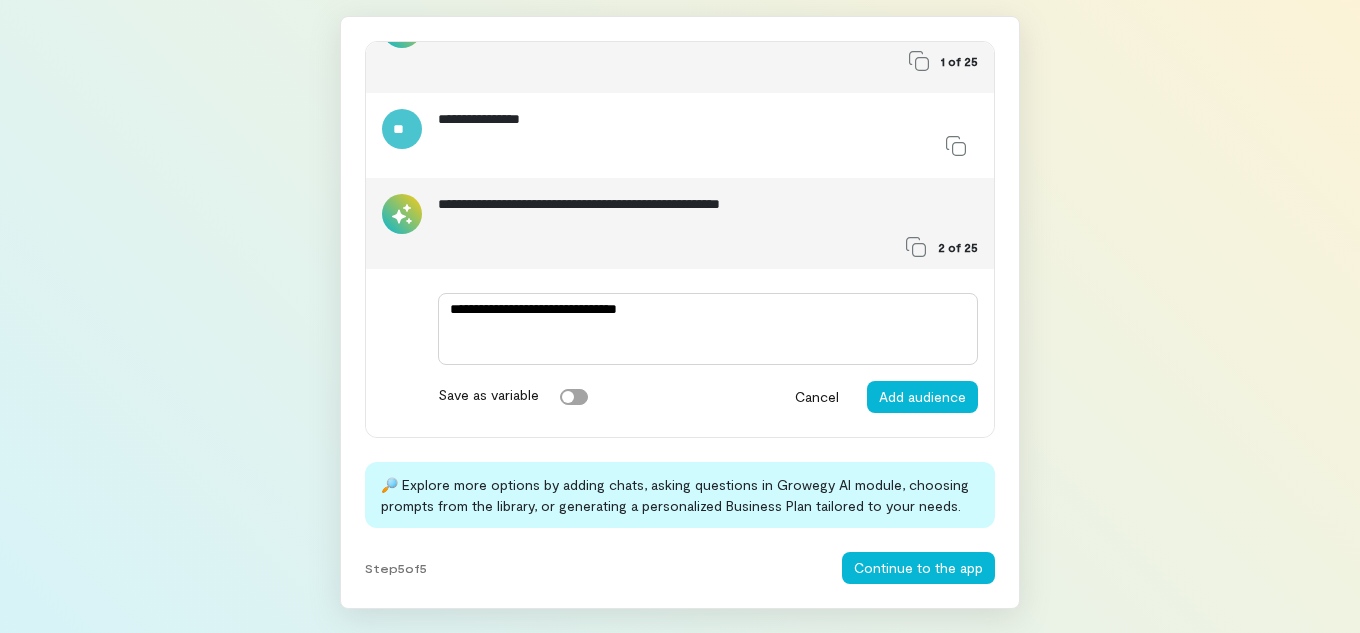 type on "*" 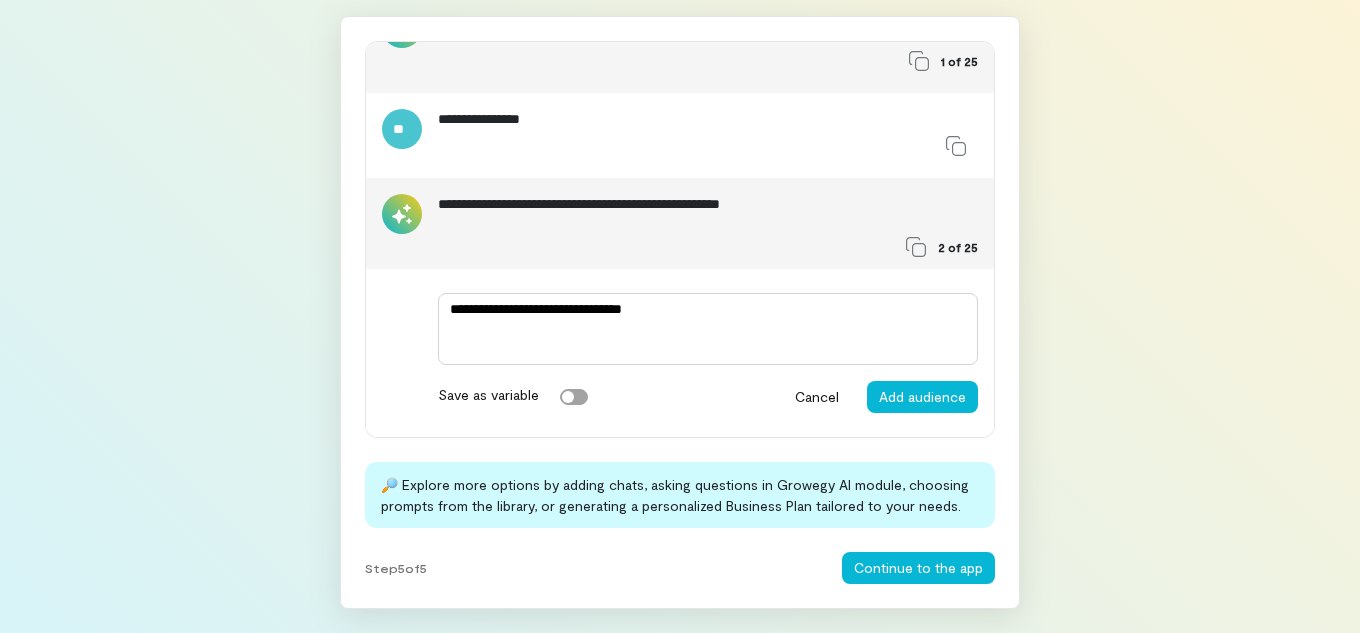 type on "*" 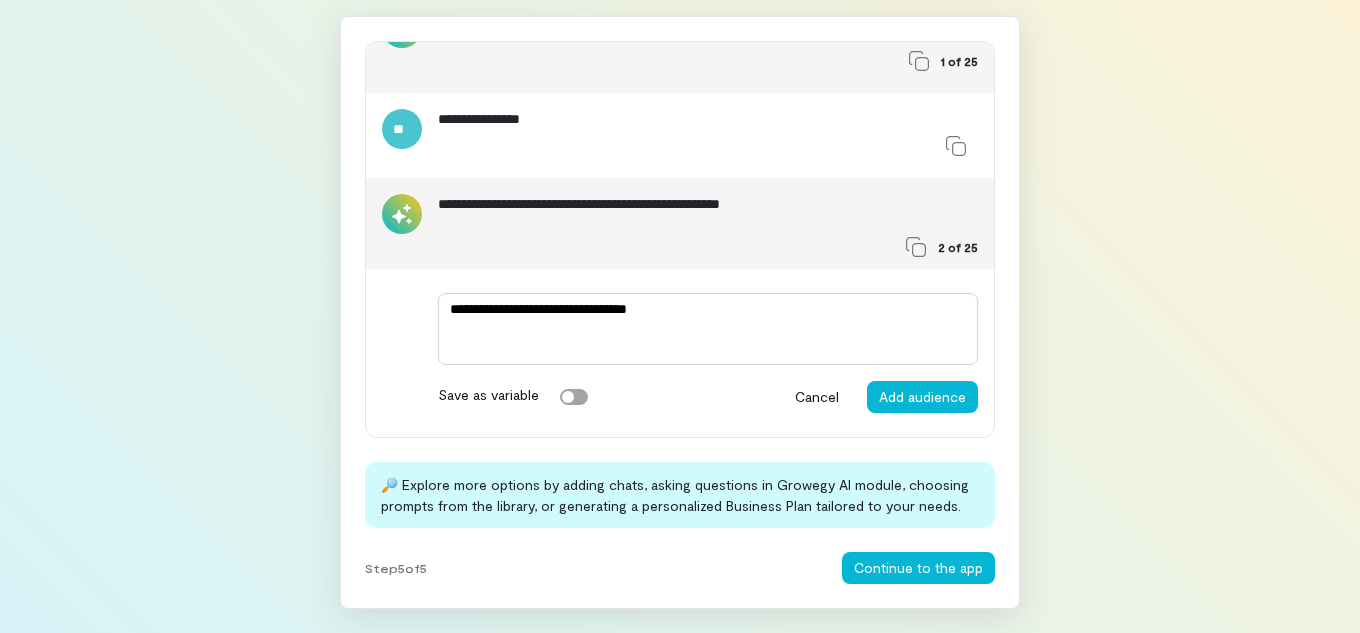 type on "*" 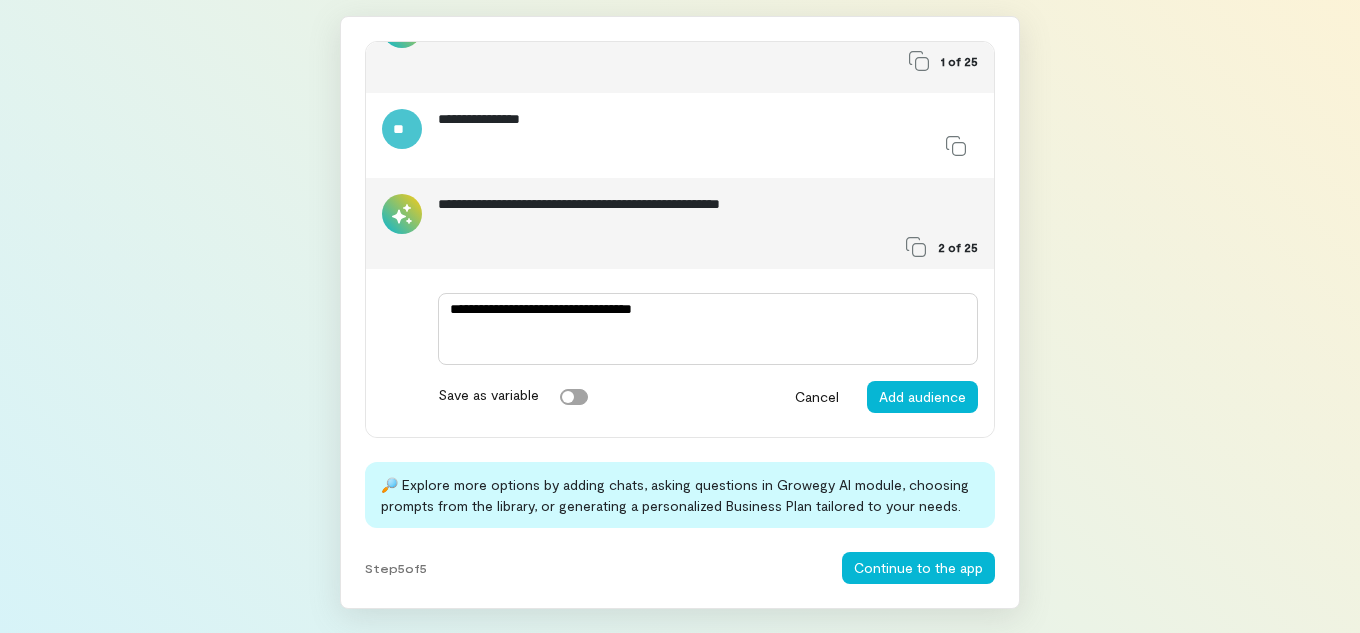 type on "*" 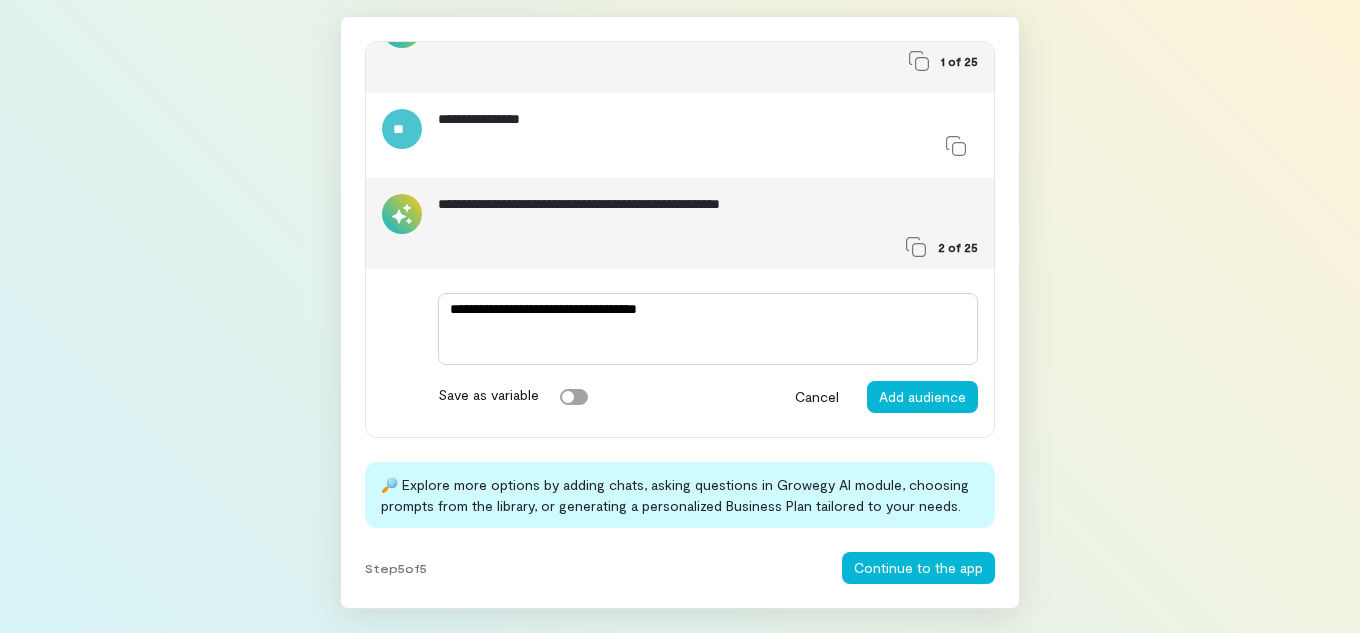 type on "*" 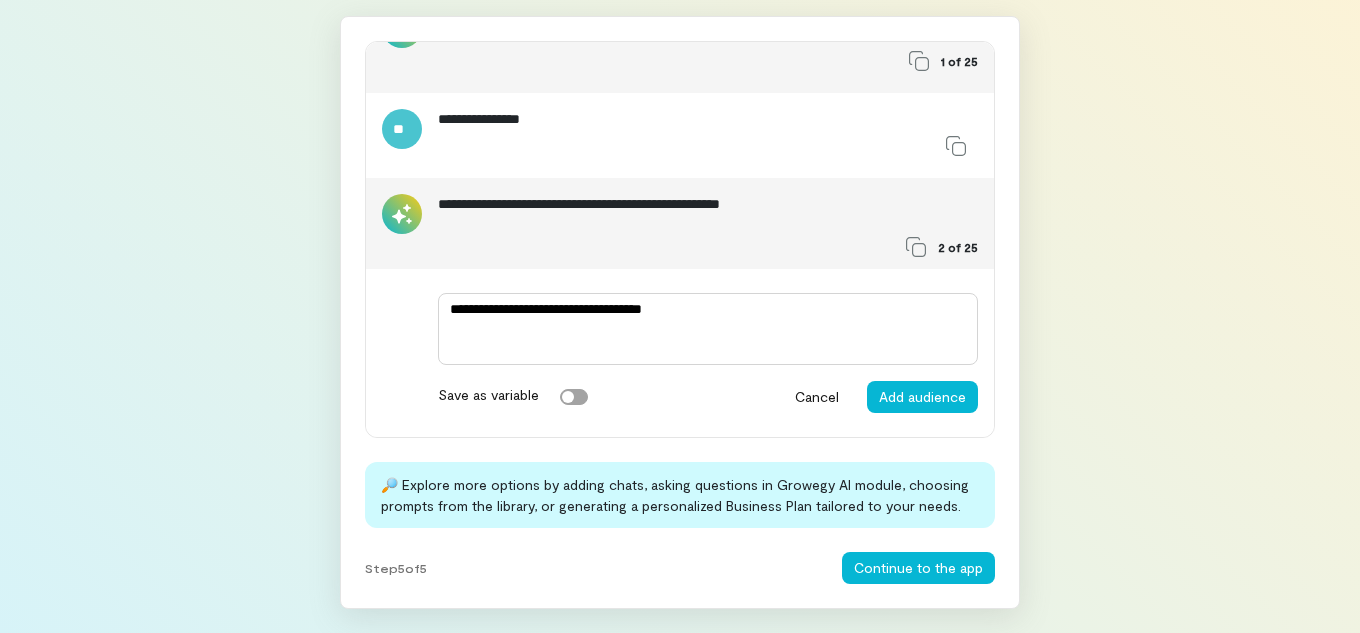 type on "*" 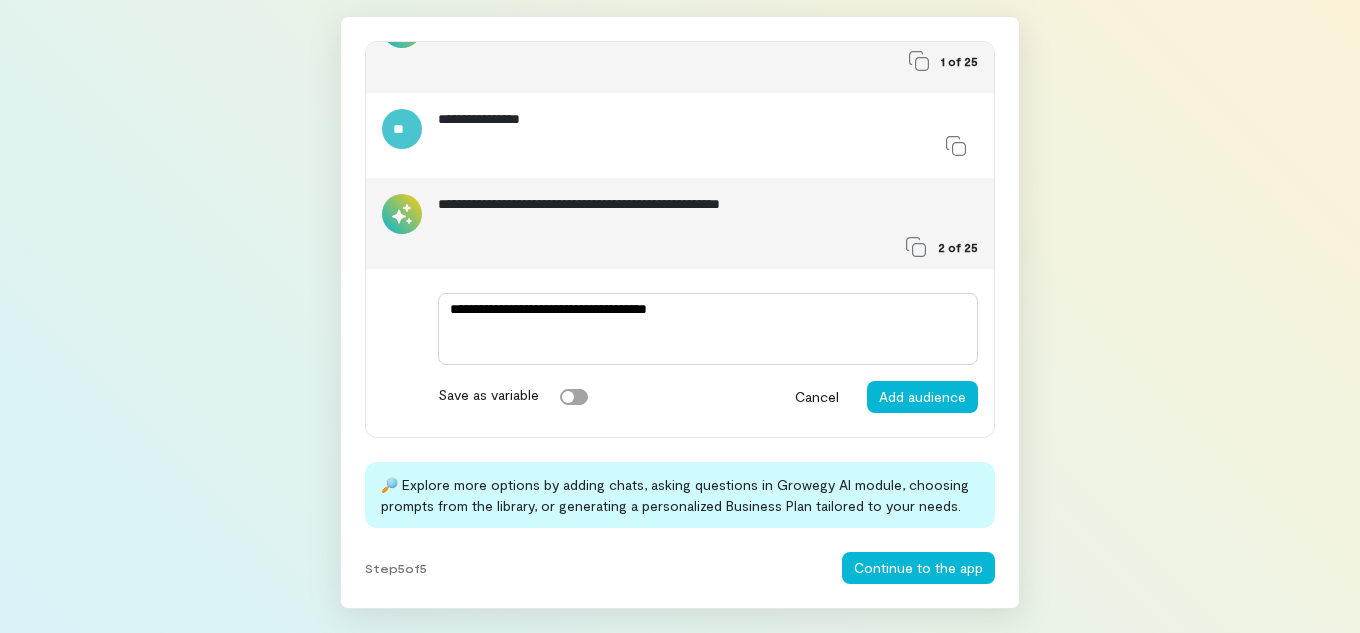 type on "*" 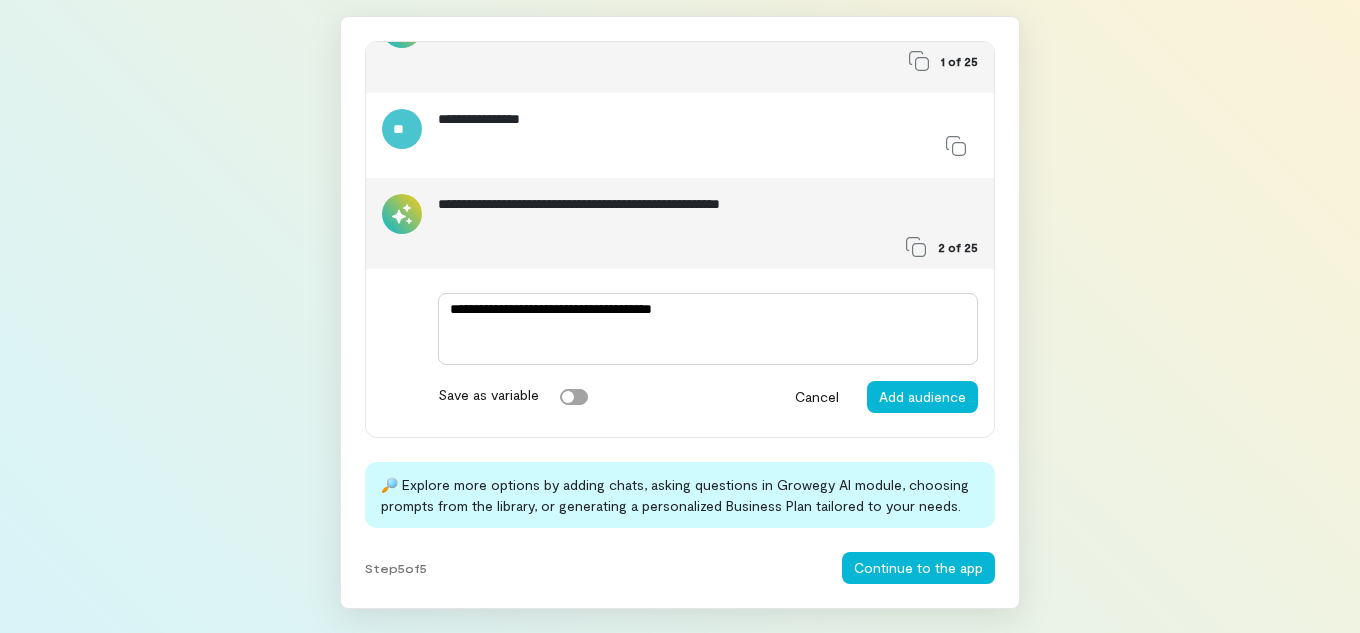 type on "*" 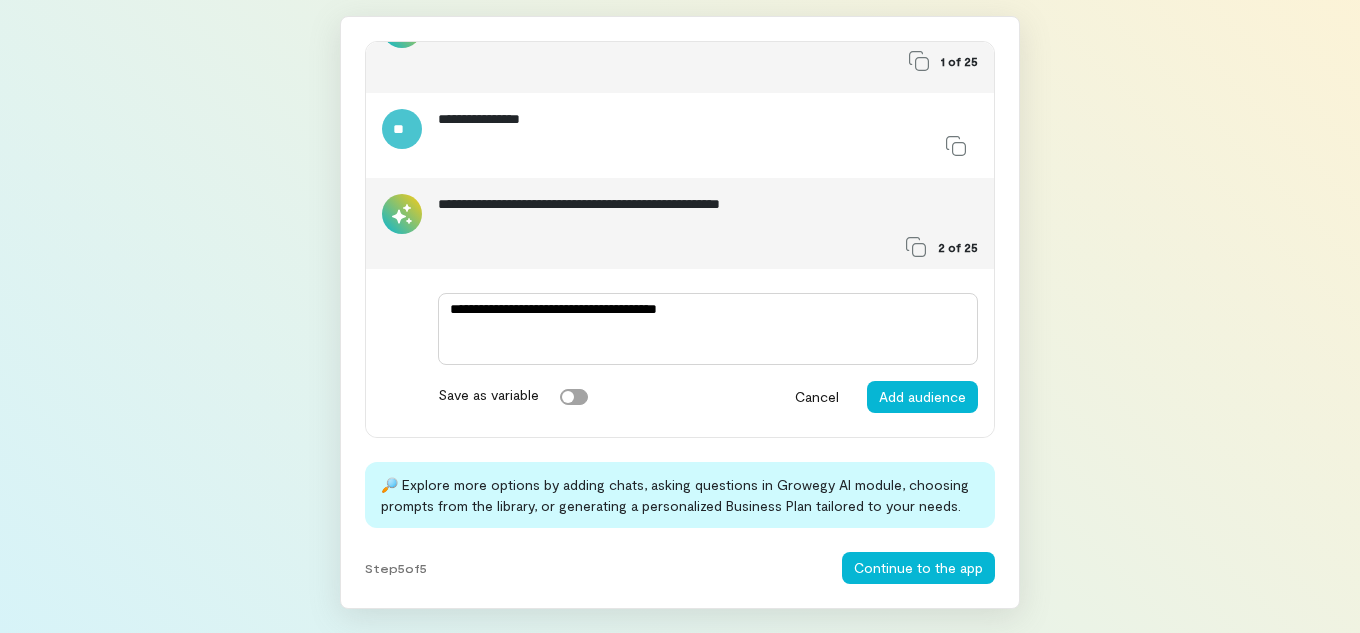 type on "*" 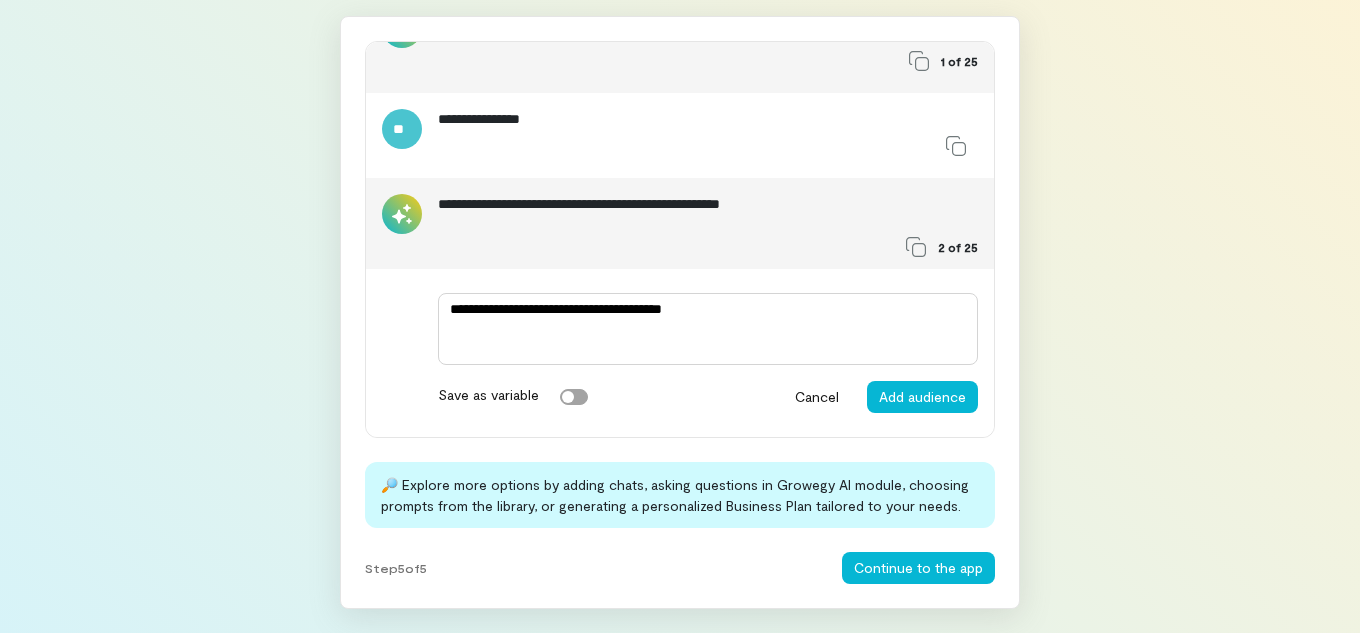 type on "*" 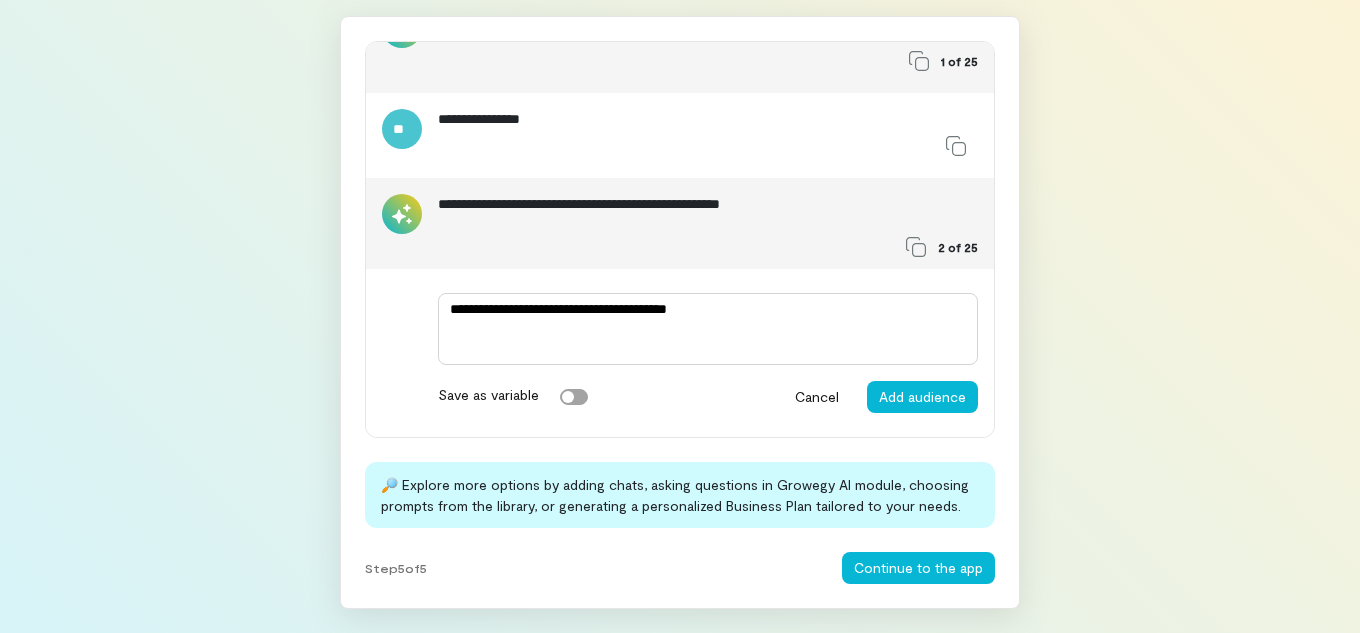 type on "*" 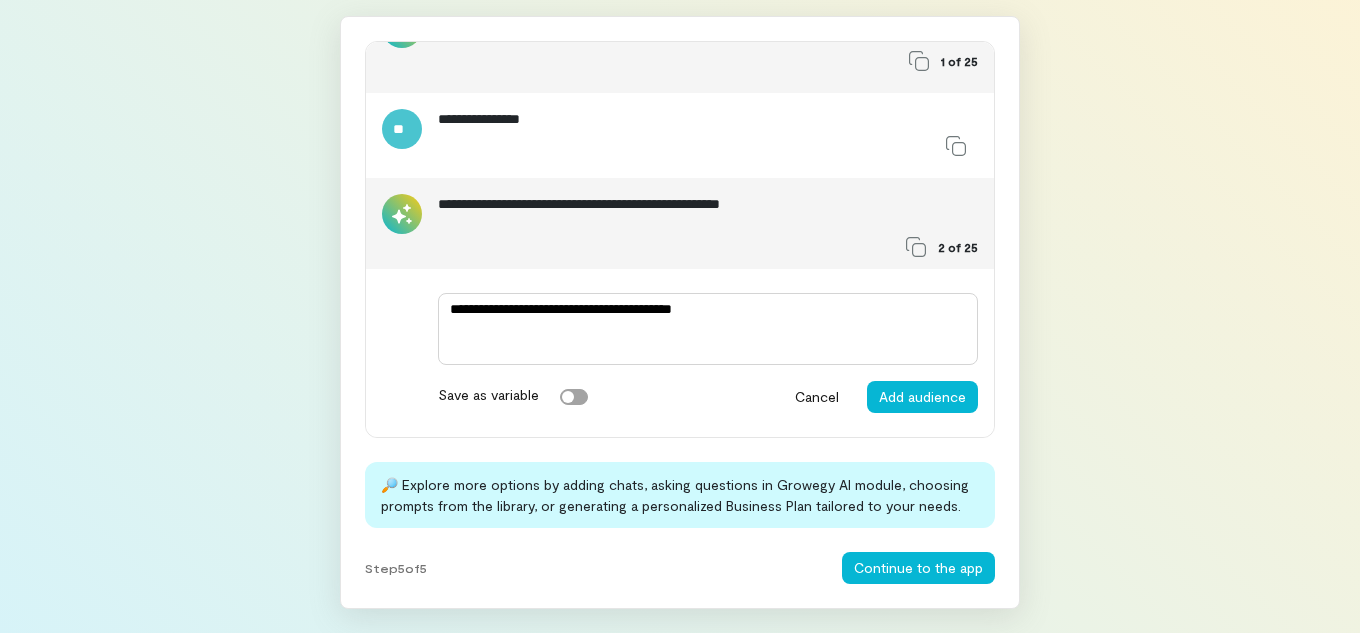 type on "*" 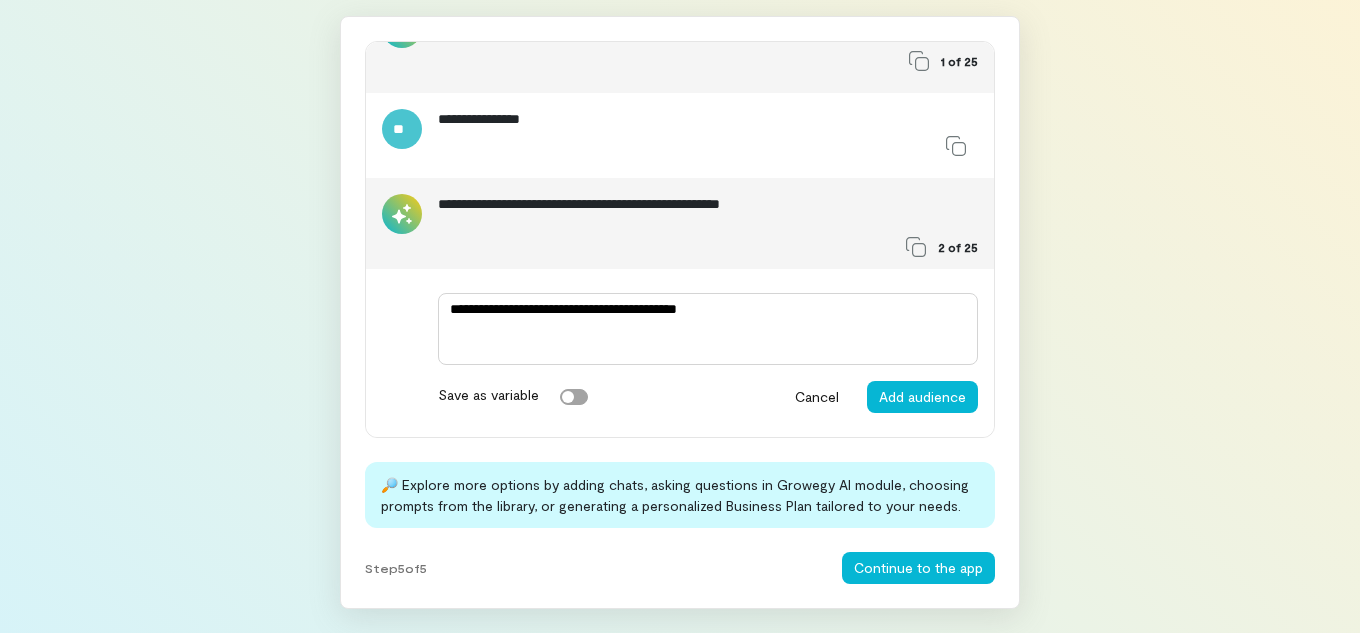 type on "*" 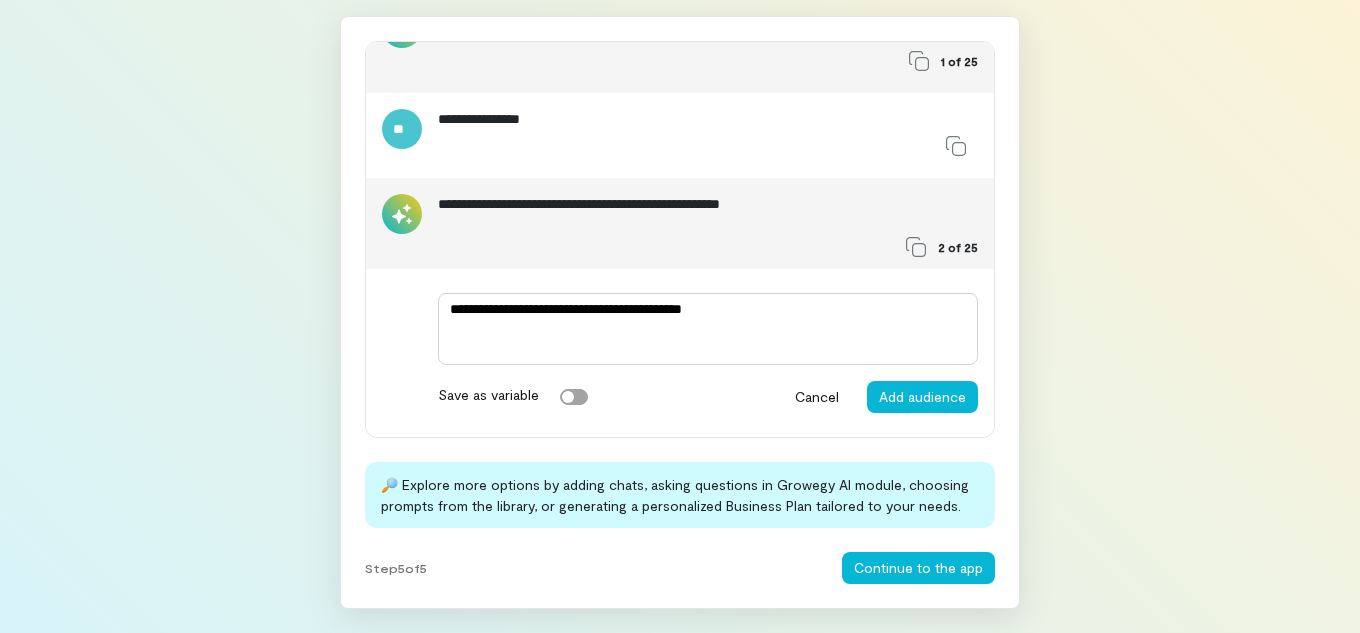 type on "*" 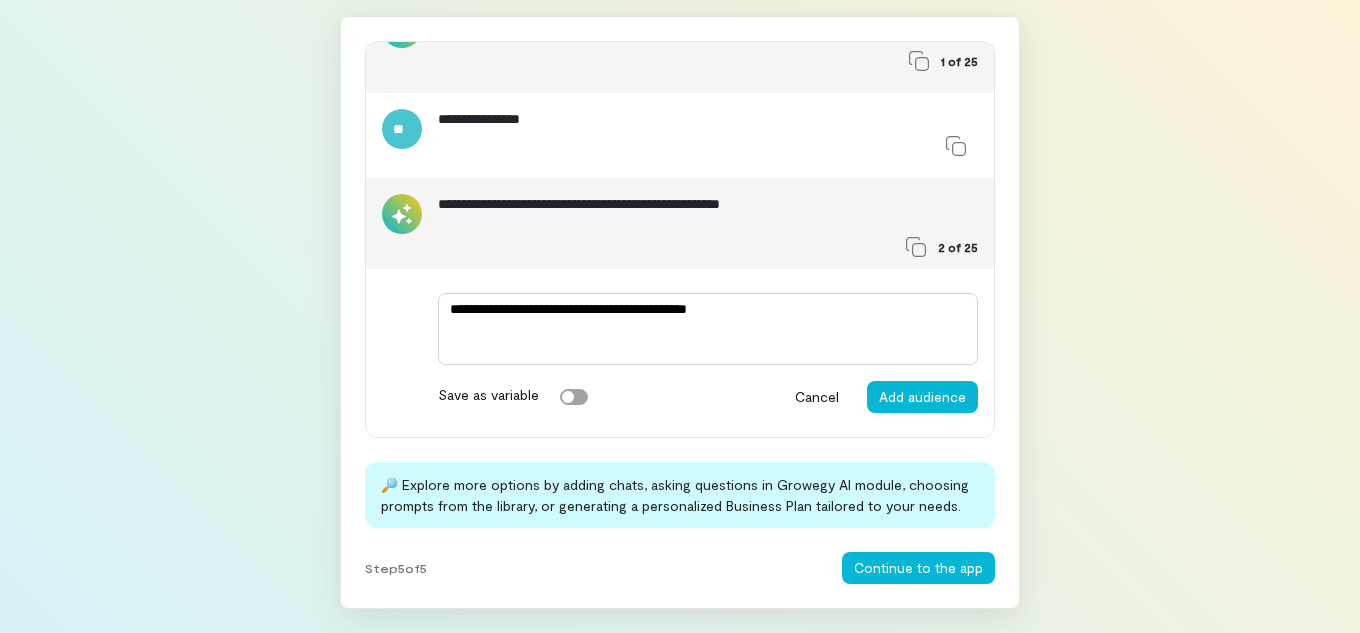 type on "*" 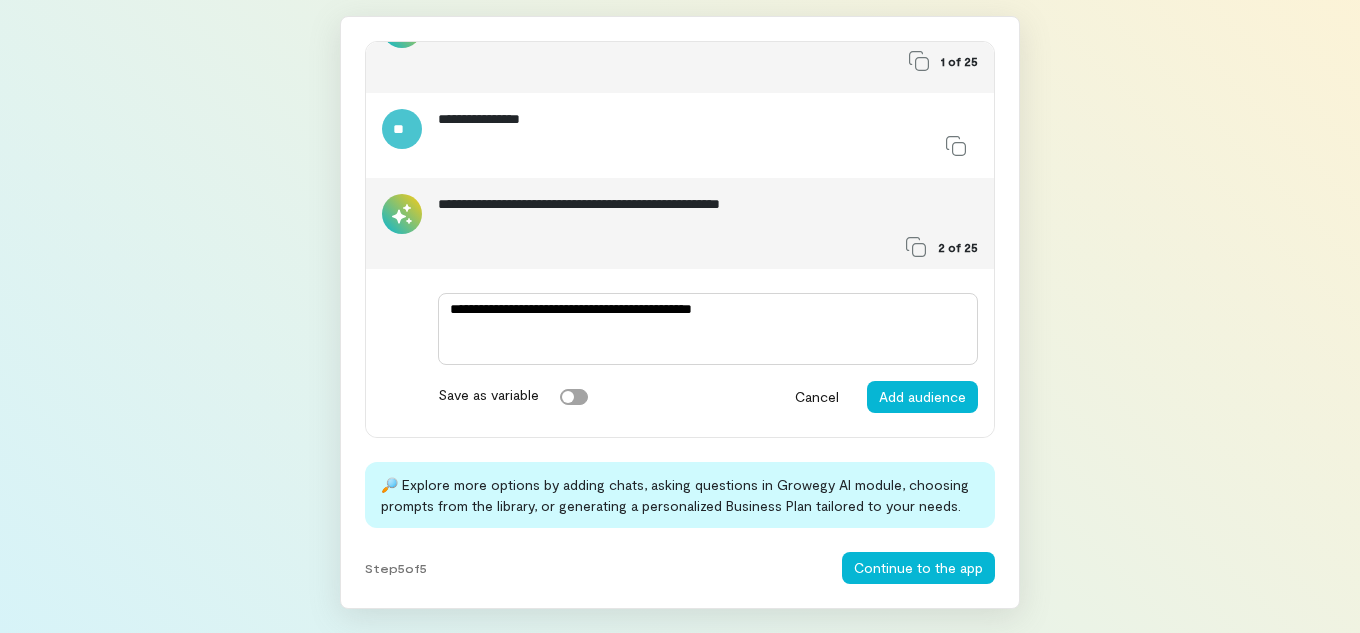 type on "*" 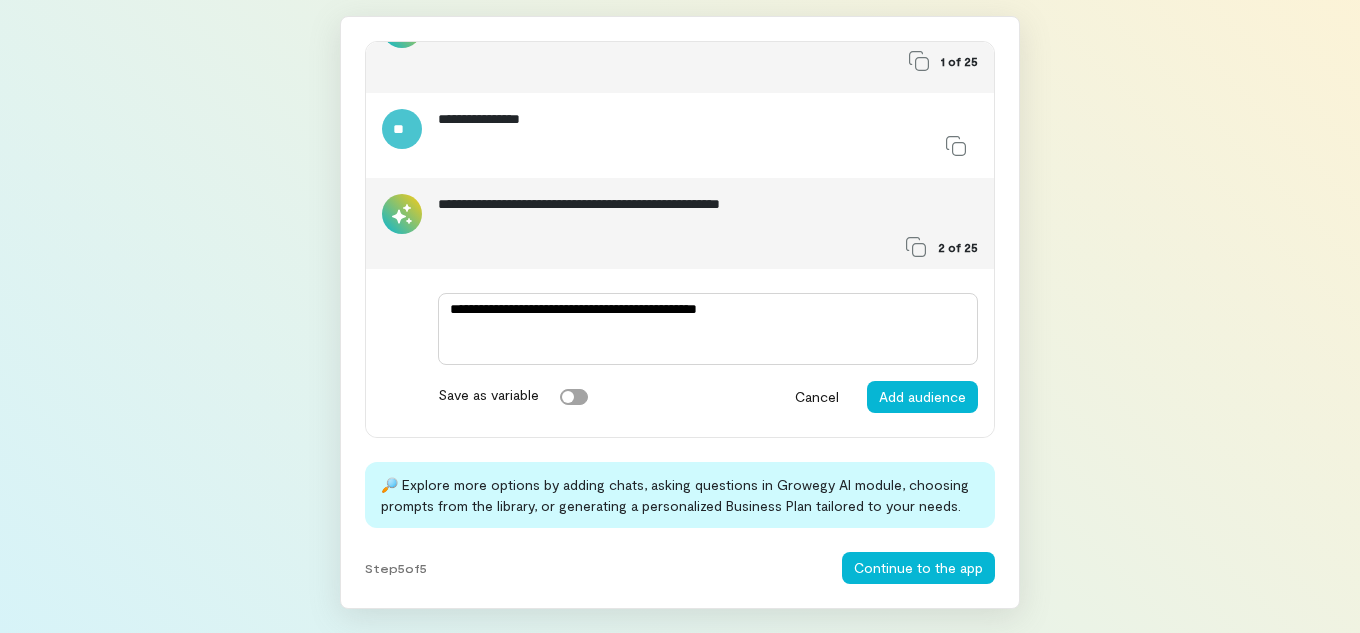 type on "*" 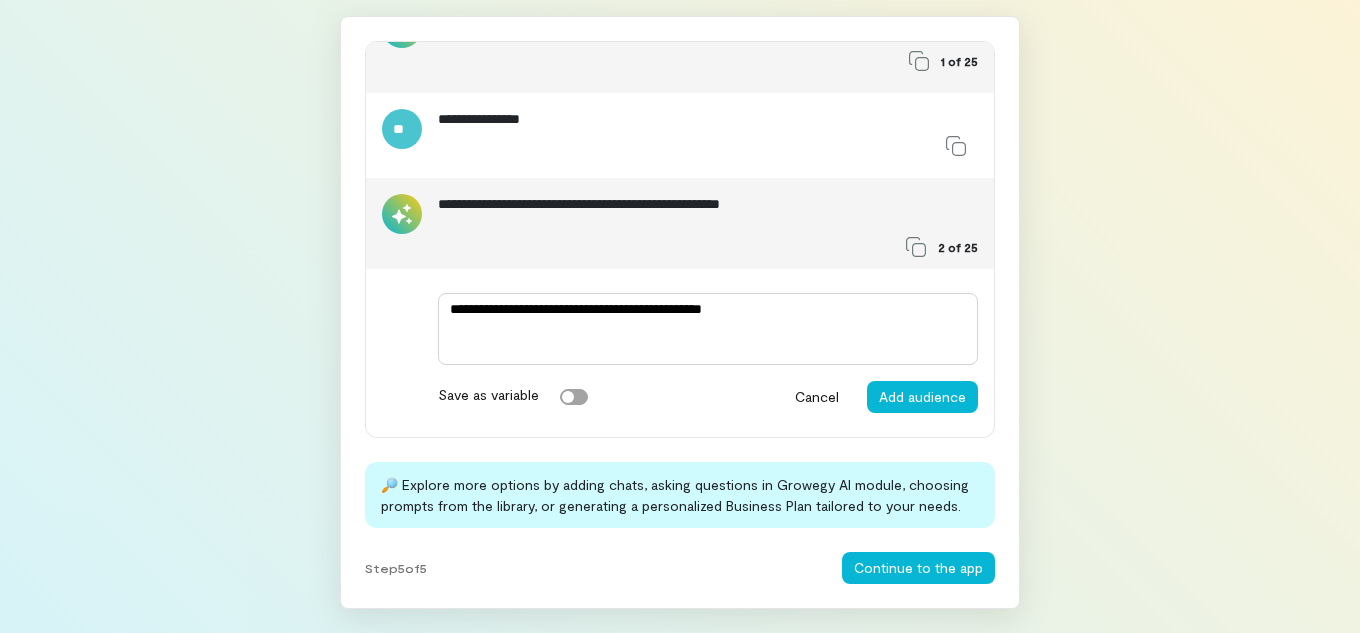 type on "*" 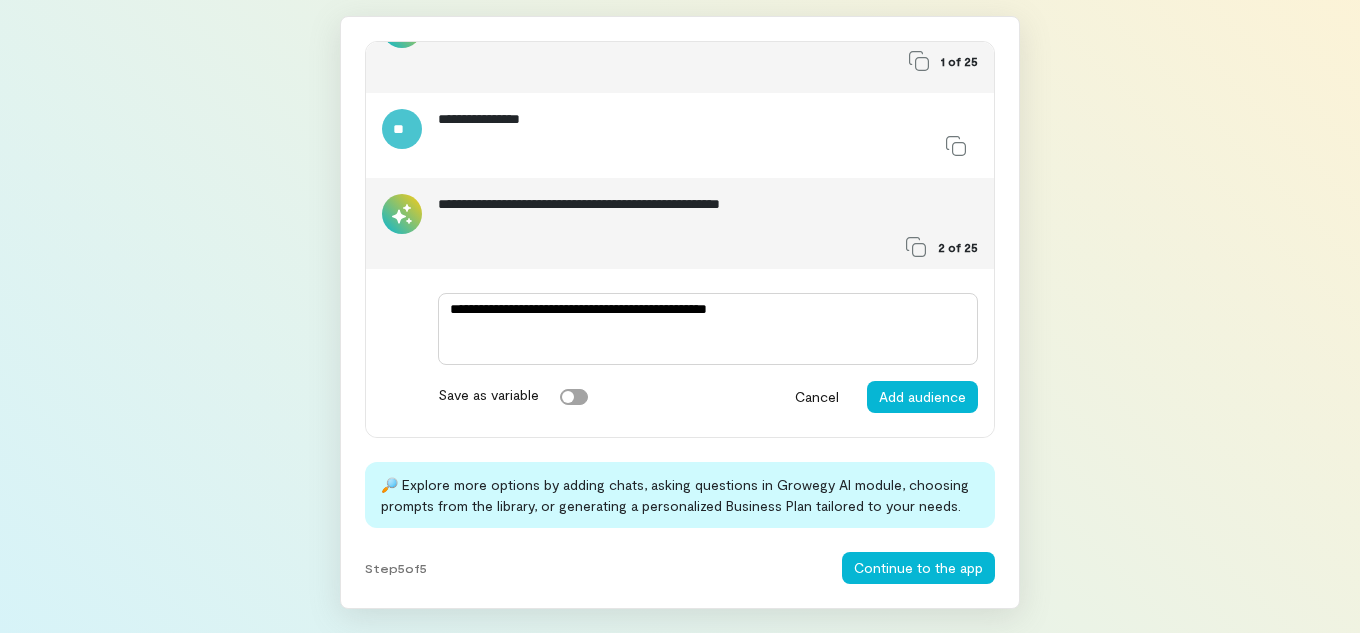 type on "*" 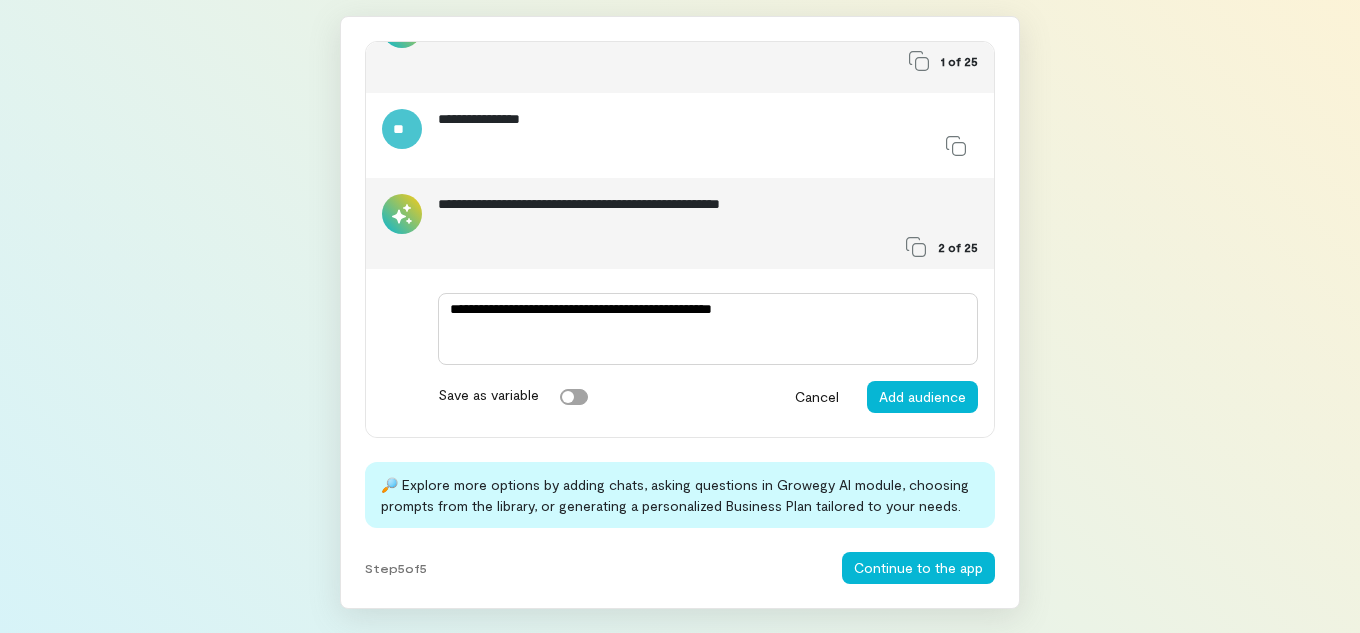 type on "*" 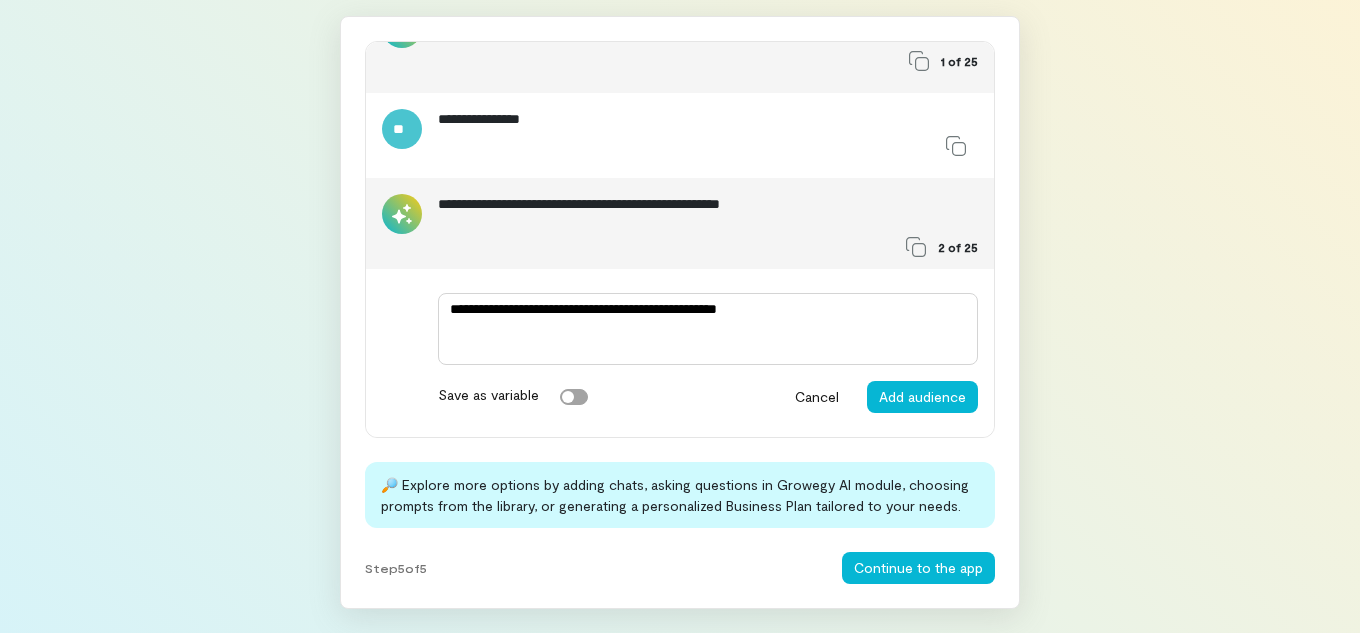 type on "*" 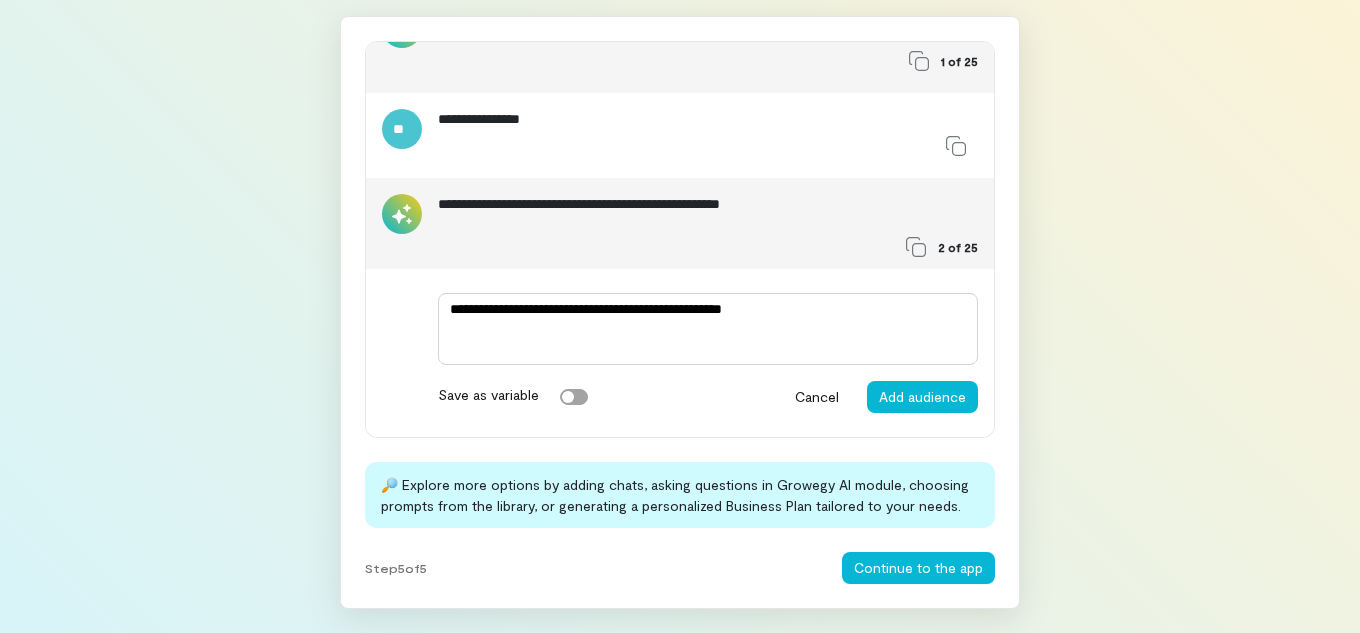 type on "*" 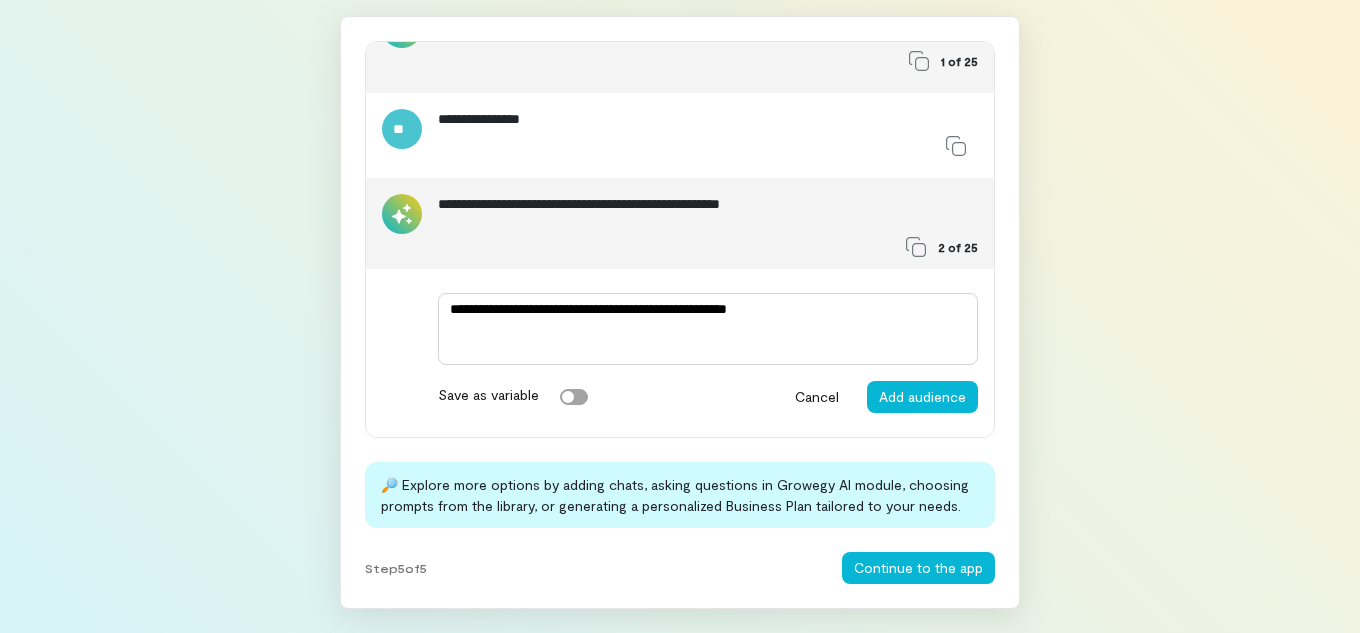 type on "*" 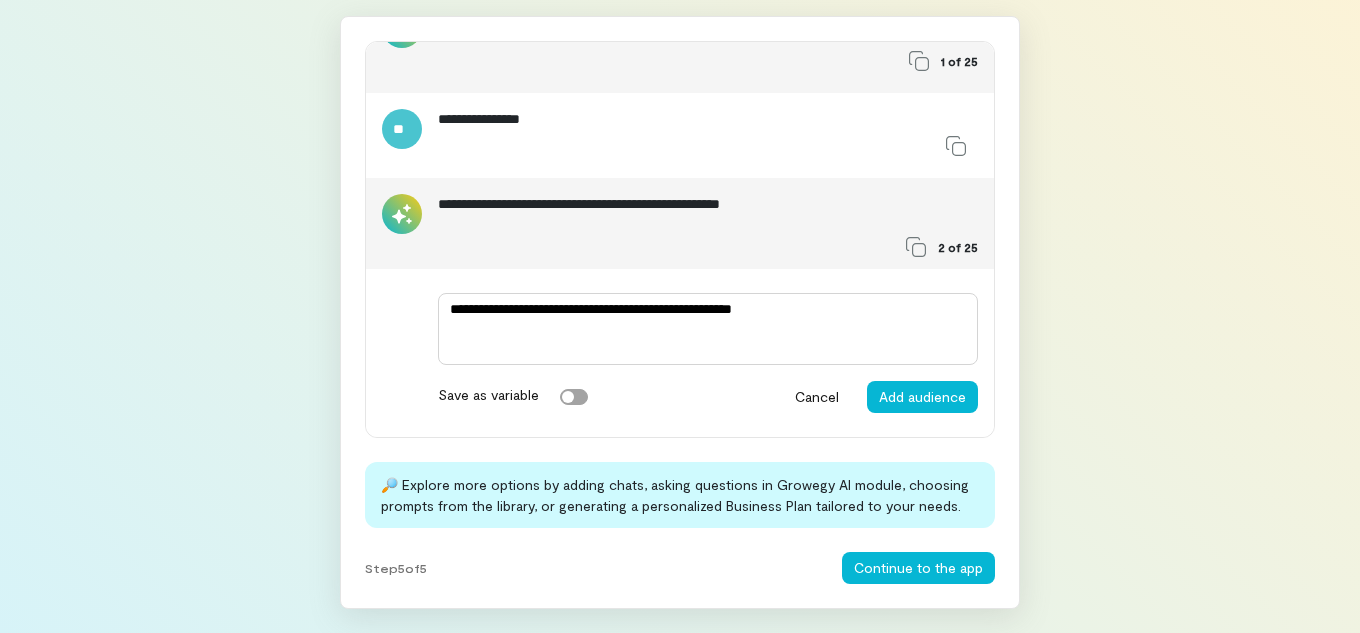 type on "*" 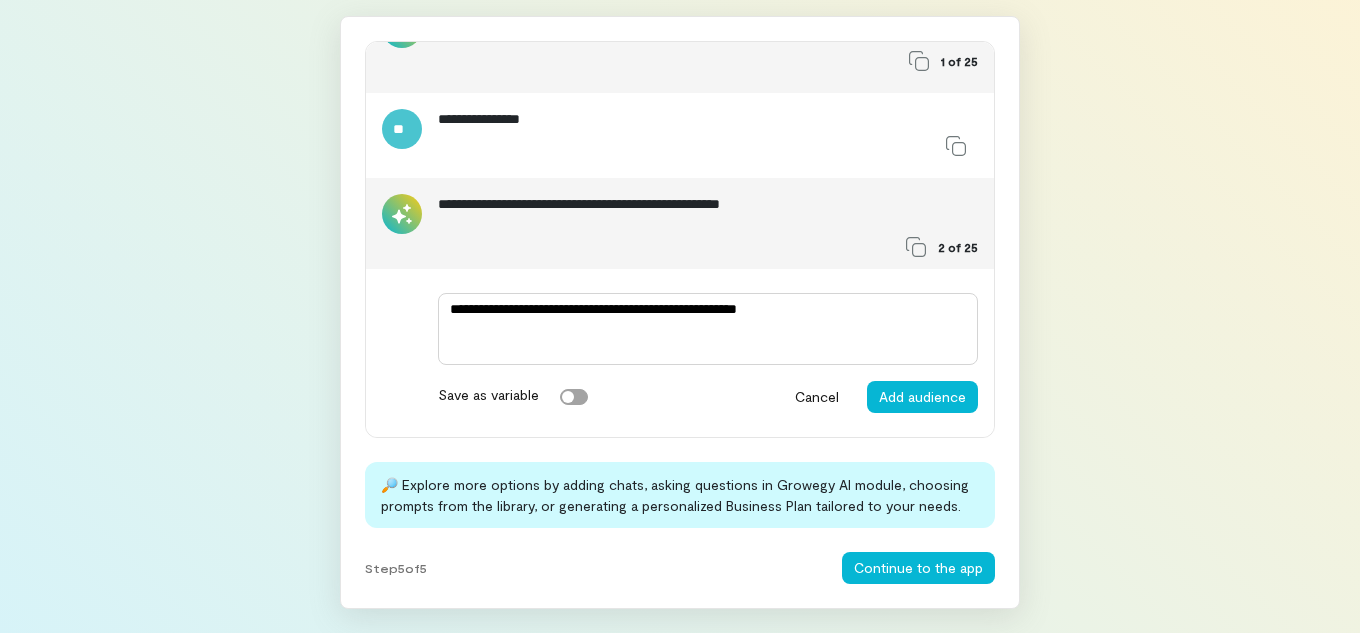 type on "*" 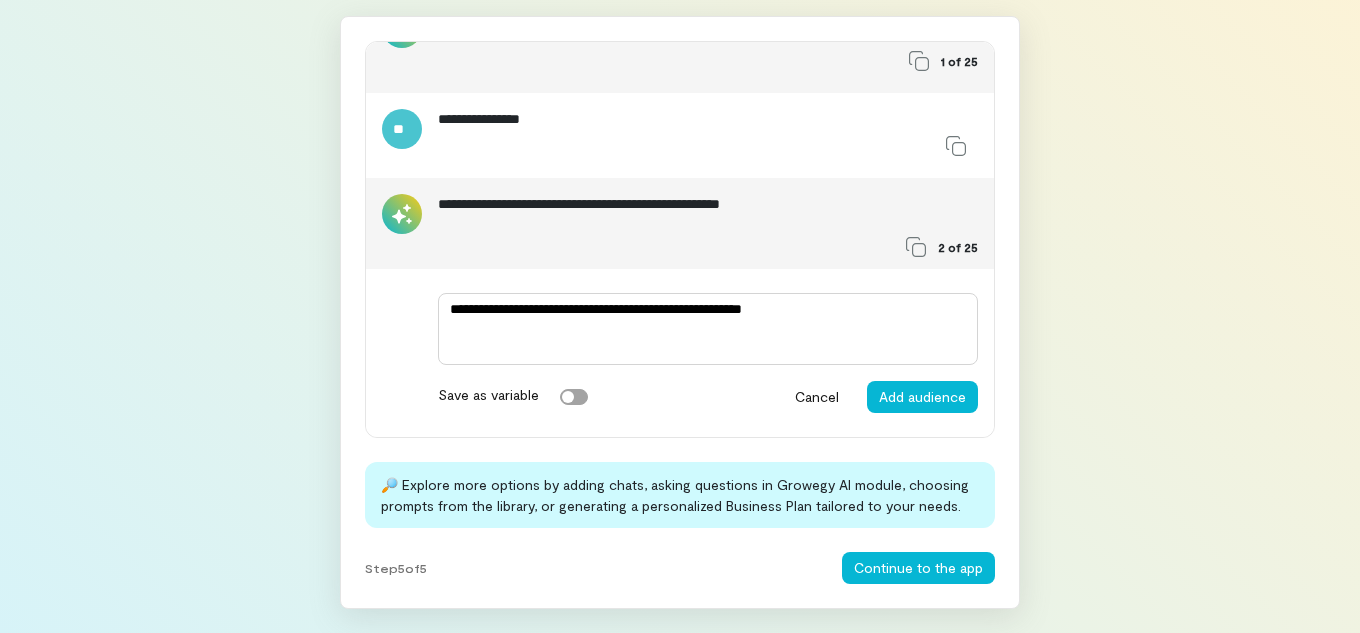 type on "*" 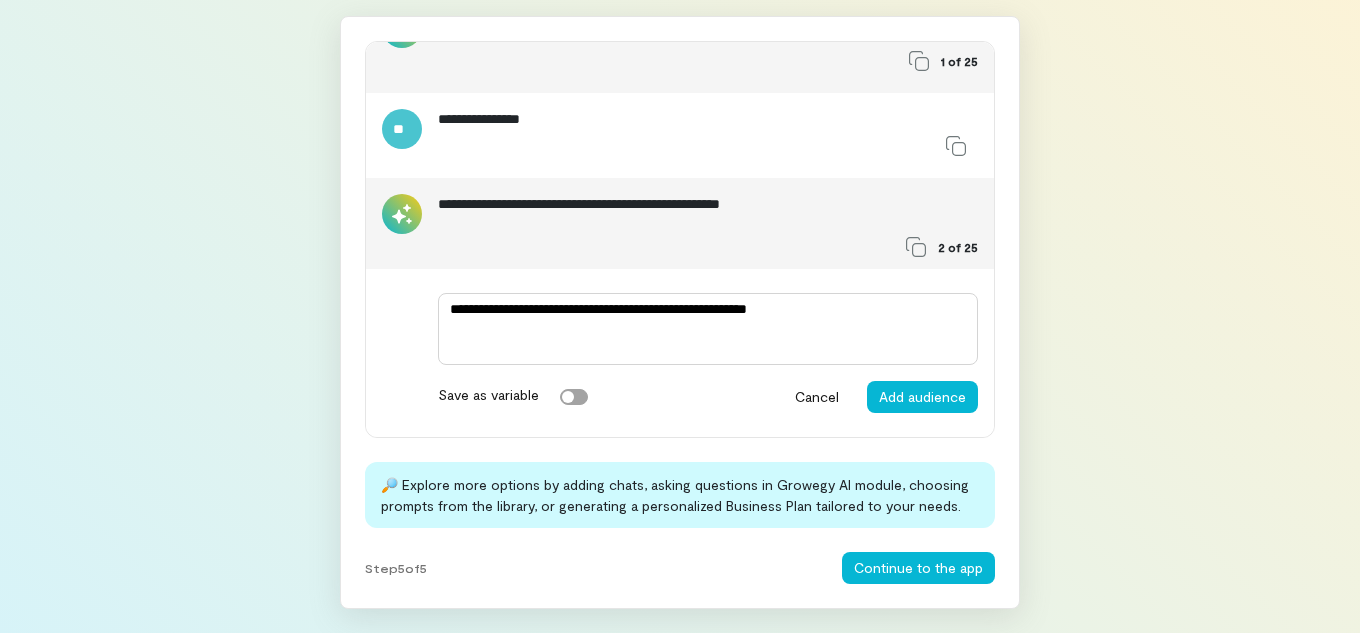 type on "*" 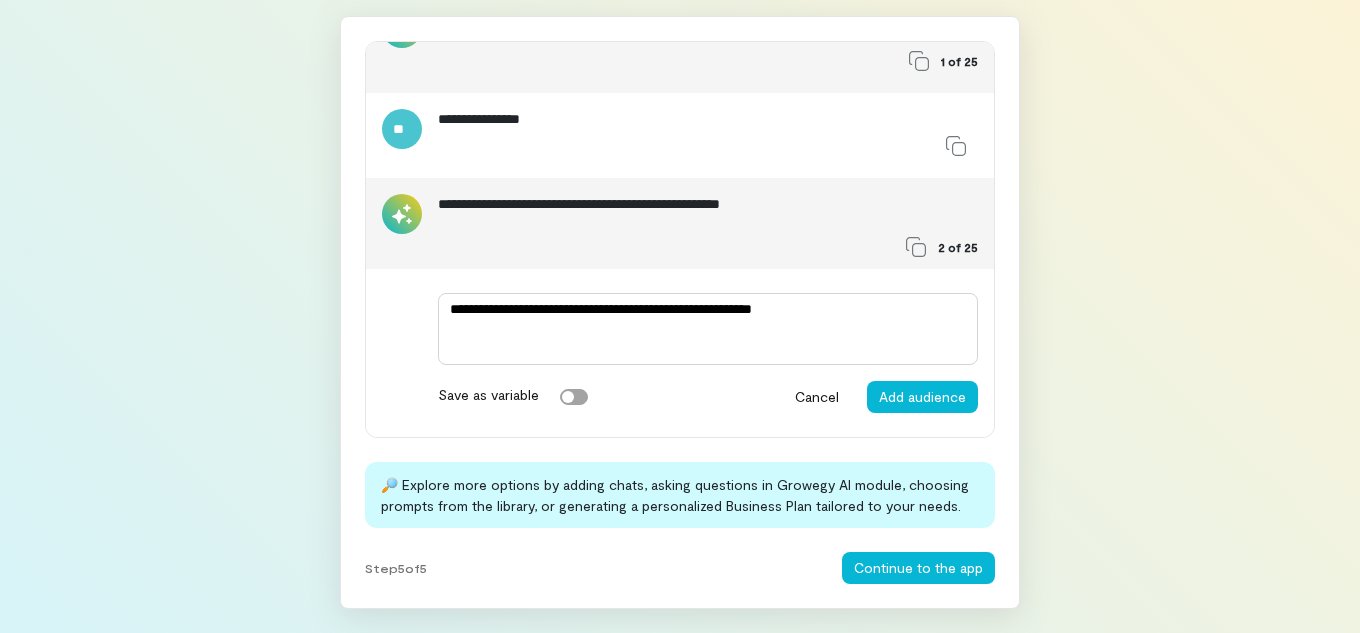 type on "*" 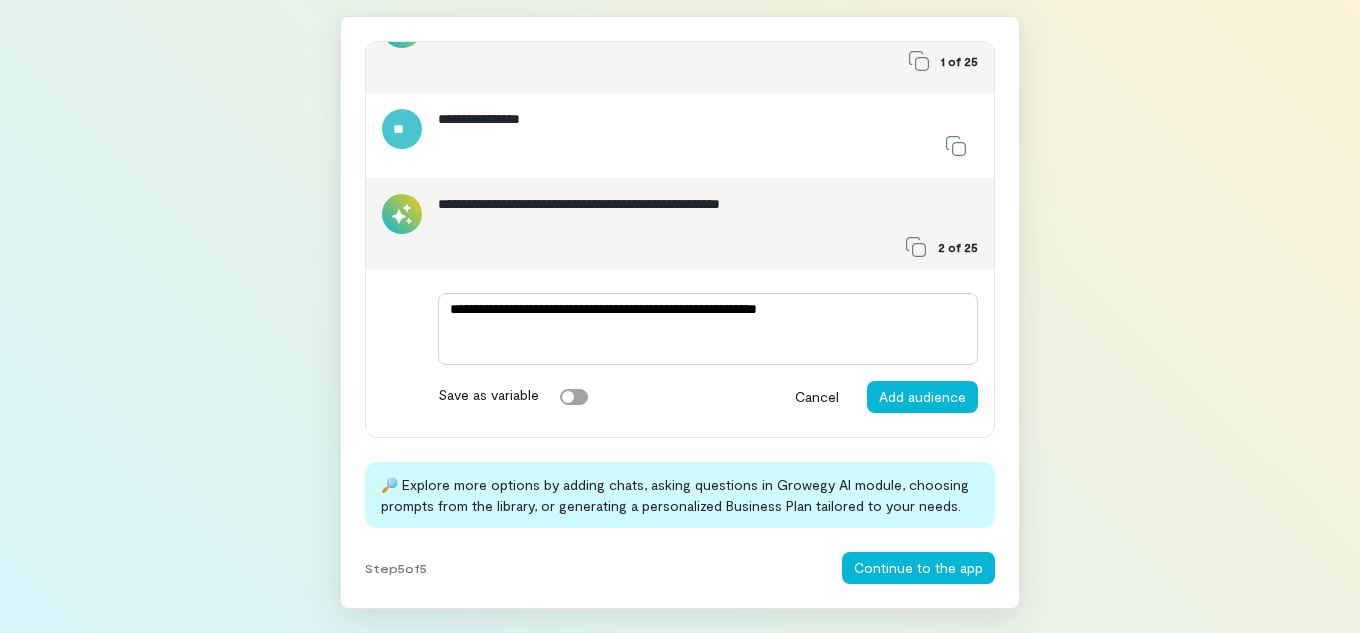 type on "*" 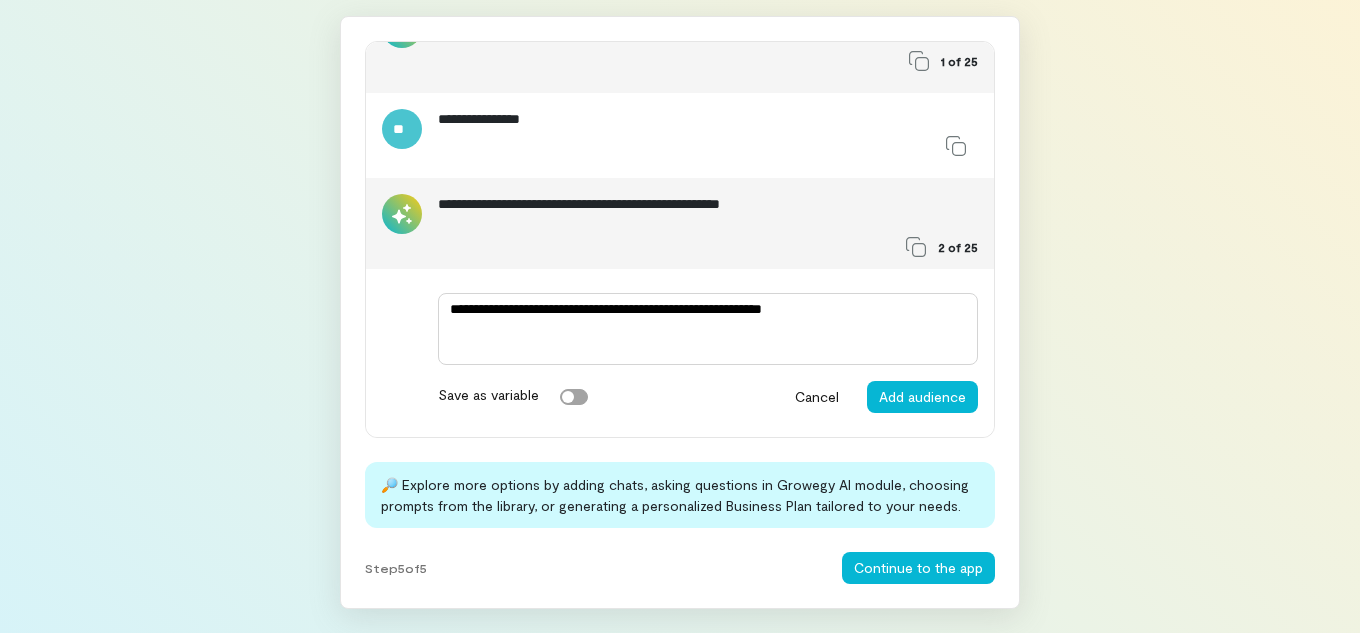 type on "*" 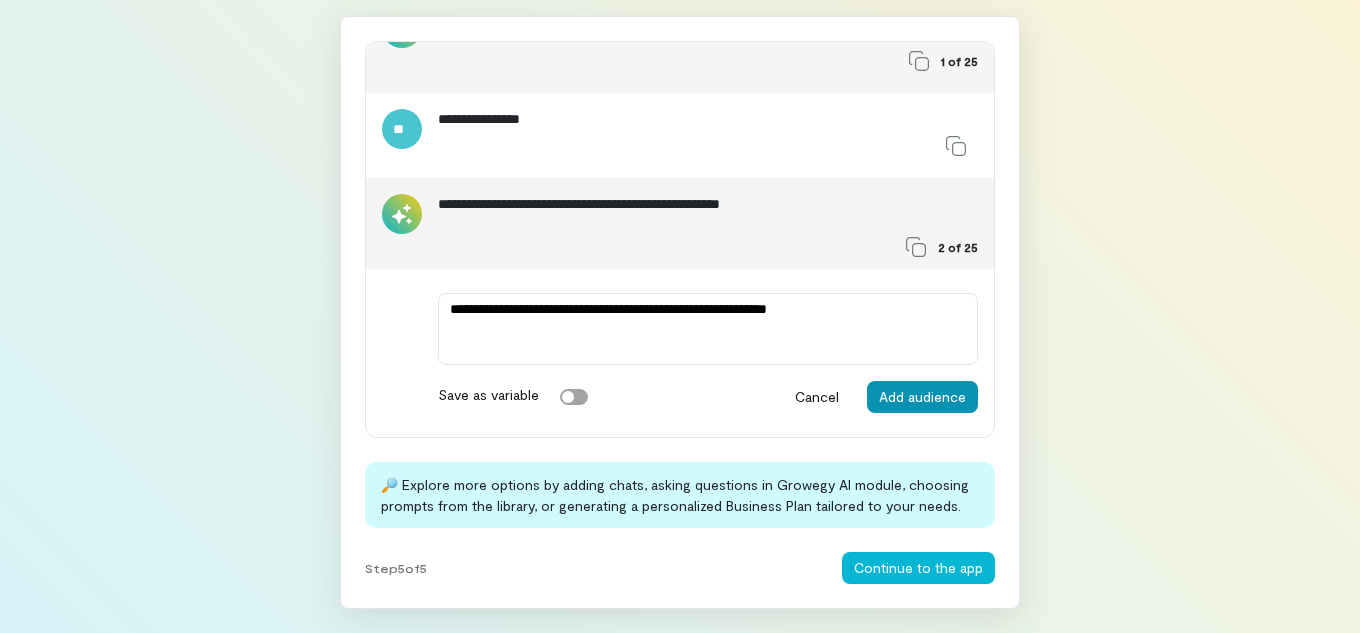 type on "**********" 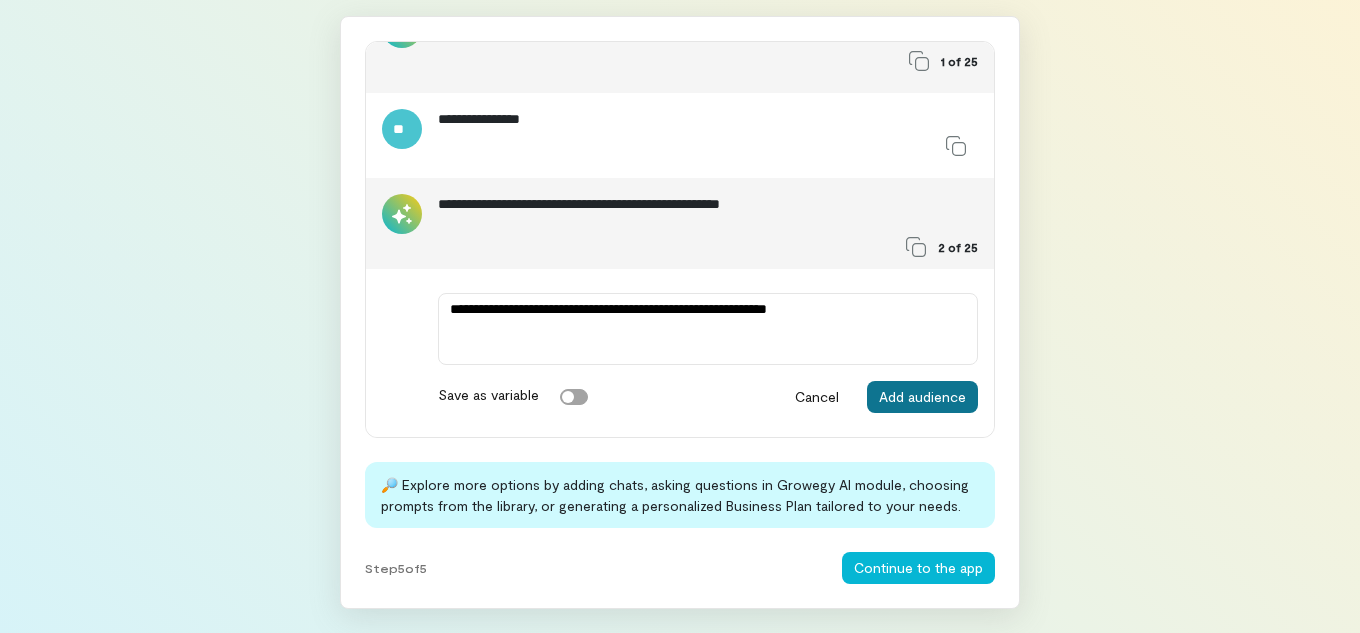 click on "Add audience" at bounding box center (922, 397) 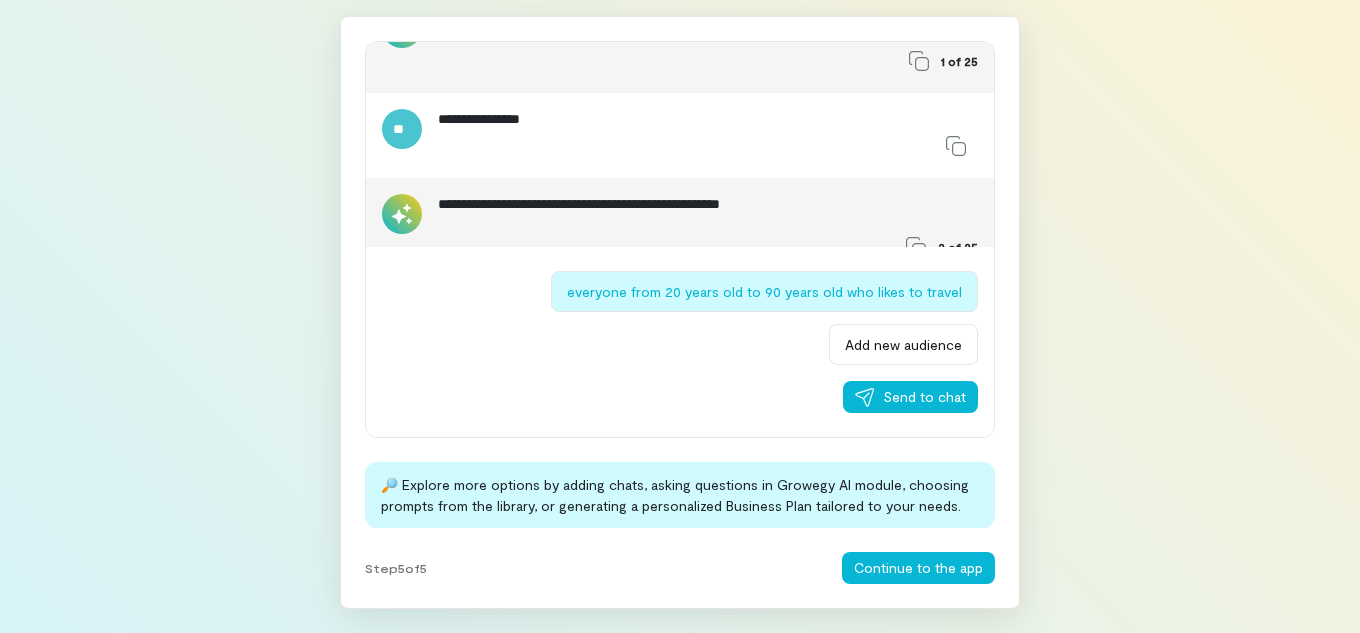 scroll, scrollTop: 188, scrollLeft: 0, axis: vertical 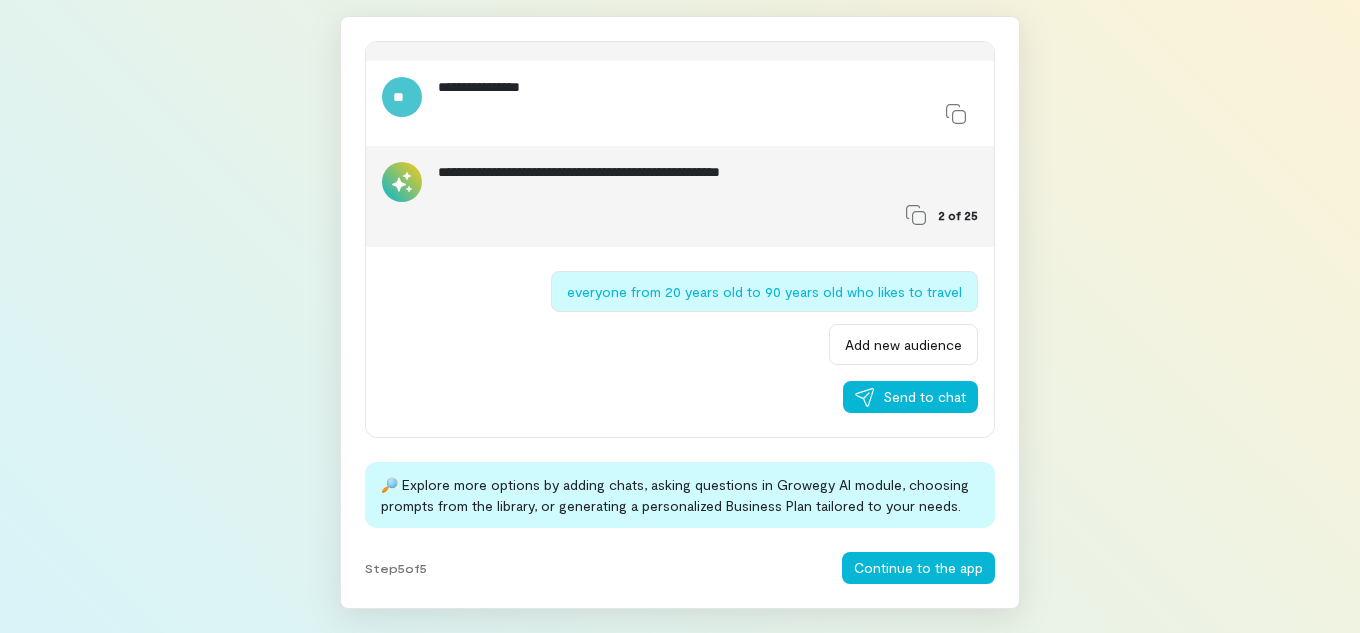 click on "Send to chat" at bounding box center (708, 397) 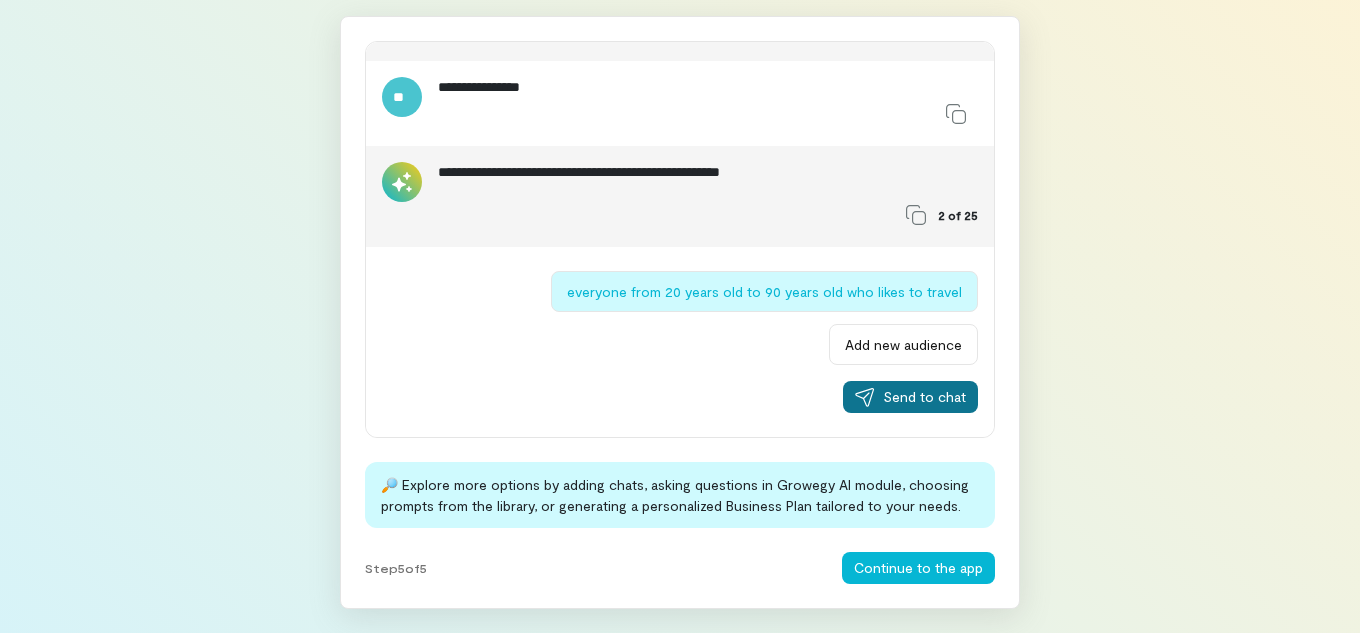 click 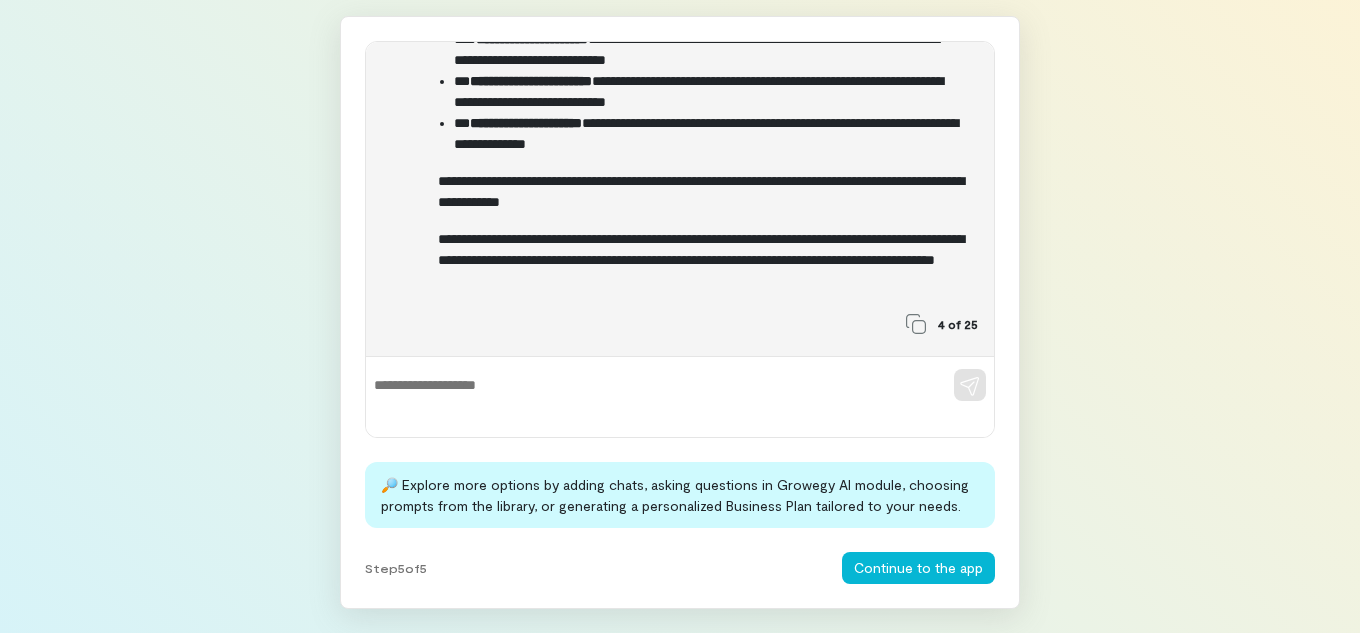scroll, scrollTop: 946, scrollLeft: 0, axis: vertical 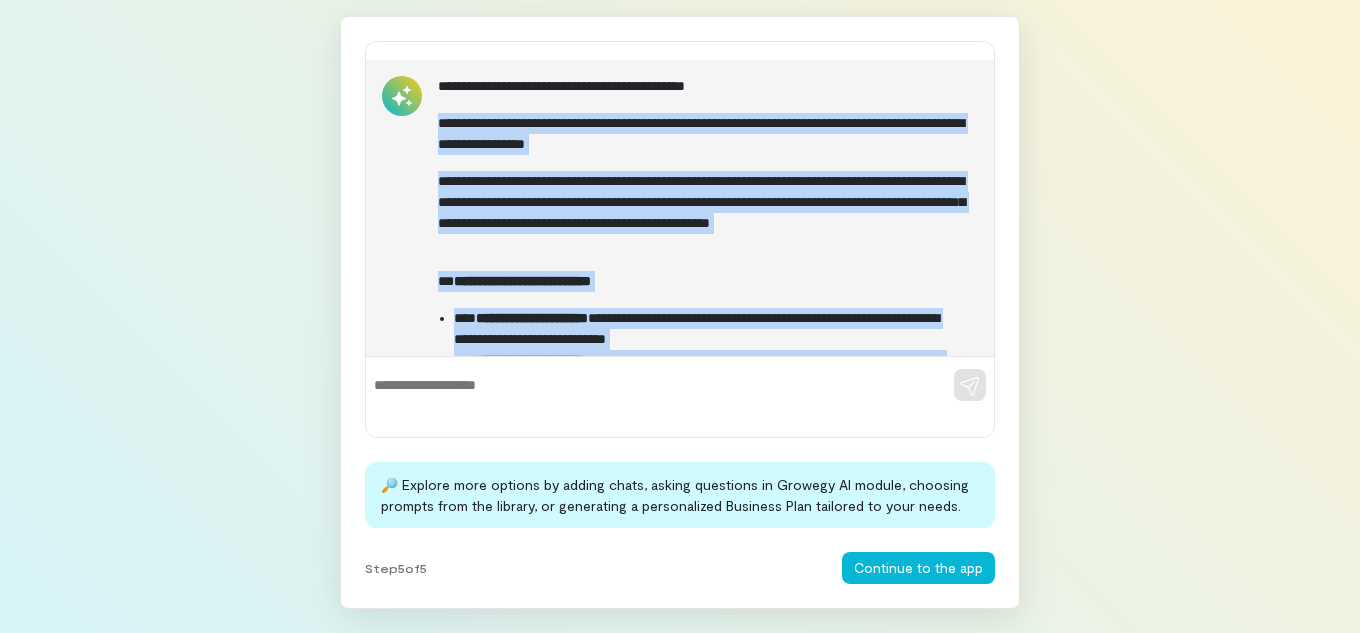 drag, startPoint x: 763, startPoint y: 288, endPoint x: 433, endPoint y: 142, distance: 360.85455 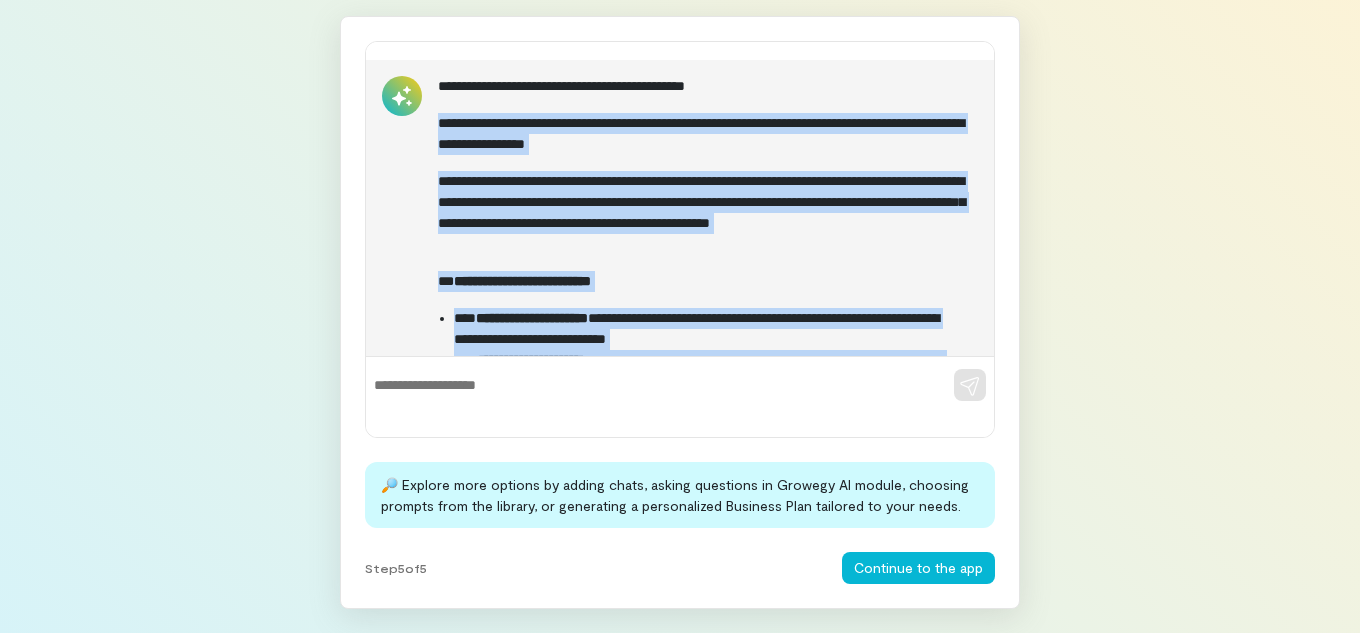 copy on "**********" 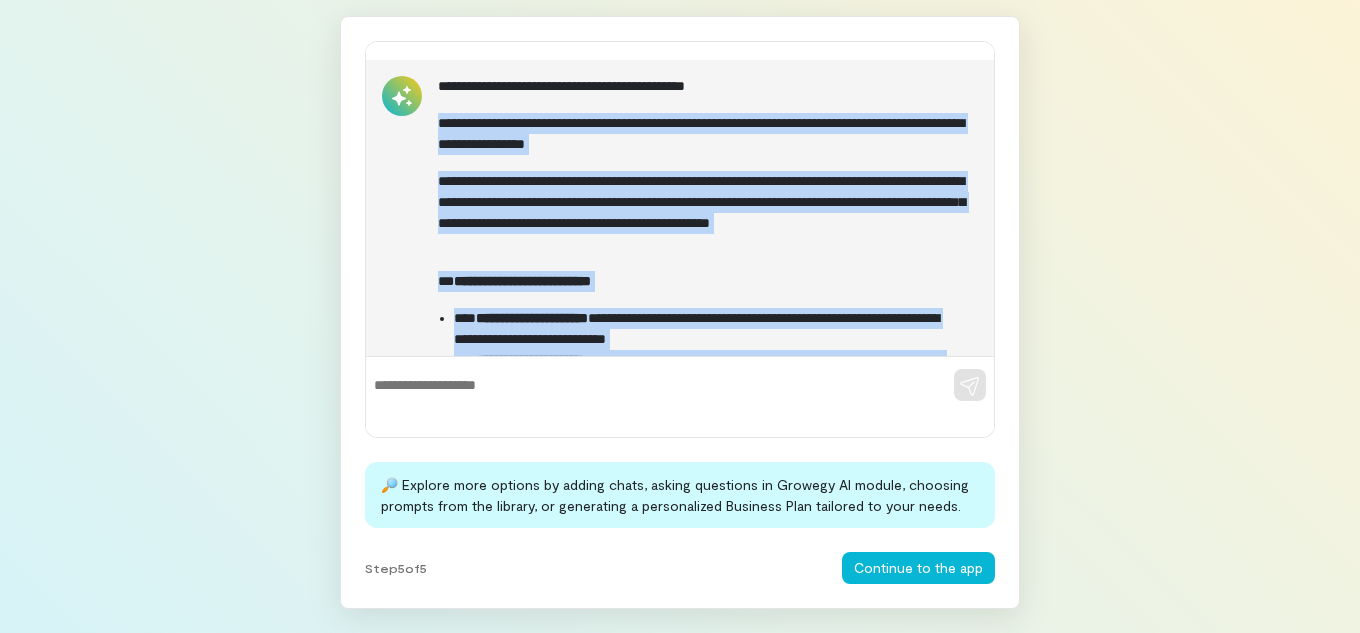 click on "**********" at bounding box center (700, 281) 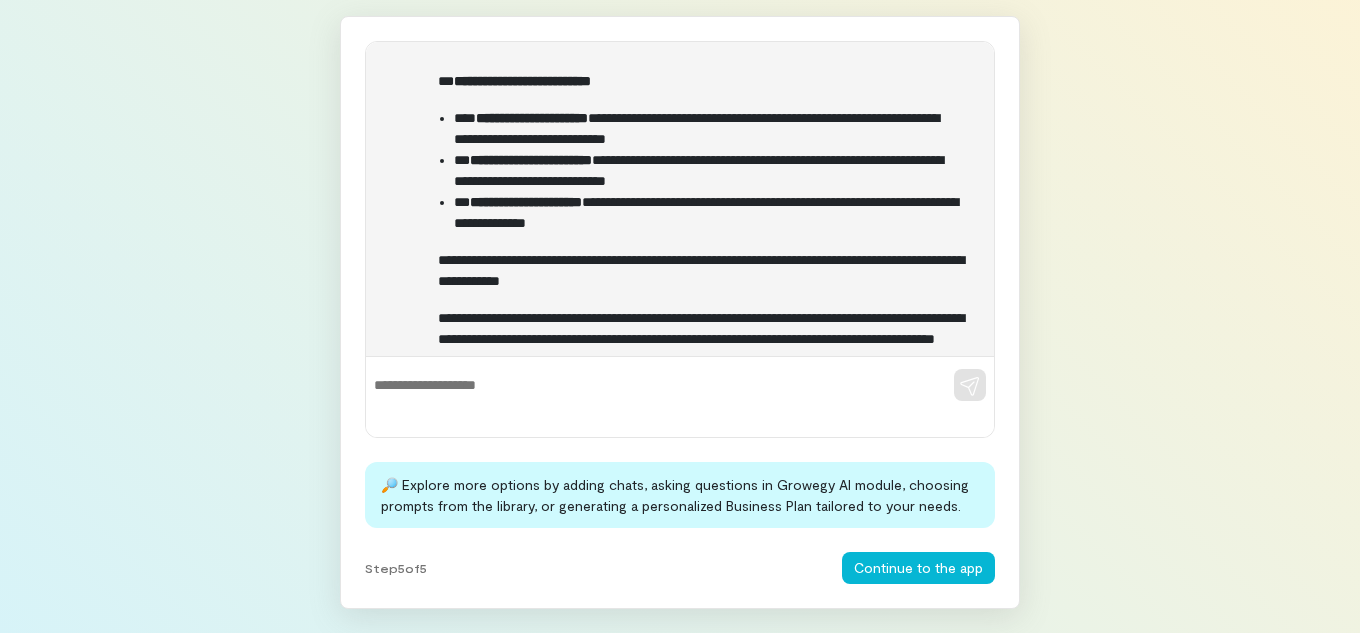 scroll, scrollTop: 946, scrollLeft: 0, axis: vertical 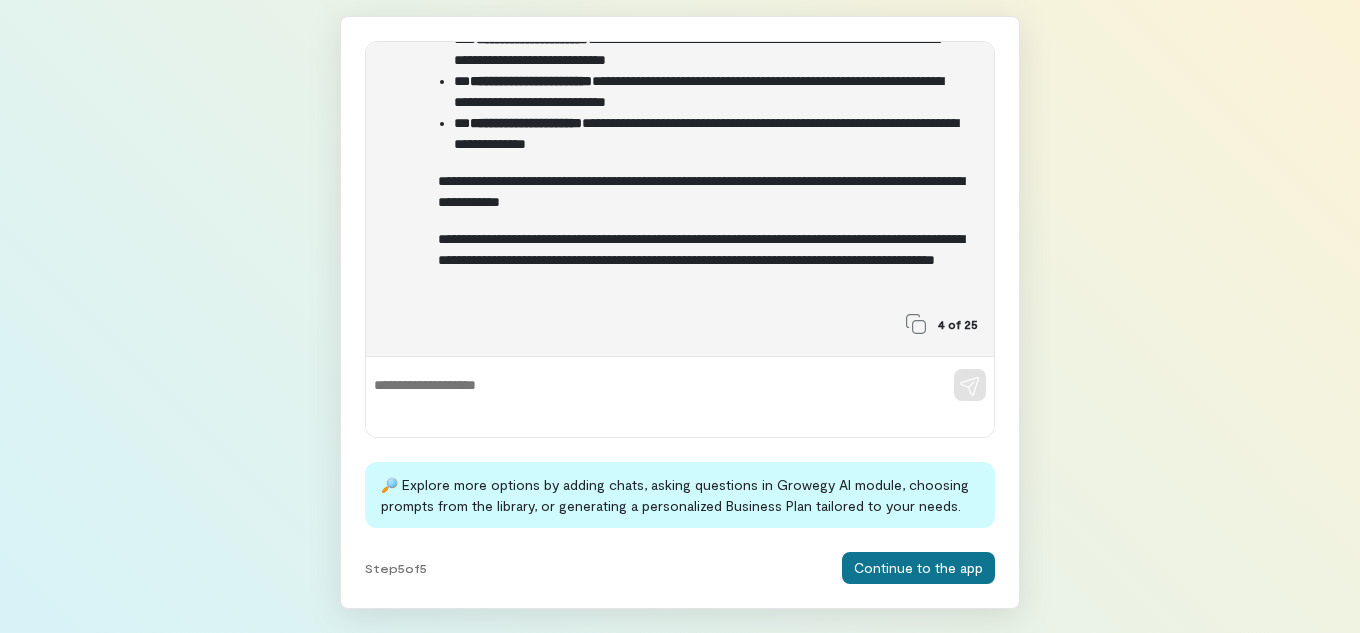click on "Continue to the app" at bounding box center [918, 568] 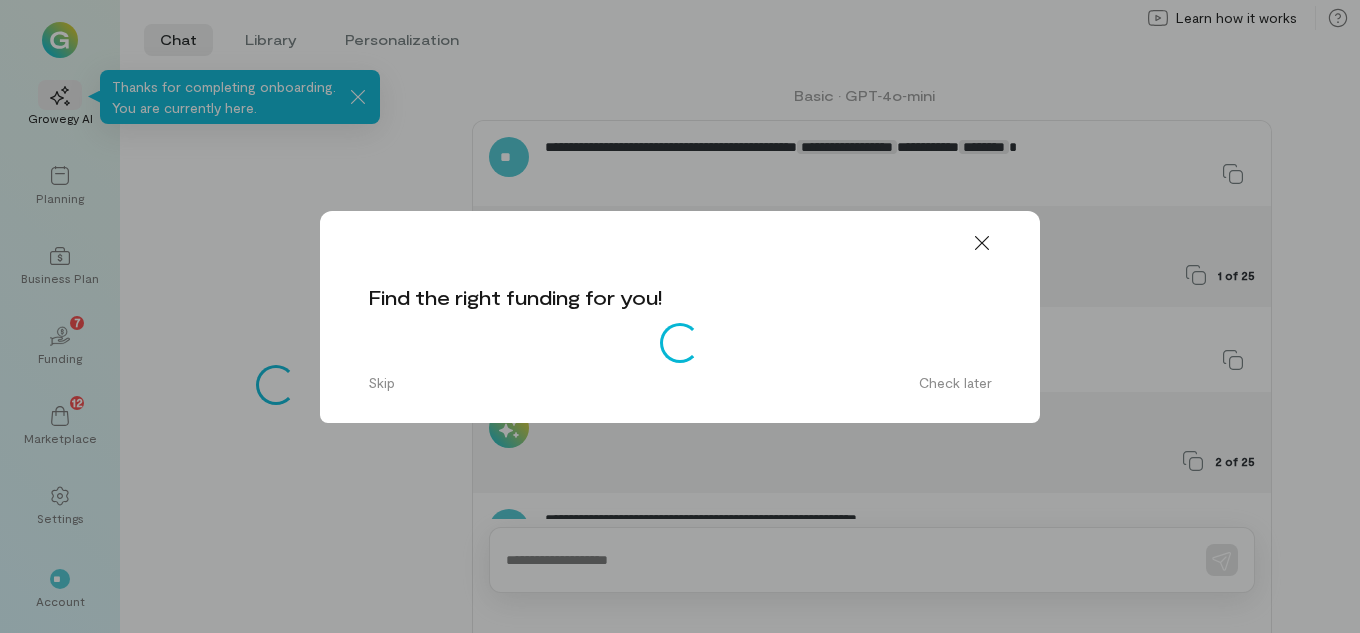 scroll, scrollTop: 106, scrollLeft: 0, axis: vertical 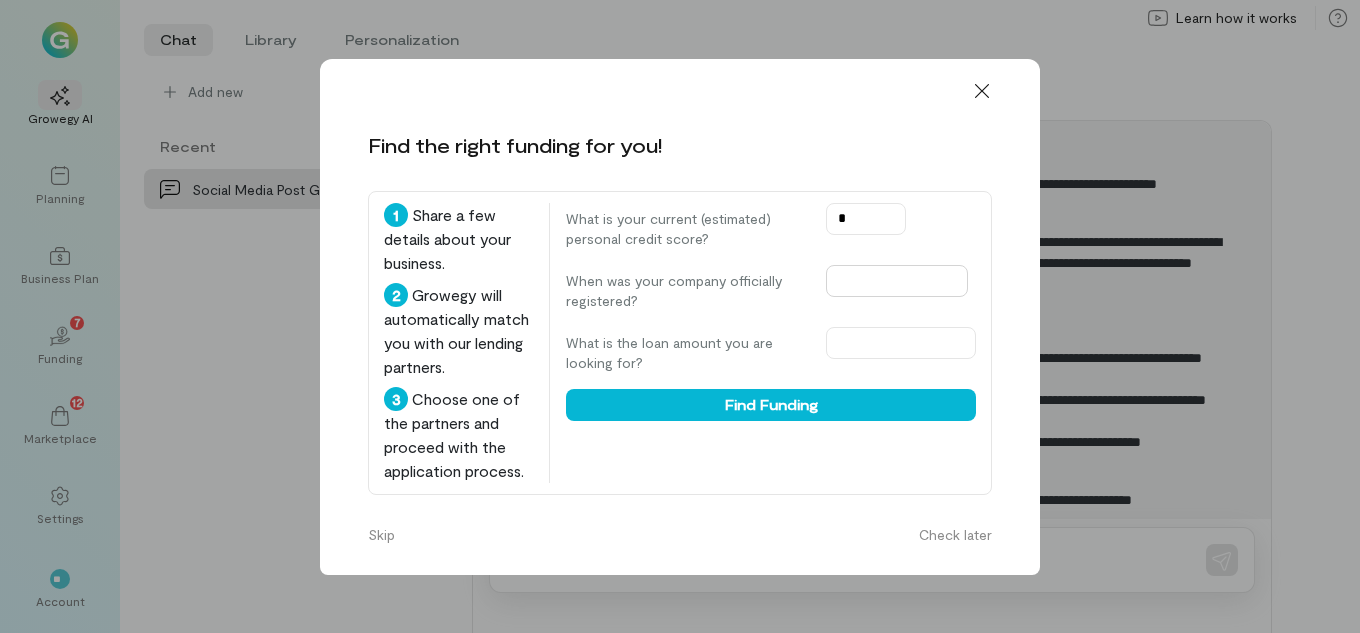 type on "*" 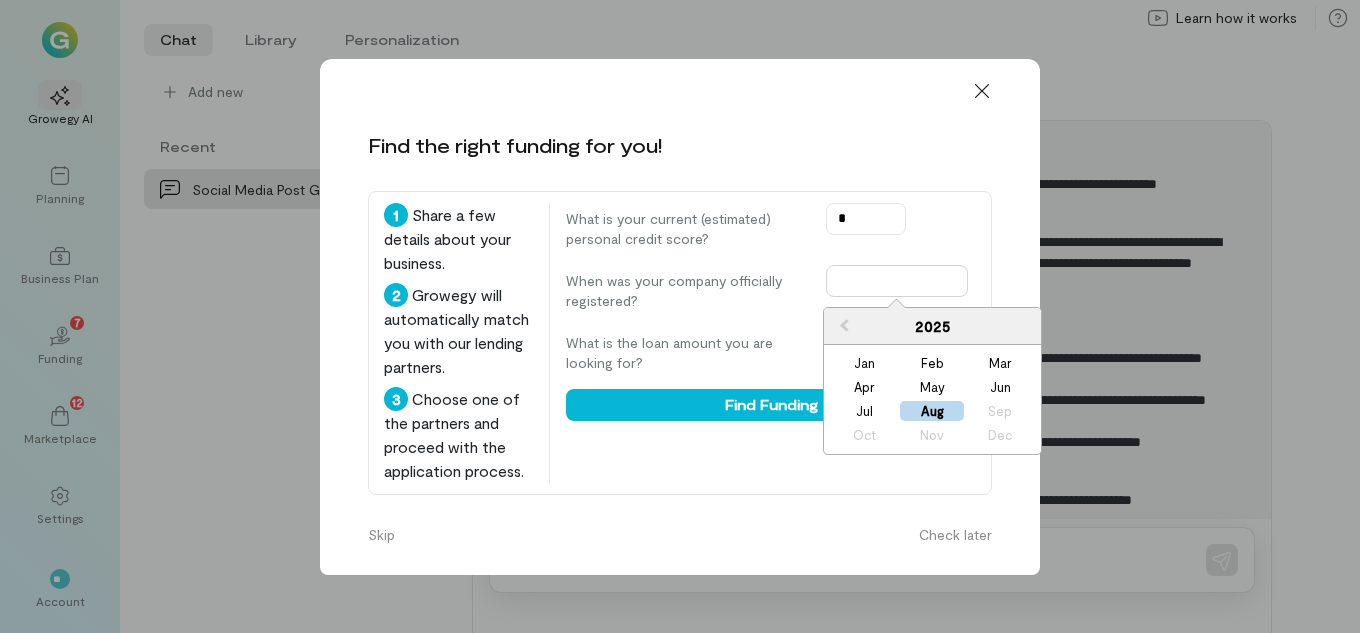 click at bounding box center (897, 281) 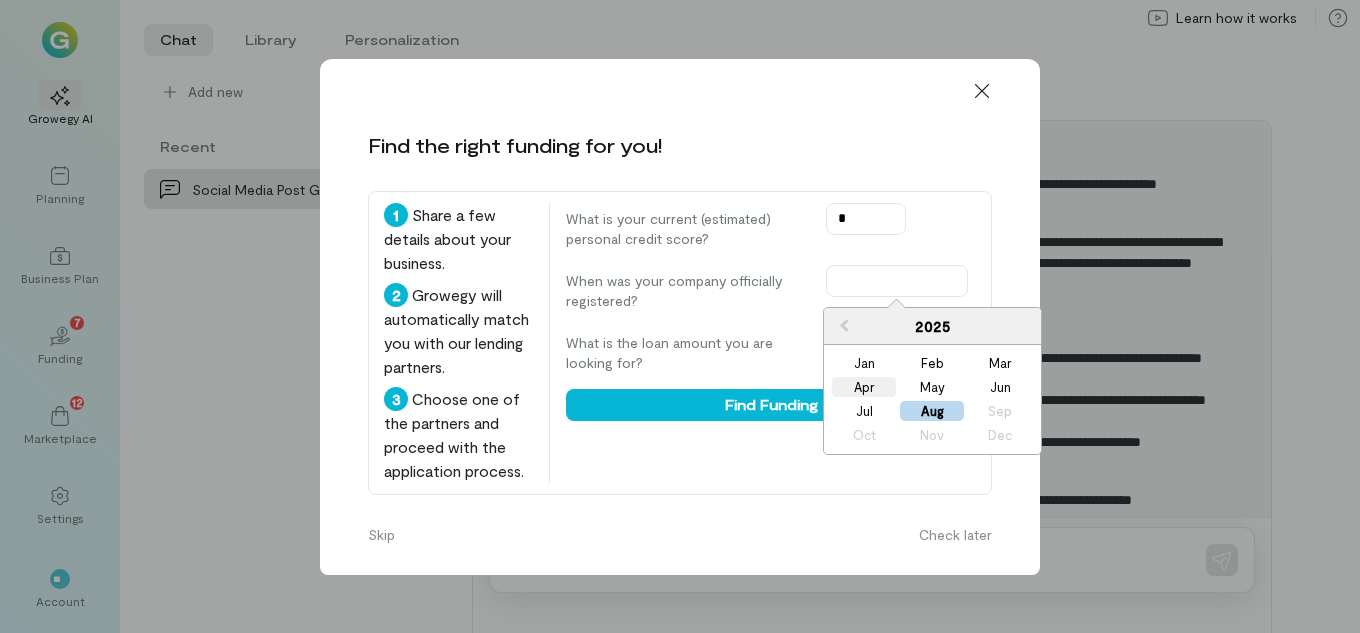 click on "Apr" at bounding box center [864, 387] 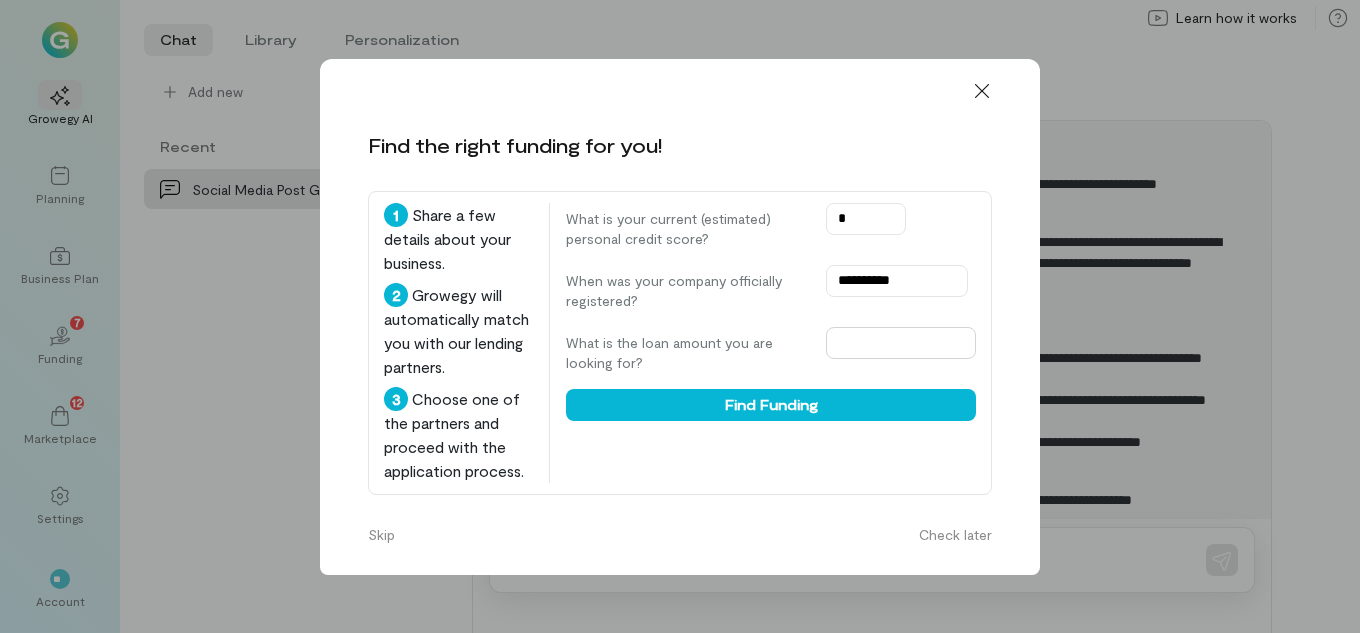 click at bounding box center [901, 343] 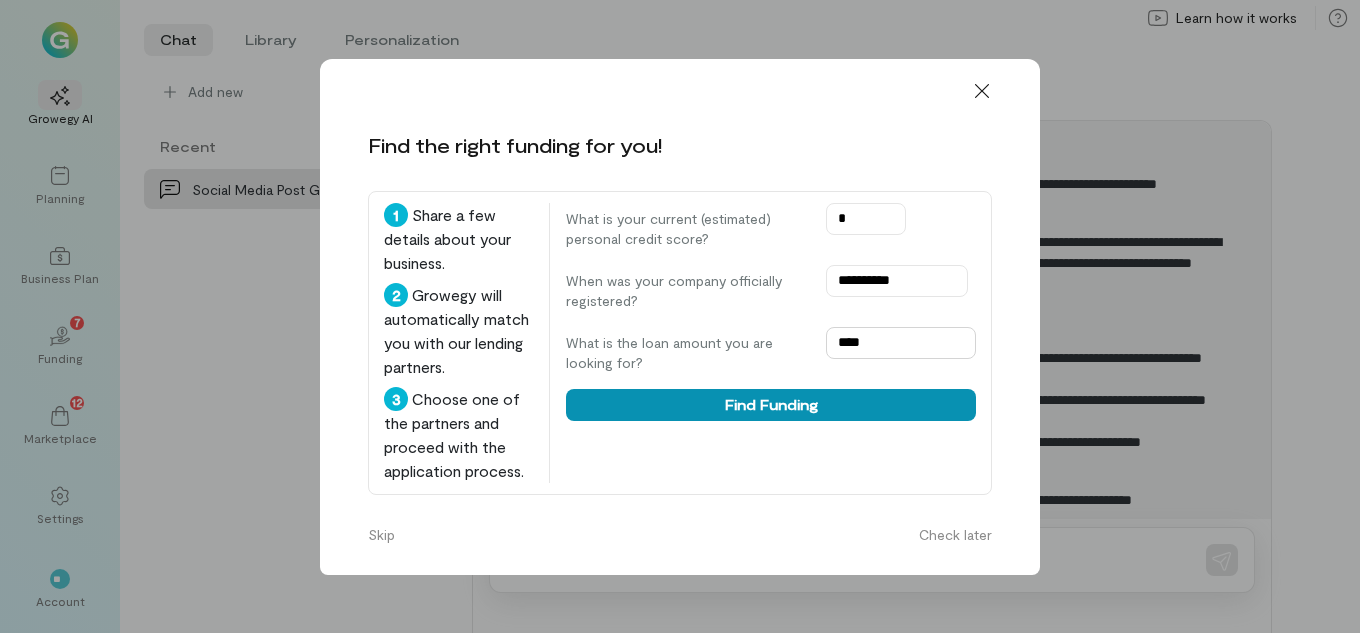 type on "****" 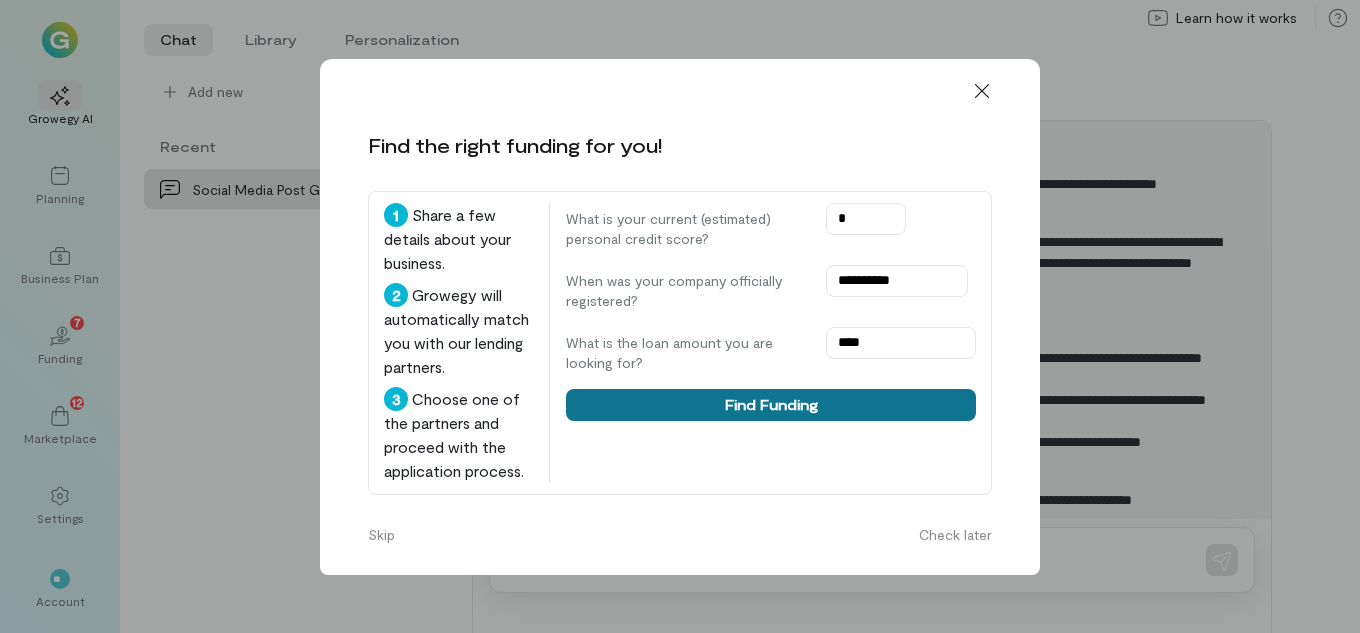click on "Find Funding" at bounding box center (771, 405) 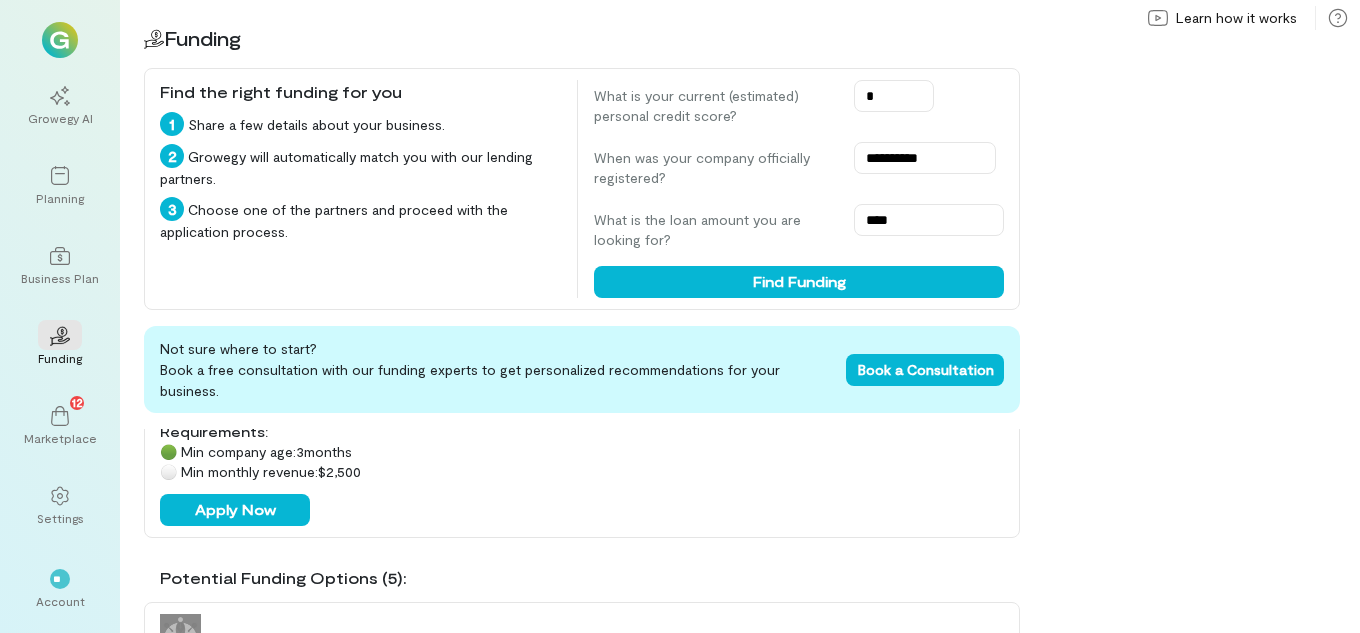 scroll, scrollTop: 600, scrollLeft: 0, axis: vertical 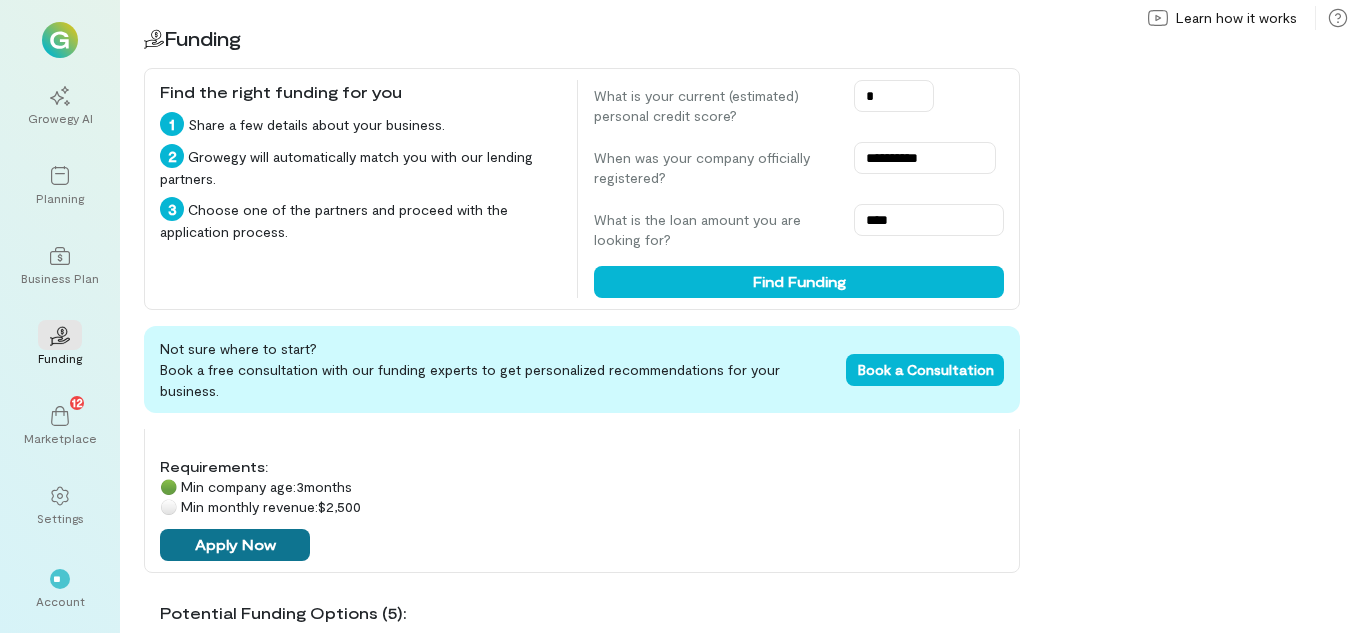 click on "Apply Now" at bounding box center (235, 545) 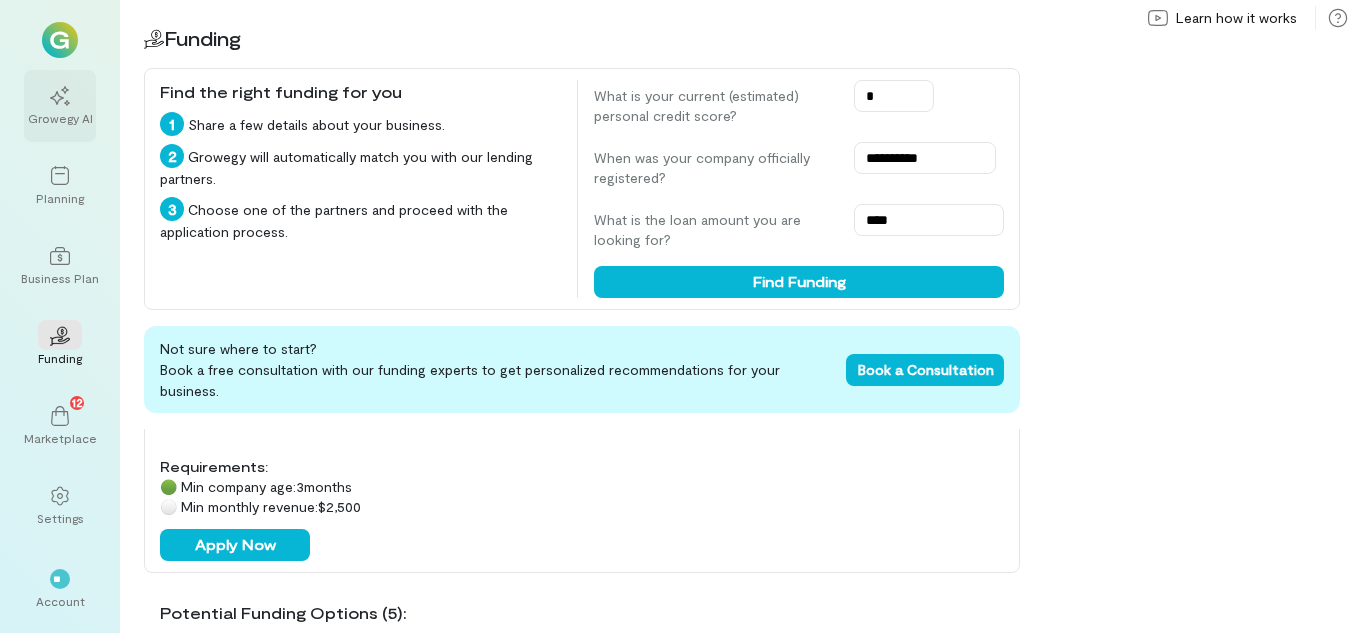 click 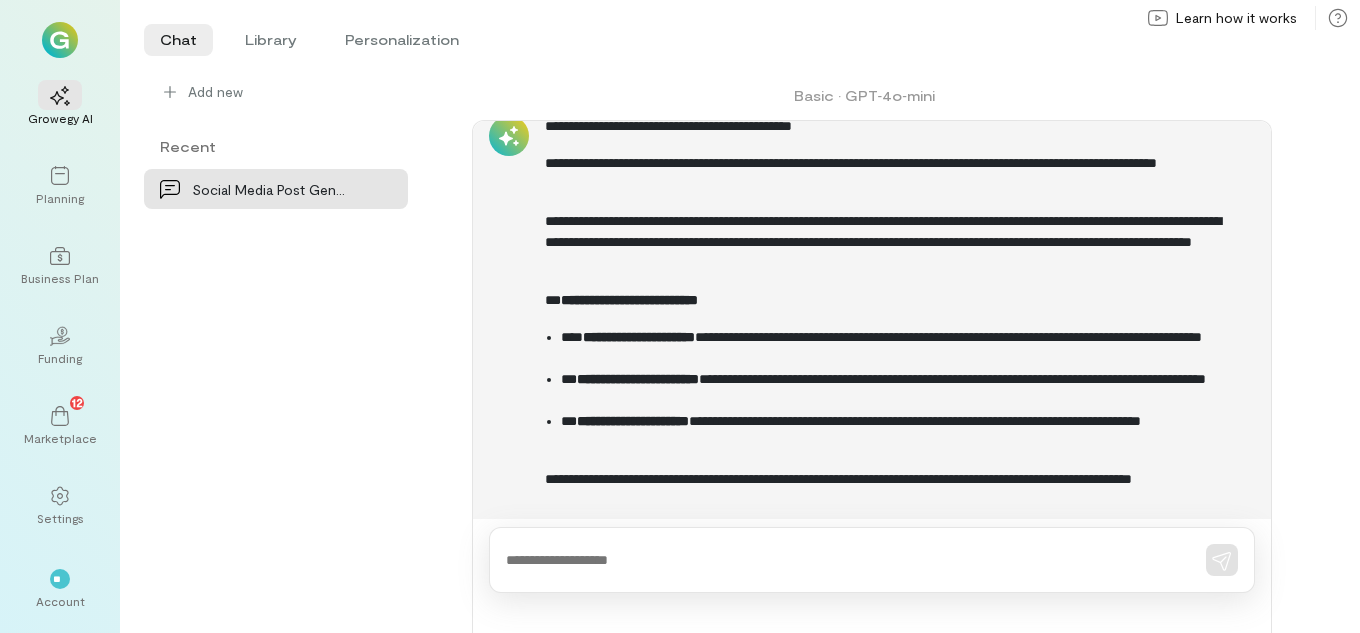 scroll, scrollTop: 0, scrollLeft: 0, axis: both 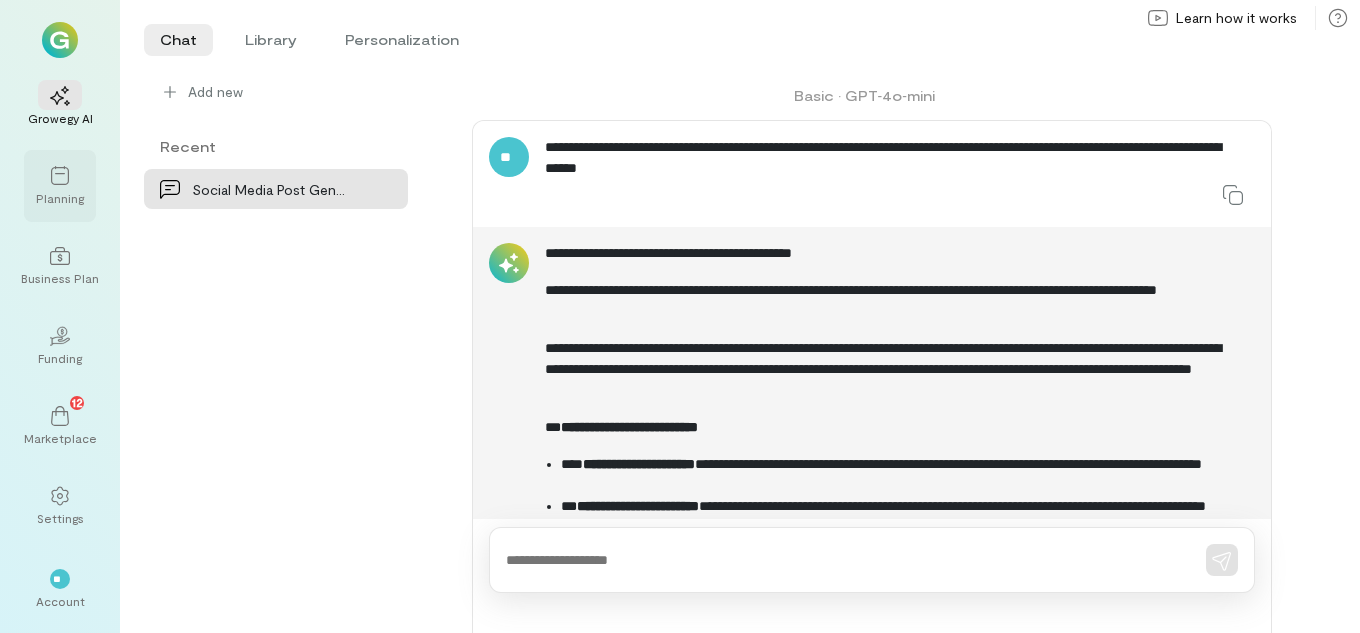 click at bounding box center (60, 175) 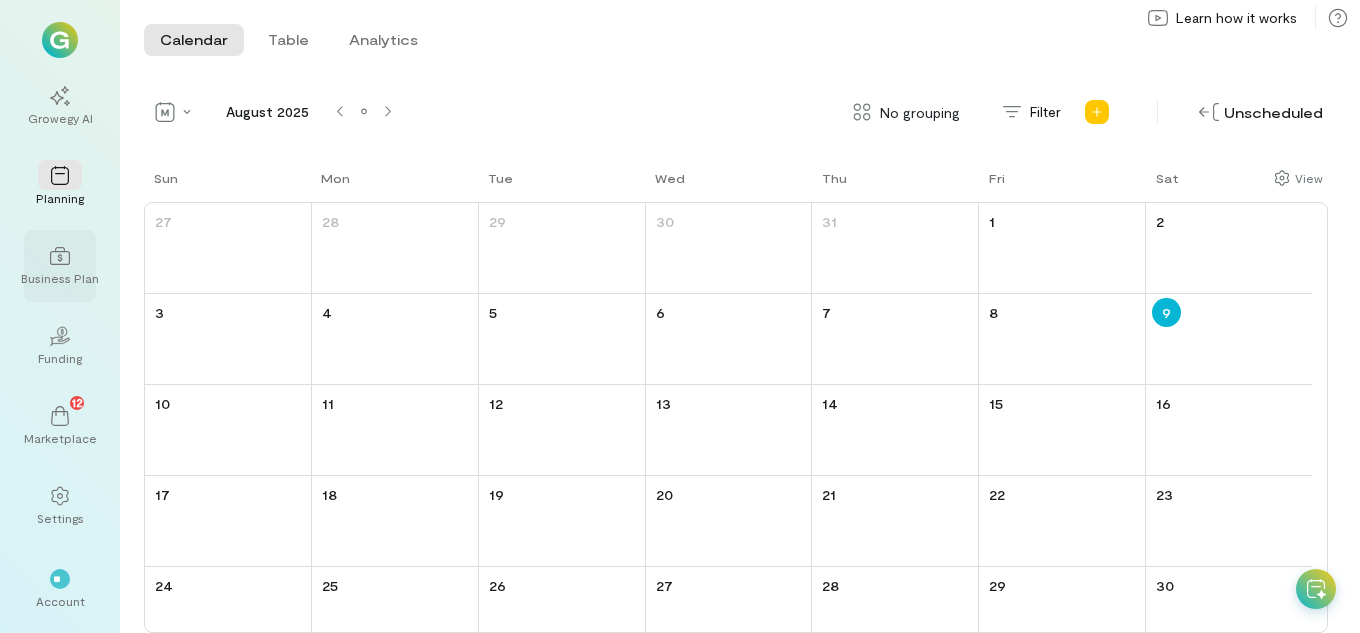 click on "Business Plan" at bounding box center (60, 278) 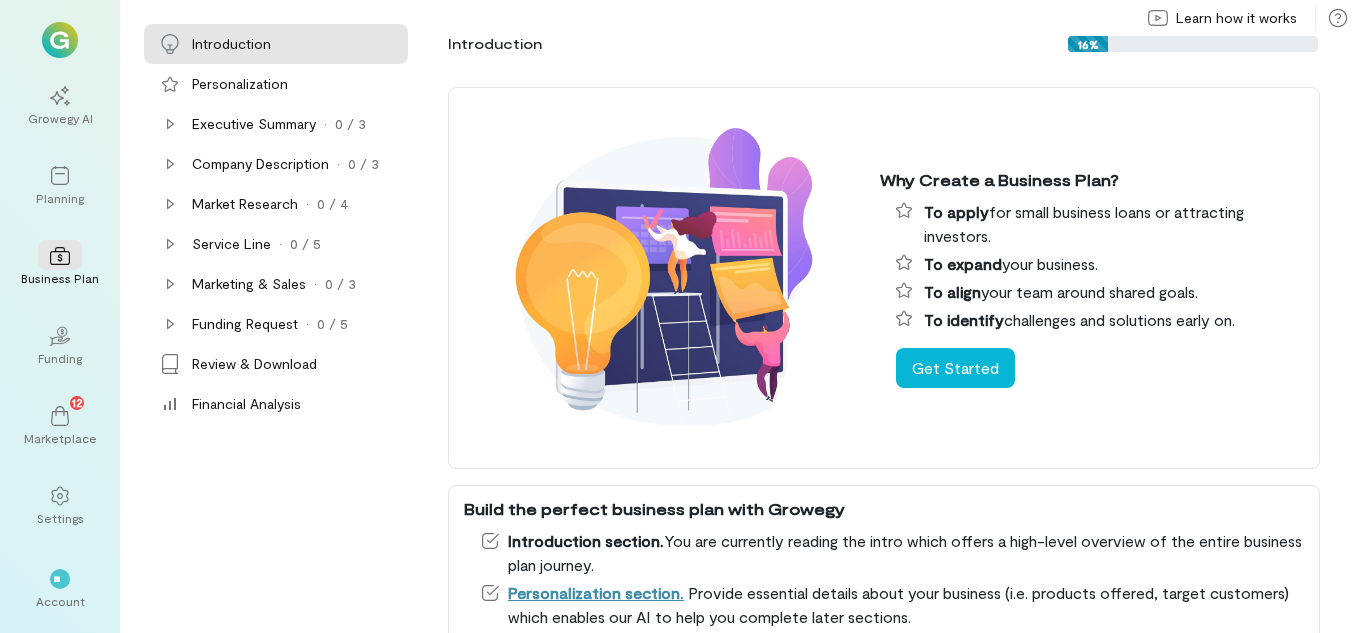 scroll, scrollTop: 0, scrollLeft: 0, axis: both 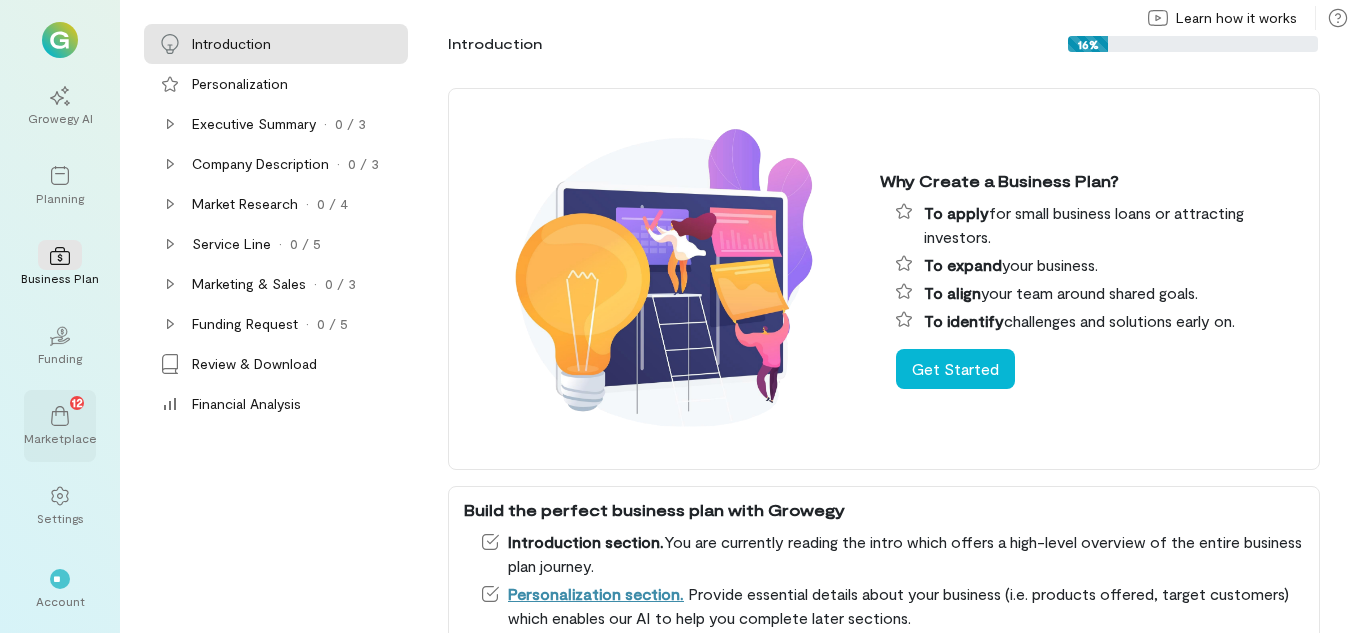 click on "Marketplace" at bounding box center [60, 438] 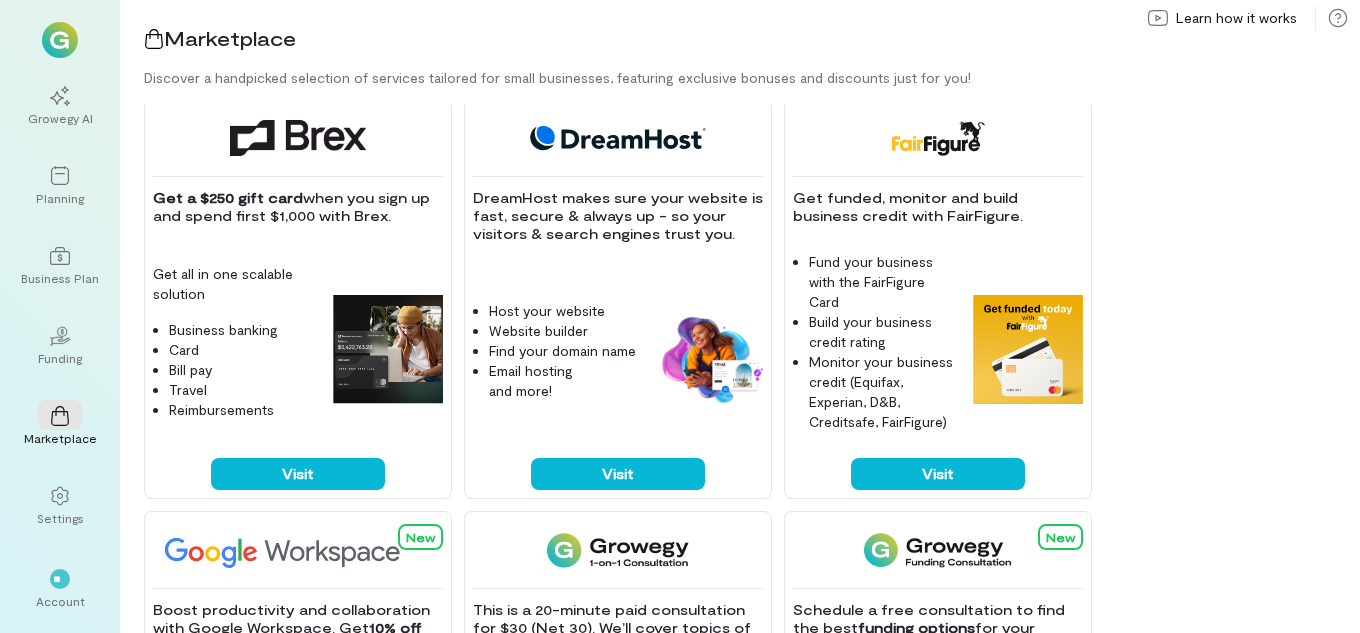 scroll, scrollTop: 0, scrollLeft: 0, axis: both 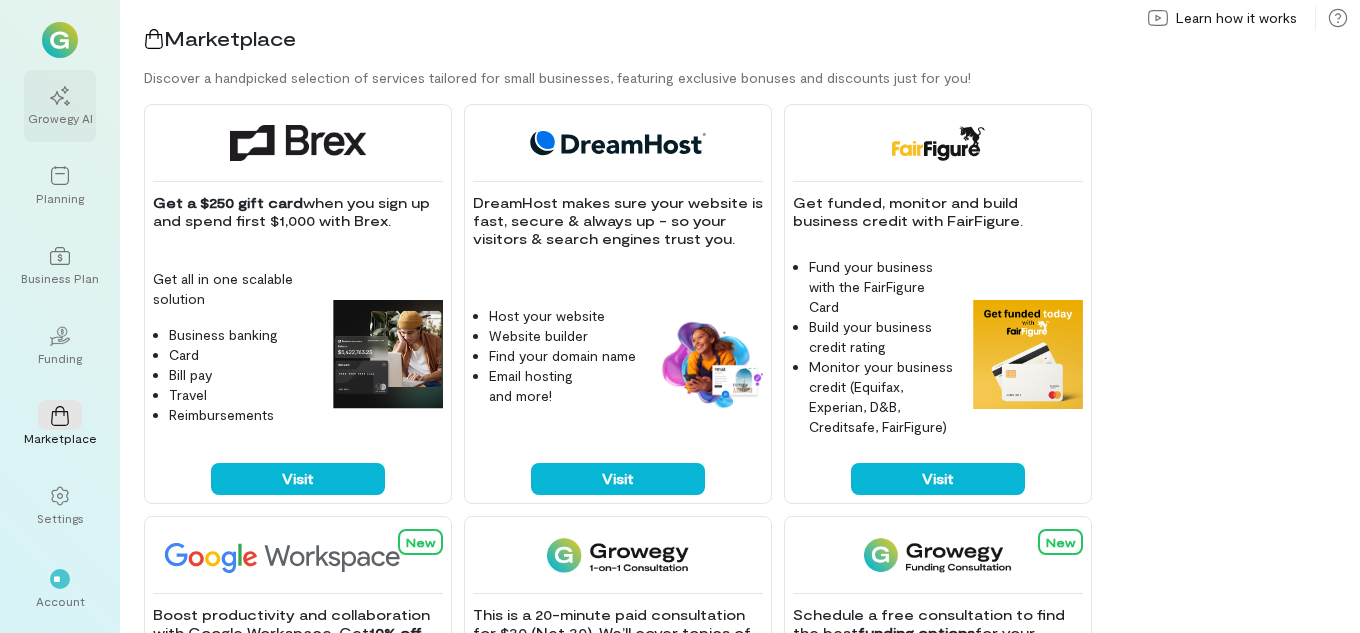 click on "Growegy AI" at bounding box center (60, 118) 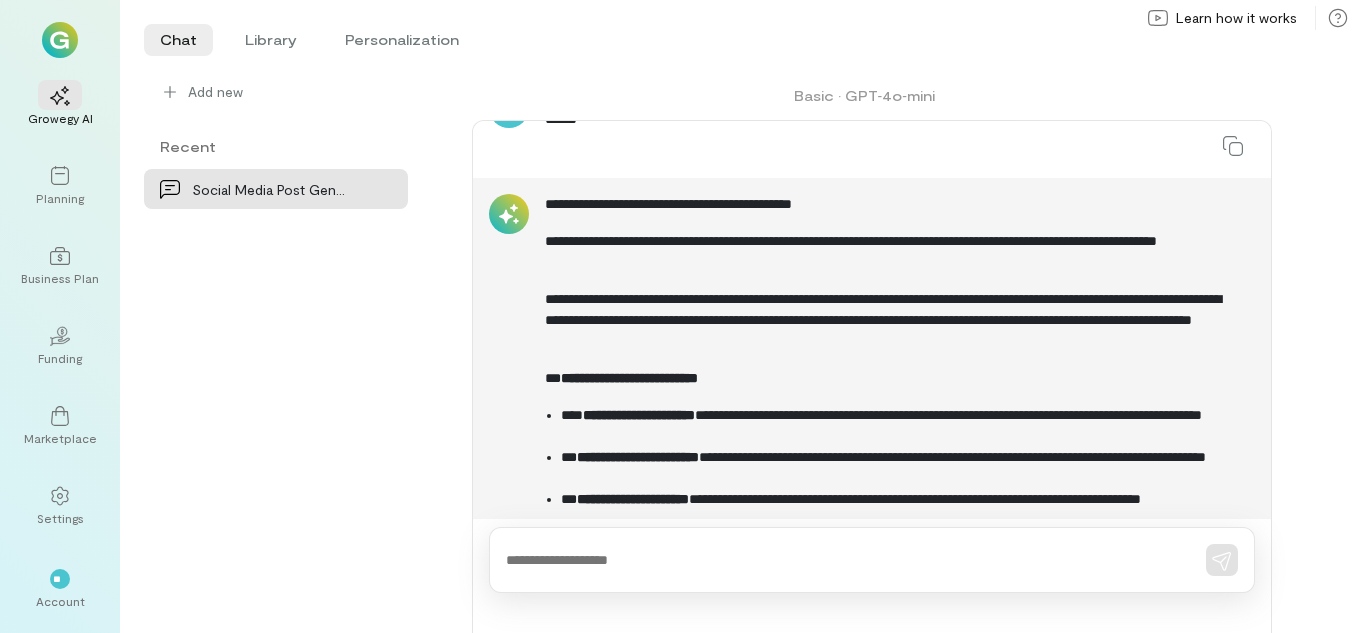 scroll, scrollTop: 0, scrollLeft: 0, axis: both 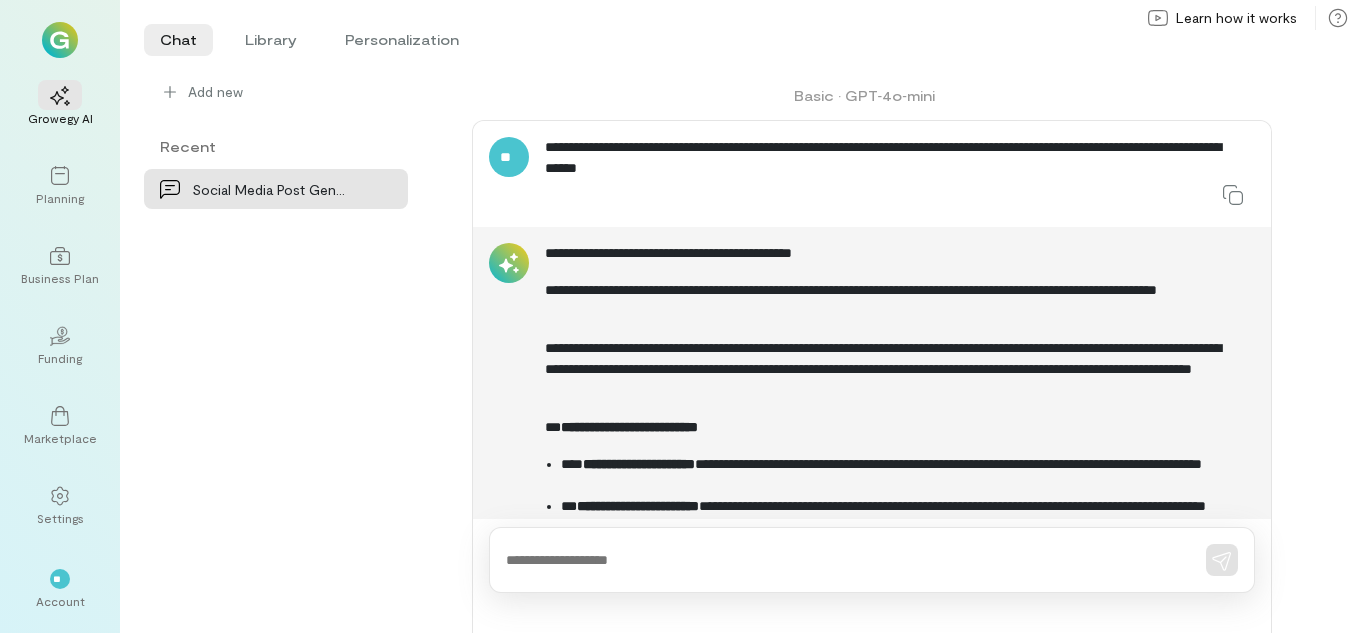click at bounding box center [844, 560] 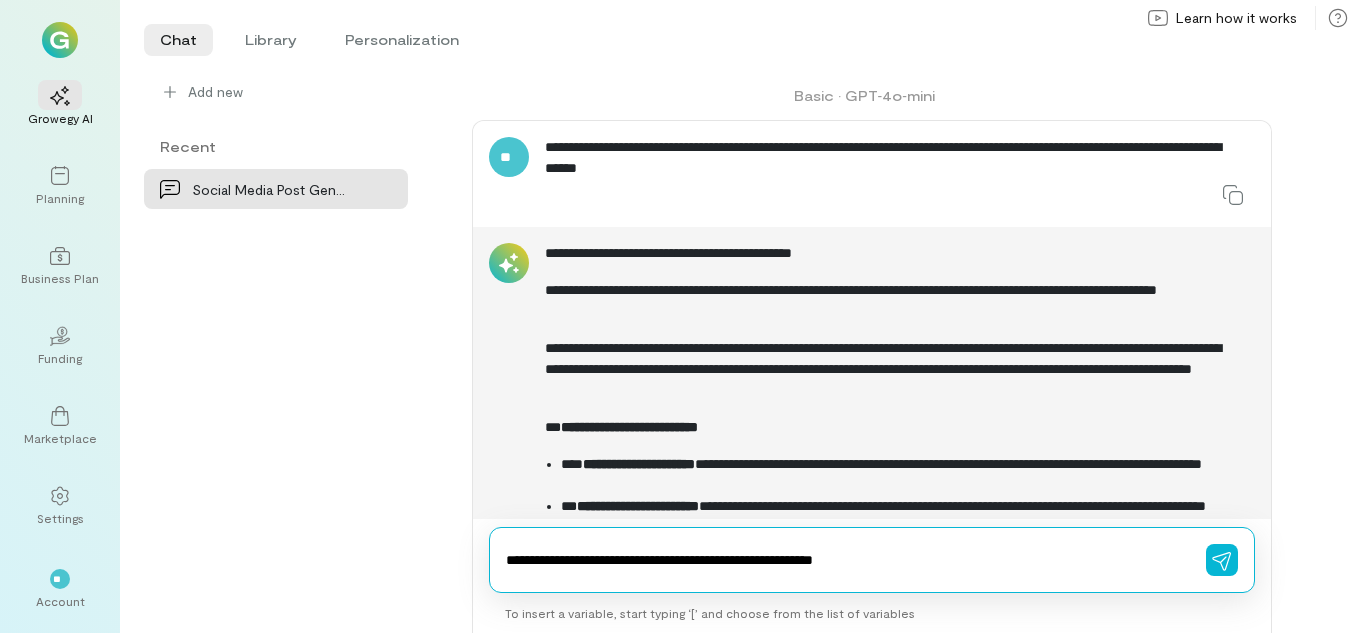 click on "**********" at bounding box center (844, 560) 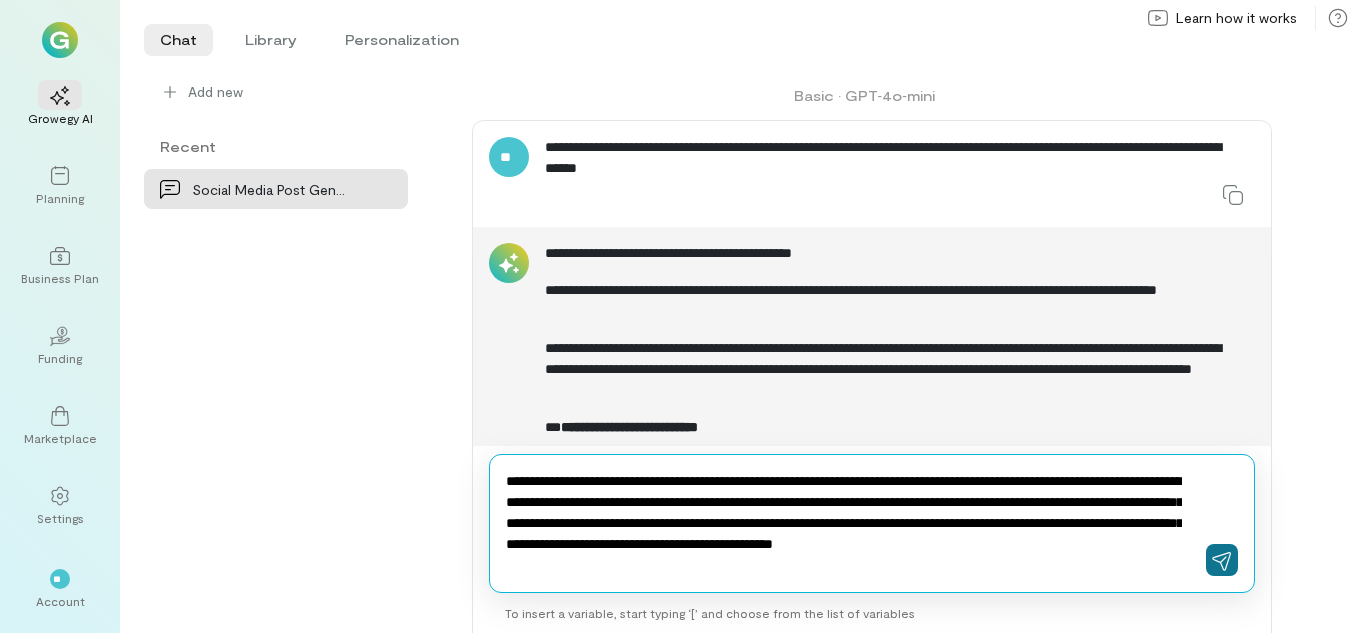 click 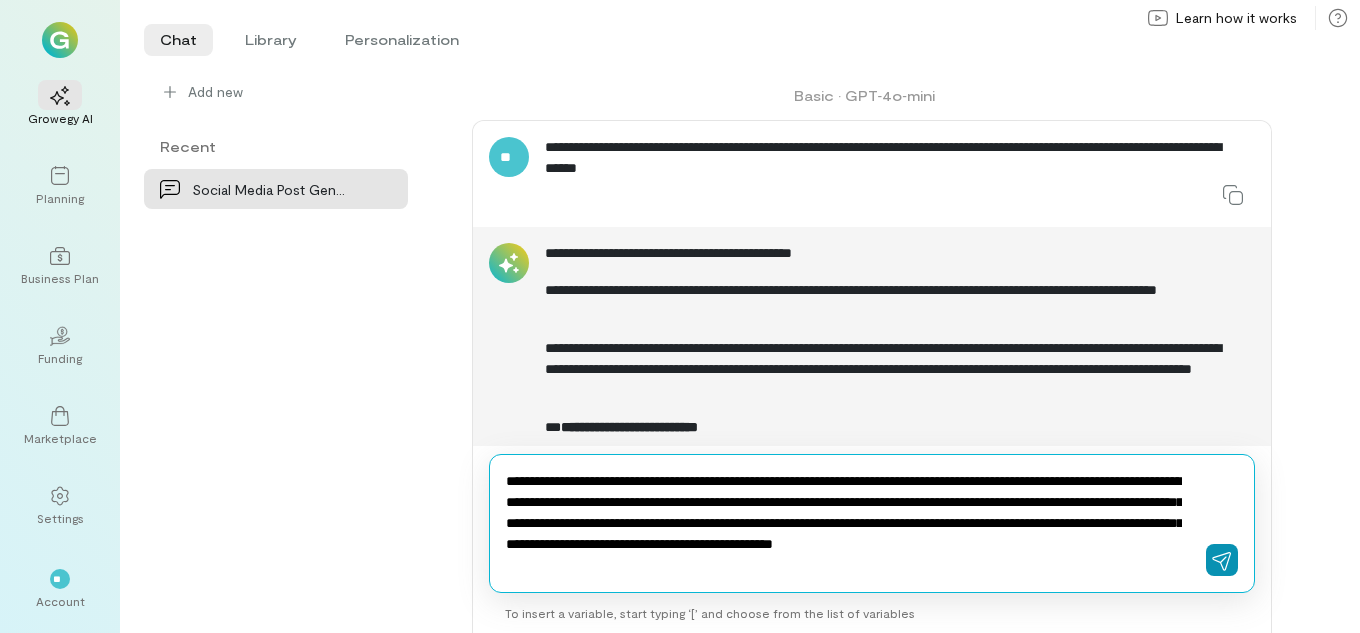 type 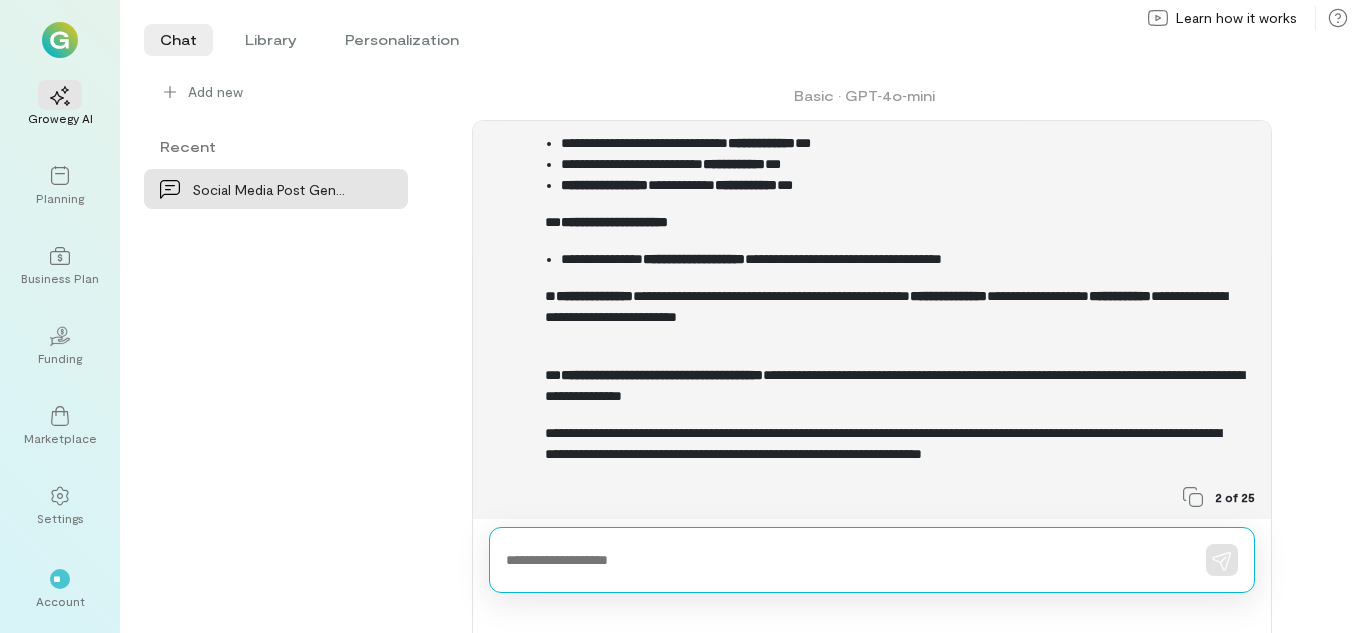 scroll, scrollTop: 1081, scrollLeft: 0, axis: vertical 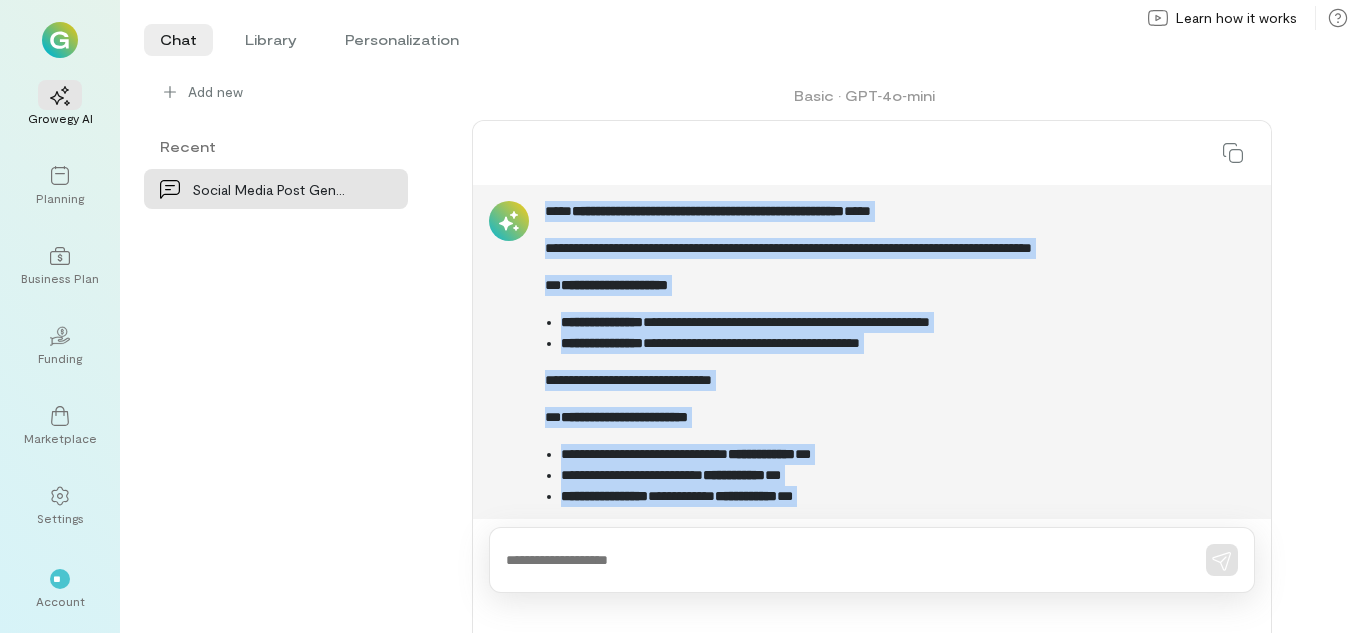 drag, startPoint x: 1223, startPoint y: 424, endPoint x: 546, endPoint y: 209, distance: 710.31964 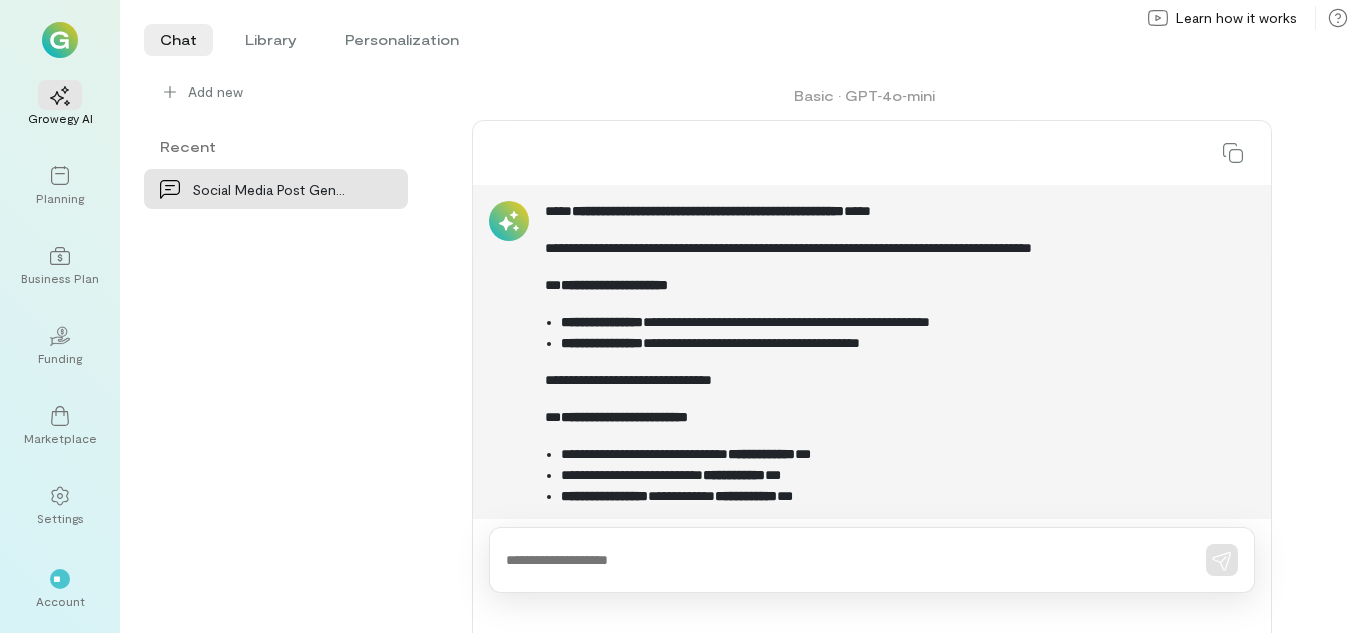 click on "Basic · GPT‑4o‑mini" at bounding box center (872, 96) 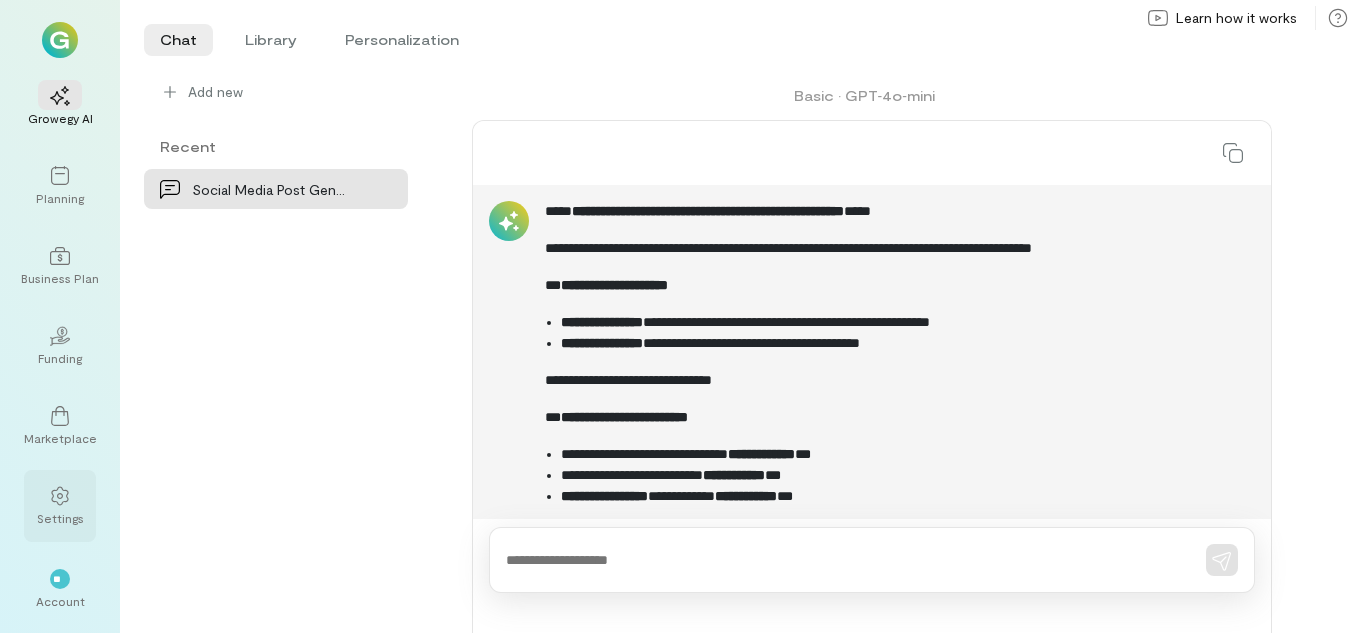 click at bounding box center (60, 495) 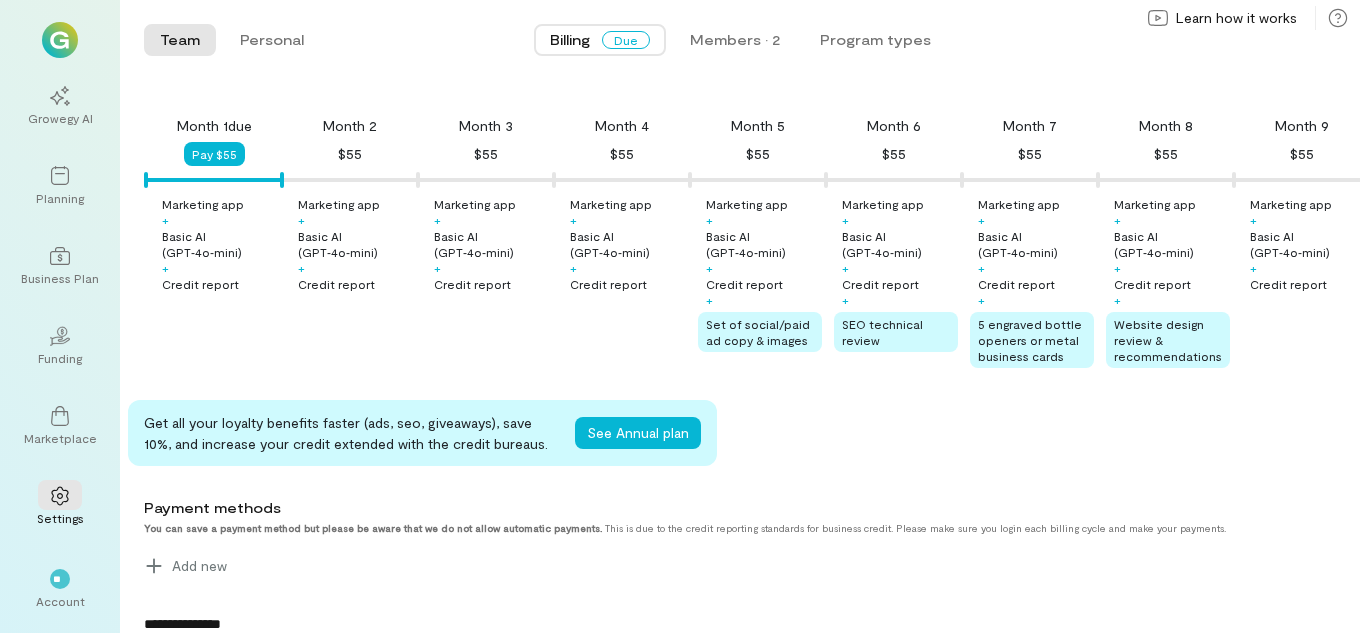 scroll, scrollTop: 0, scrollLeft: 0, axis: both 